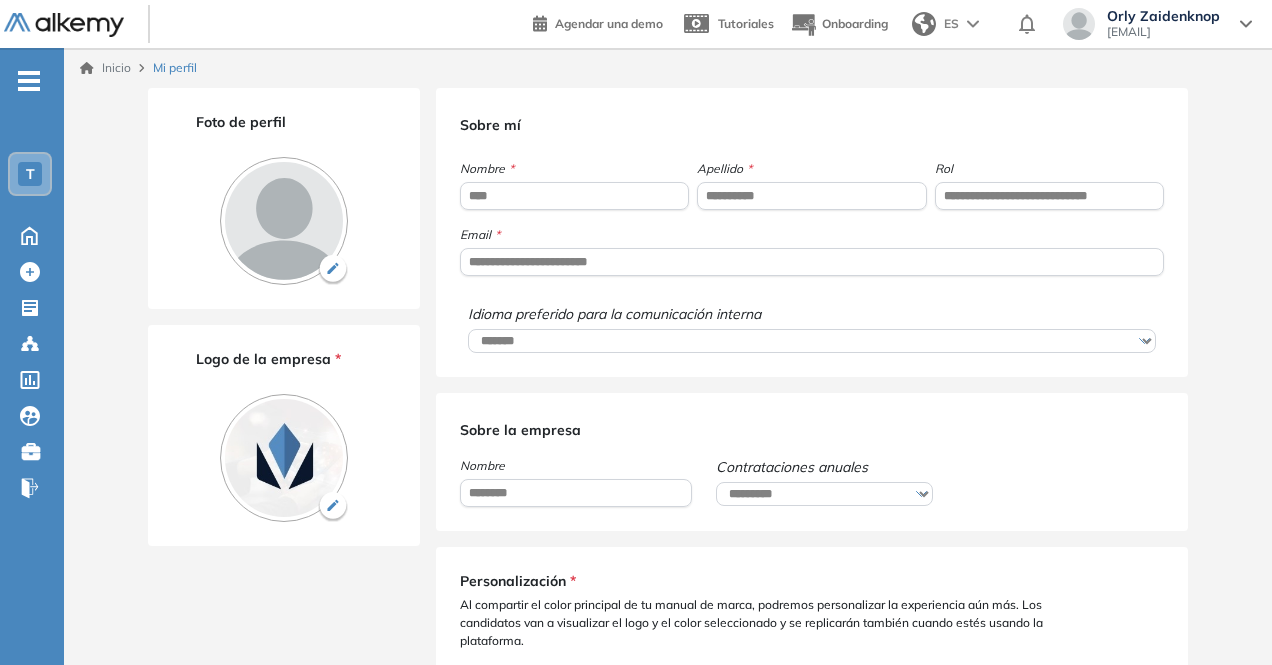 select on "**" 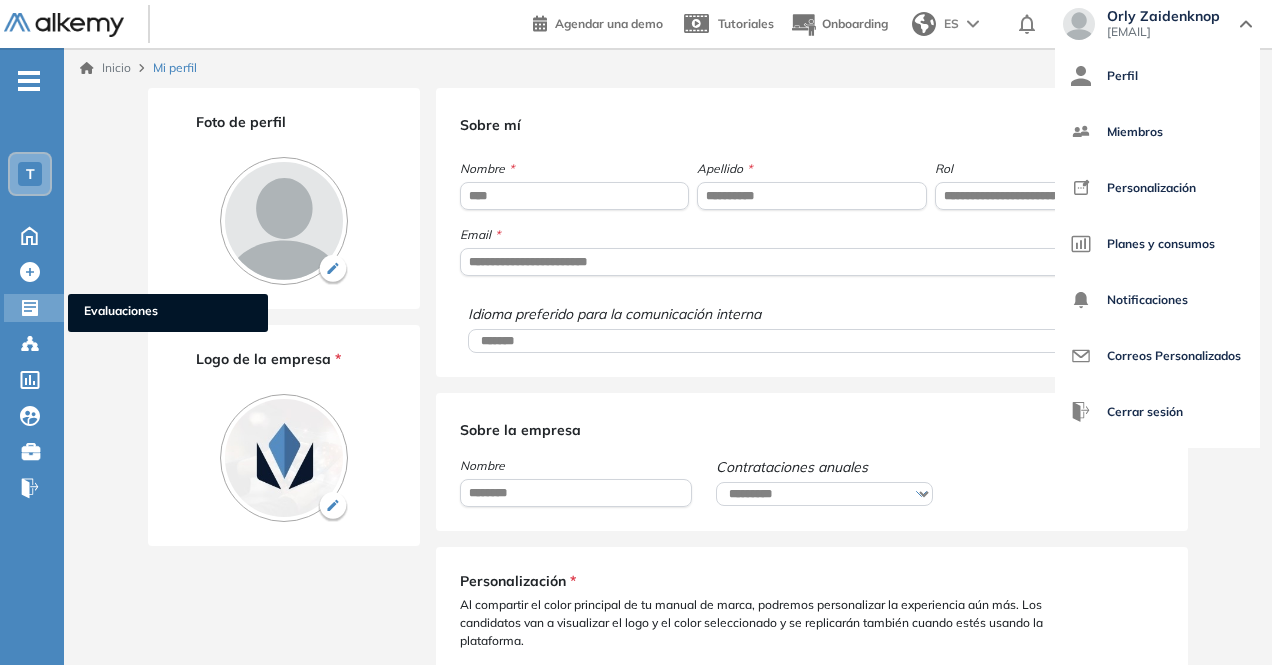 click 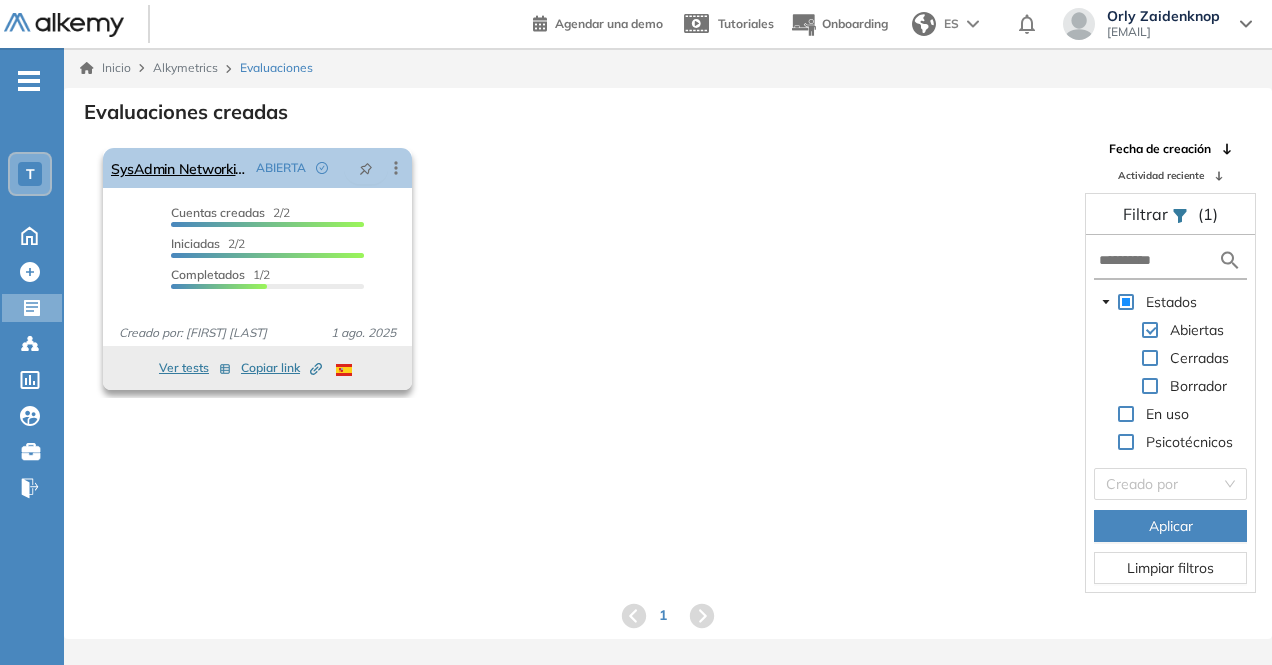 click 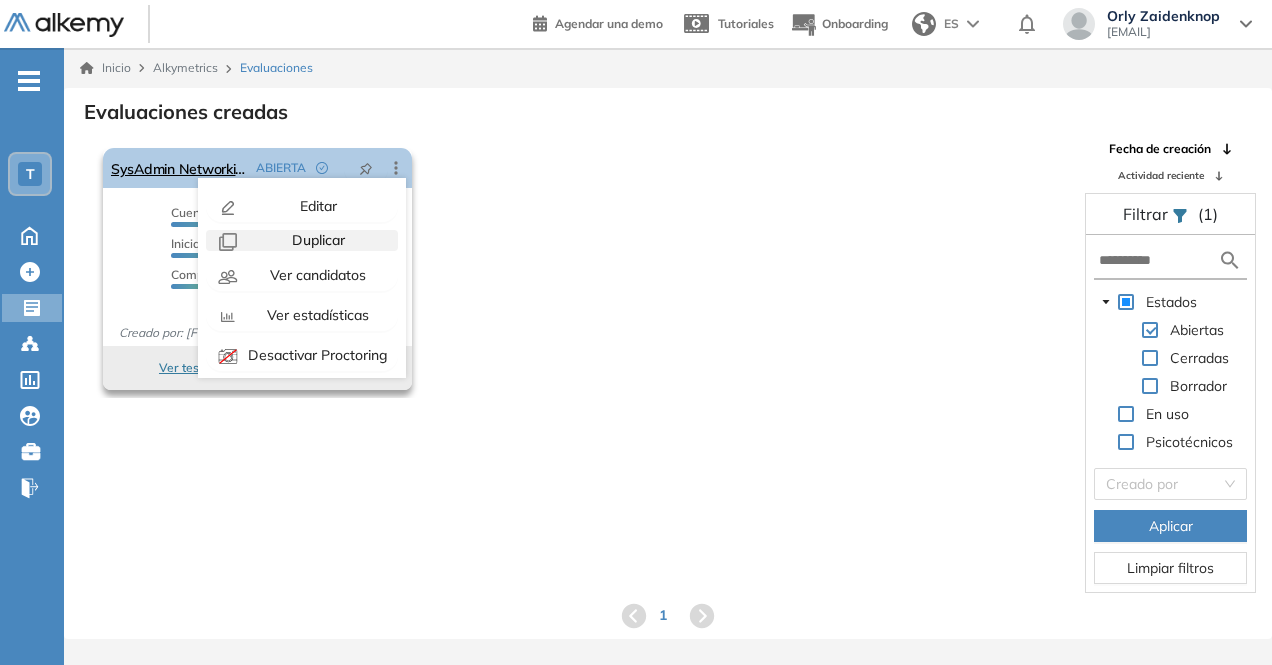 click on "Duplicar" at bounding box center [316, 240] 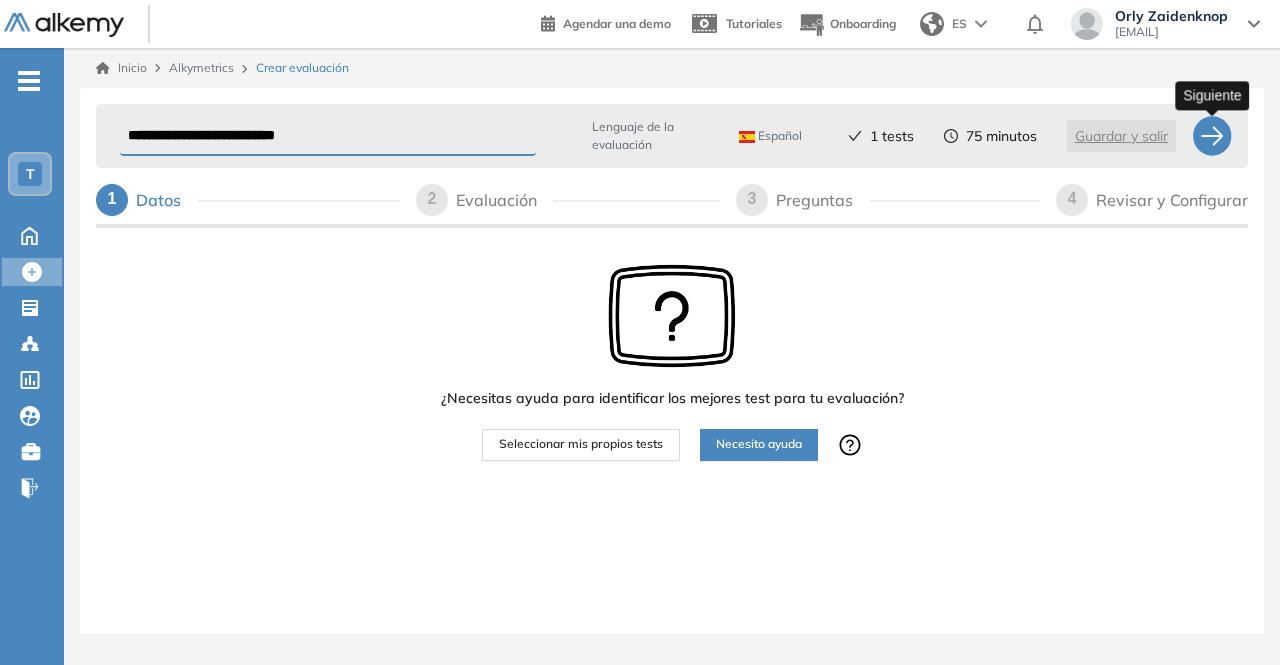 click at bounding box center [1212, 136] 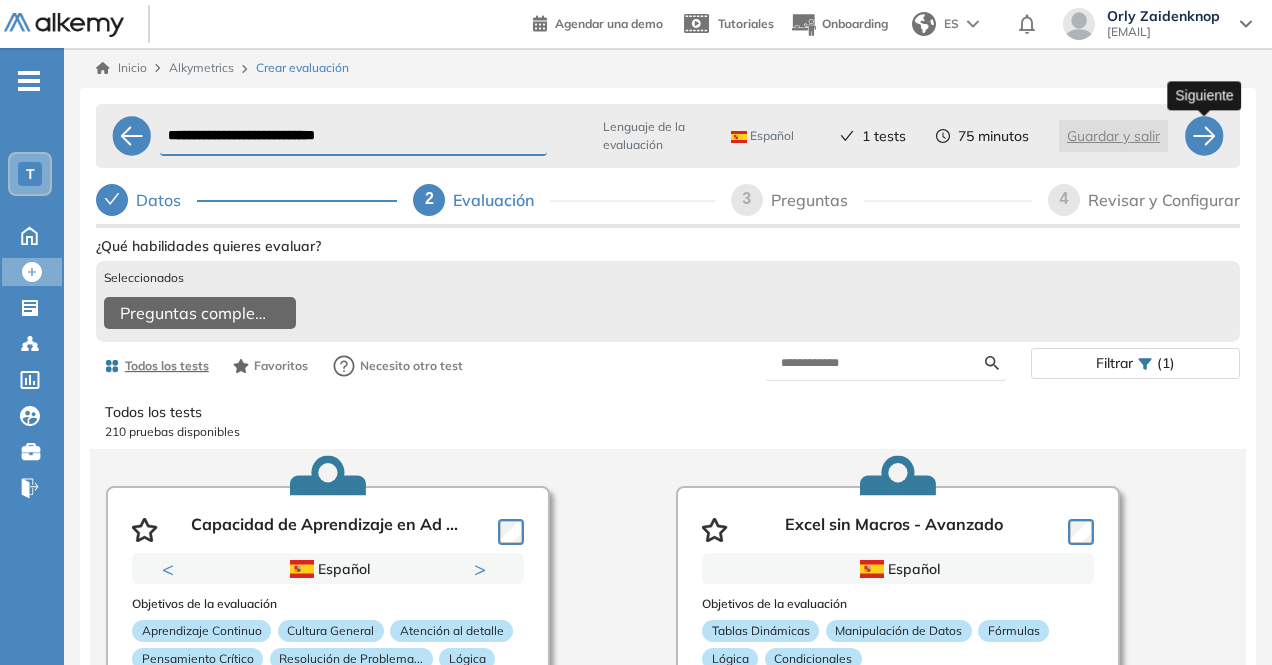 click at bounding box center [1204, 136] 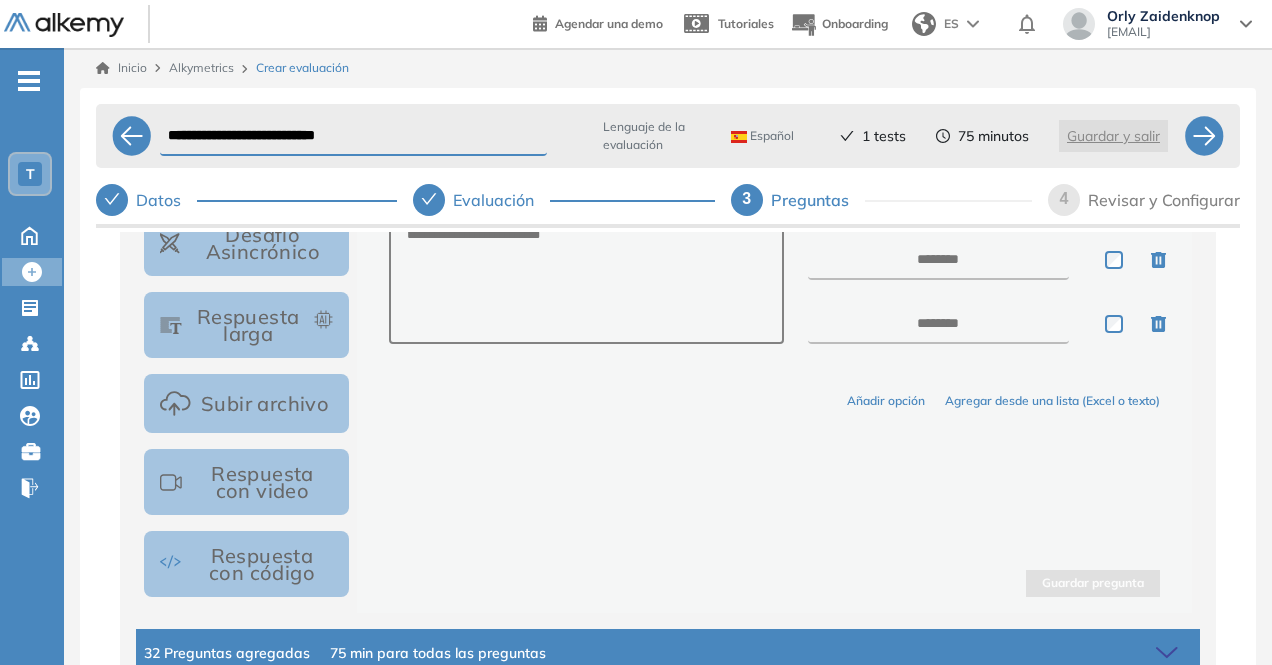 scroll, scrollTop: 482, scrollLeft: 0, axis: vertical 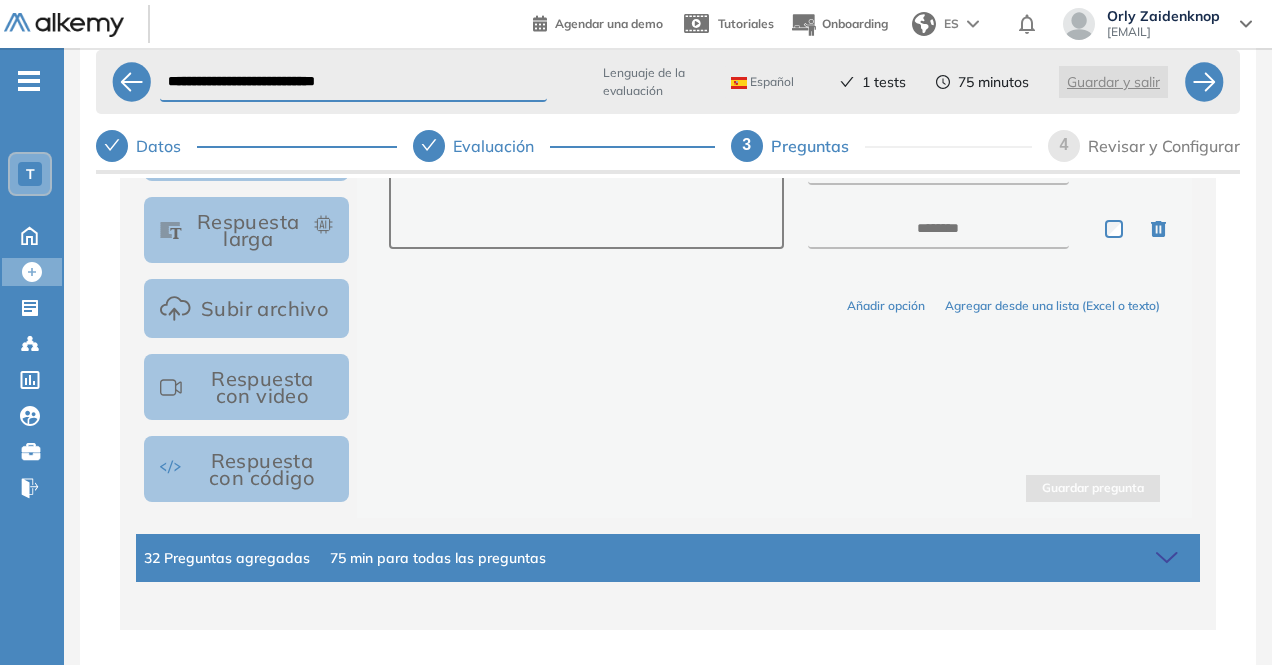 click on "75 min  para todas las preguntas" at bounding box center [438, 558] 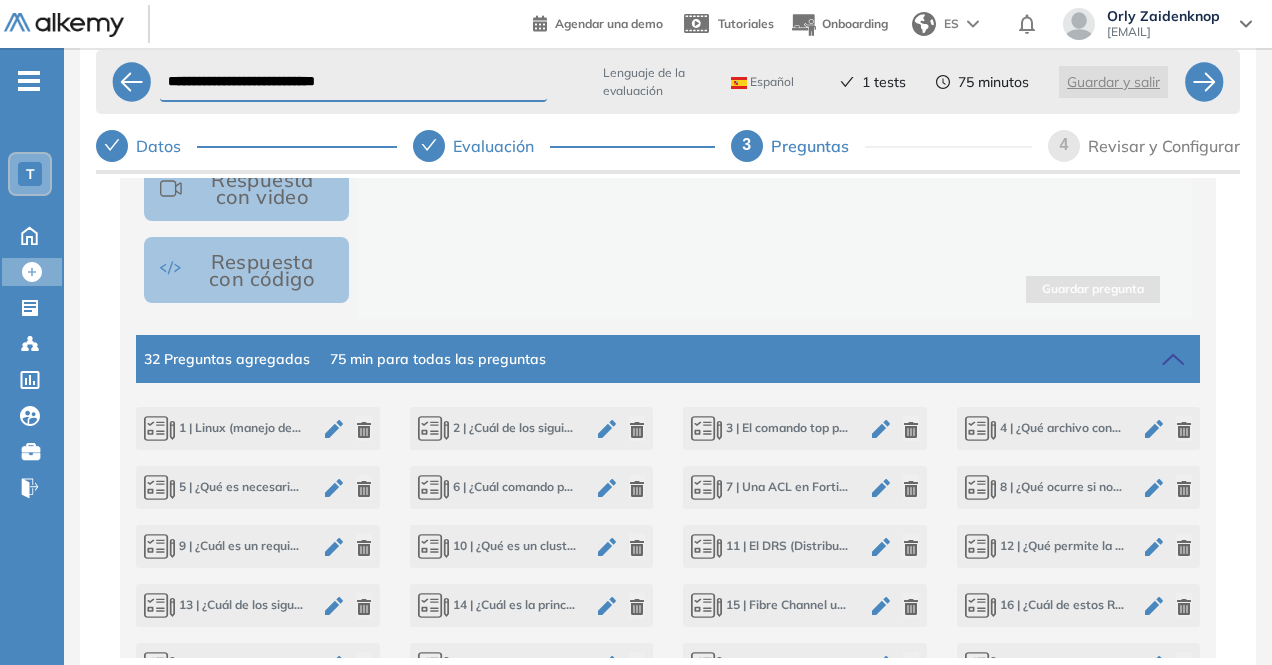 scroll, scrollTop: 682, scrollLeft: 0, axis: vertical 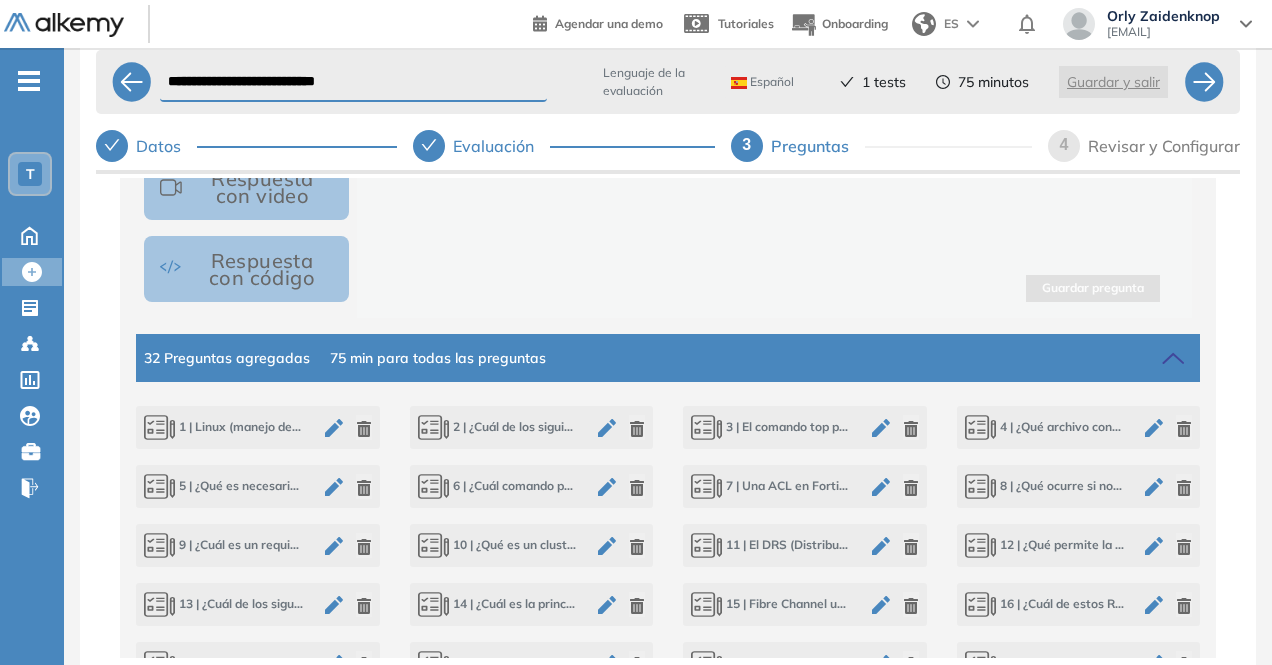 click 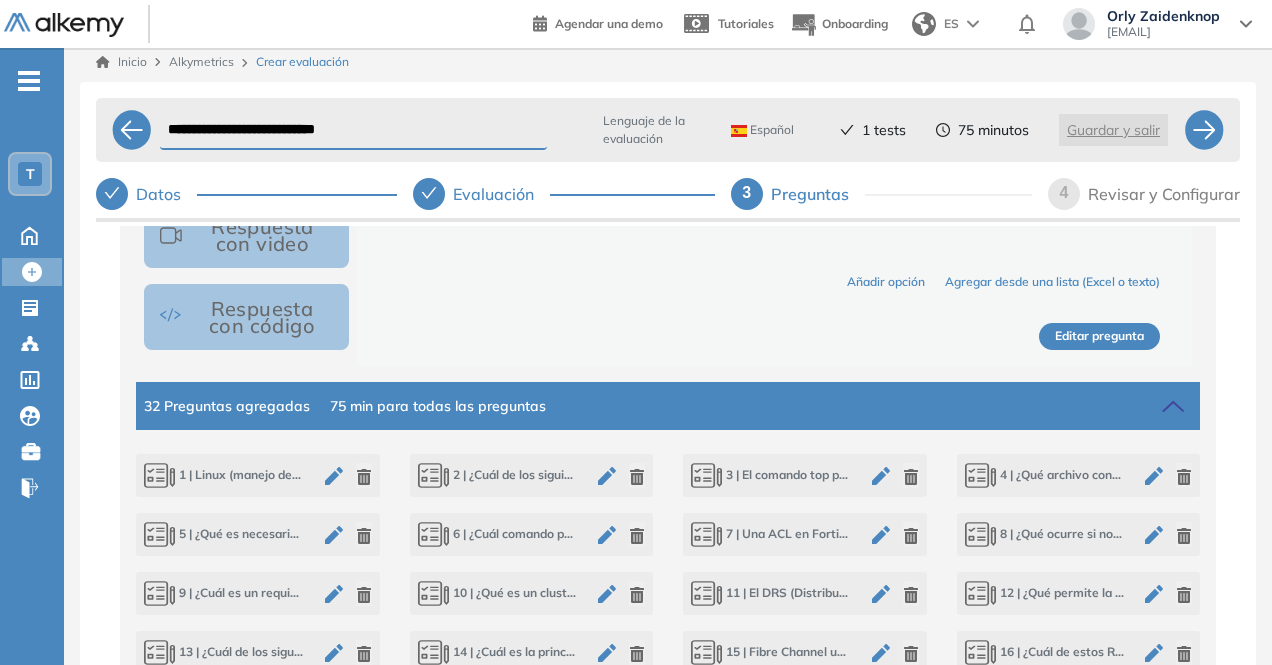 scroll, scrollTop: 0, scrollLeft: 0, axis: both 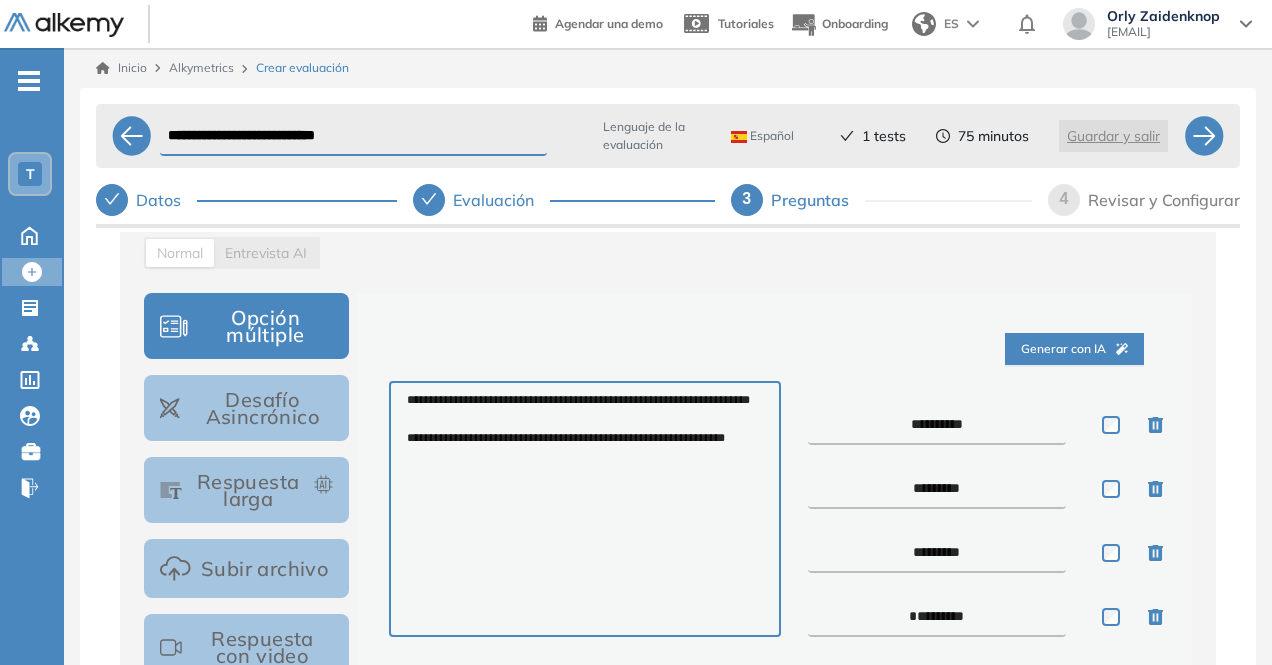 click on "**********" at bounding box center [937, 425] 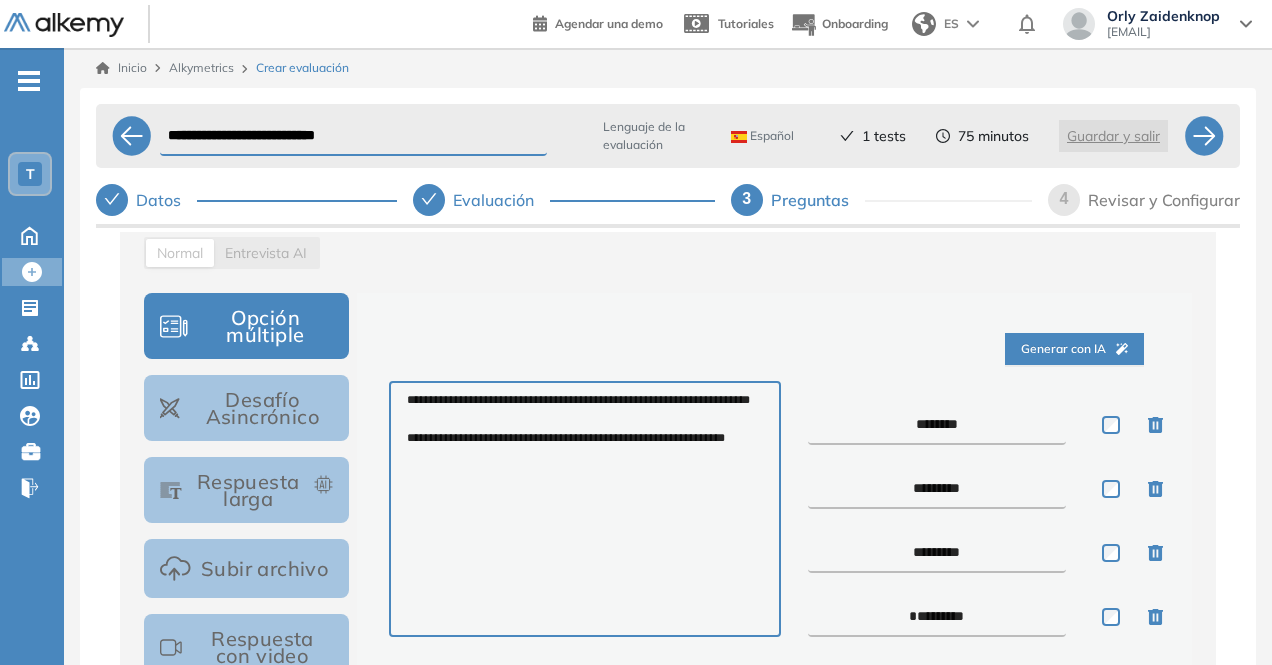 type on "********" 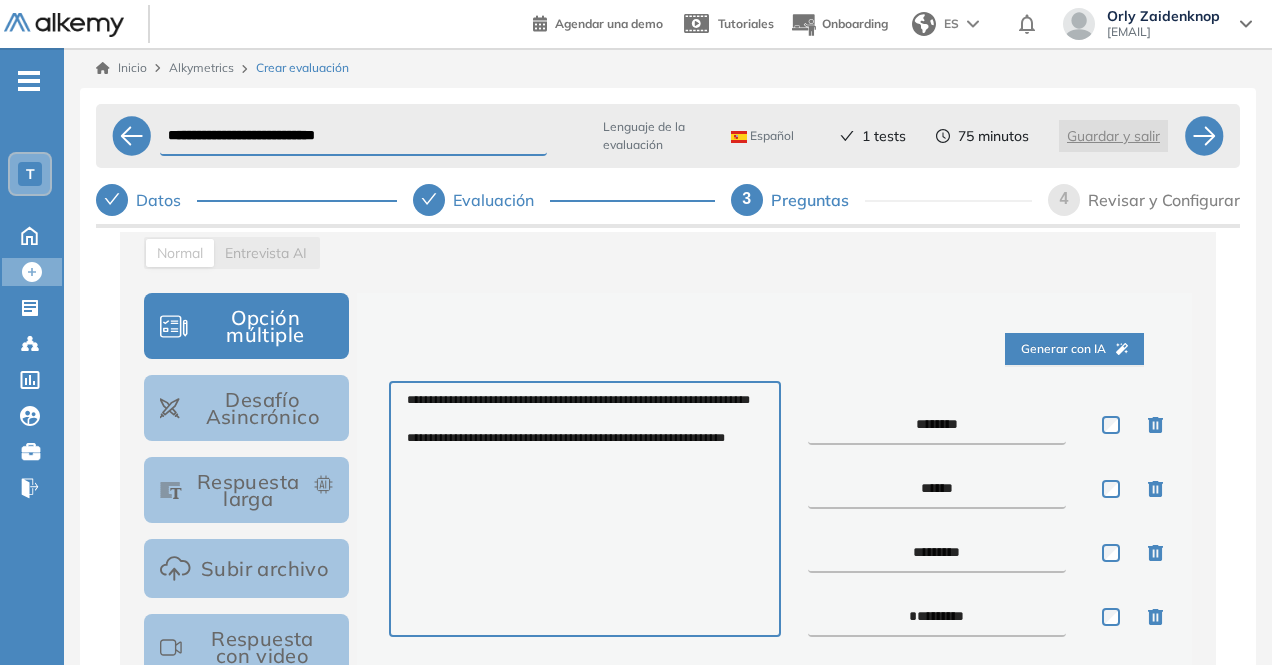 type on "*****" 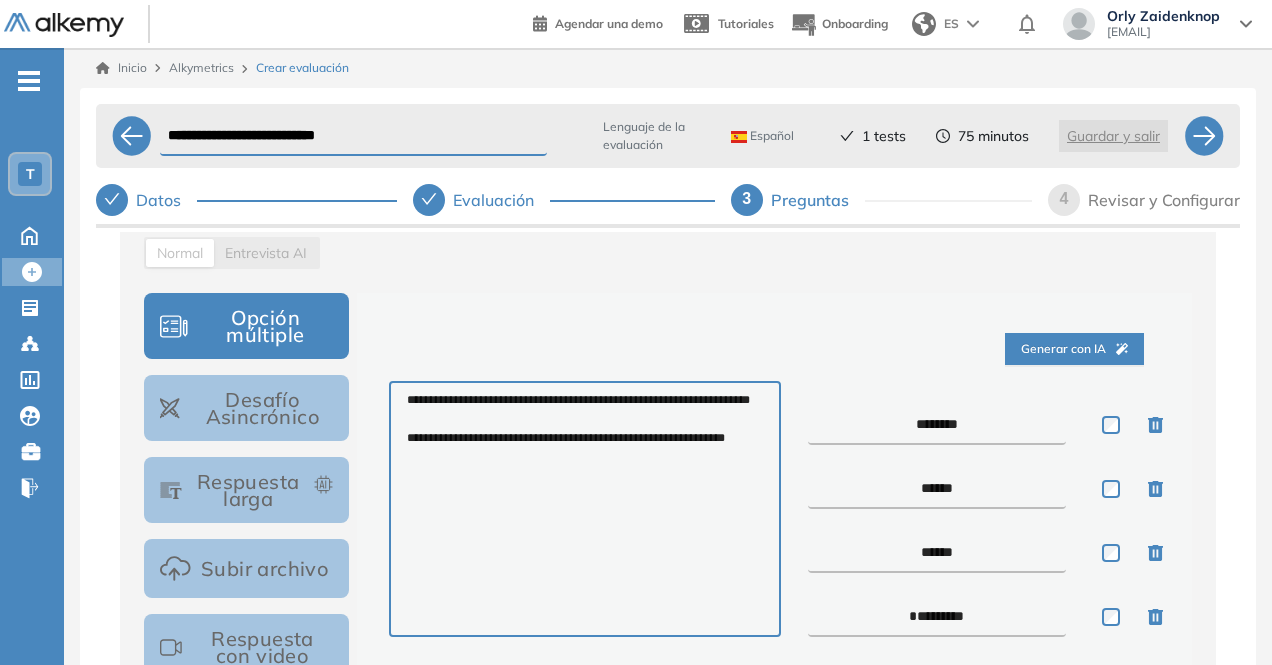 type on "*****" 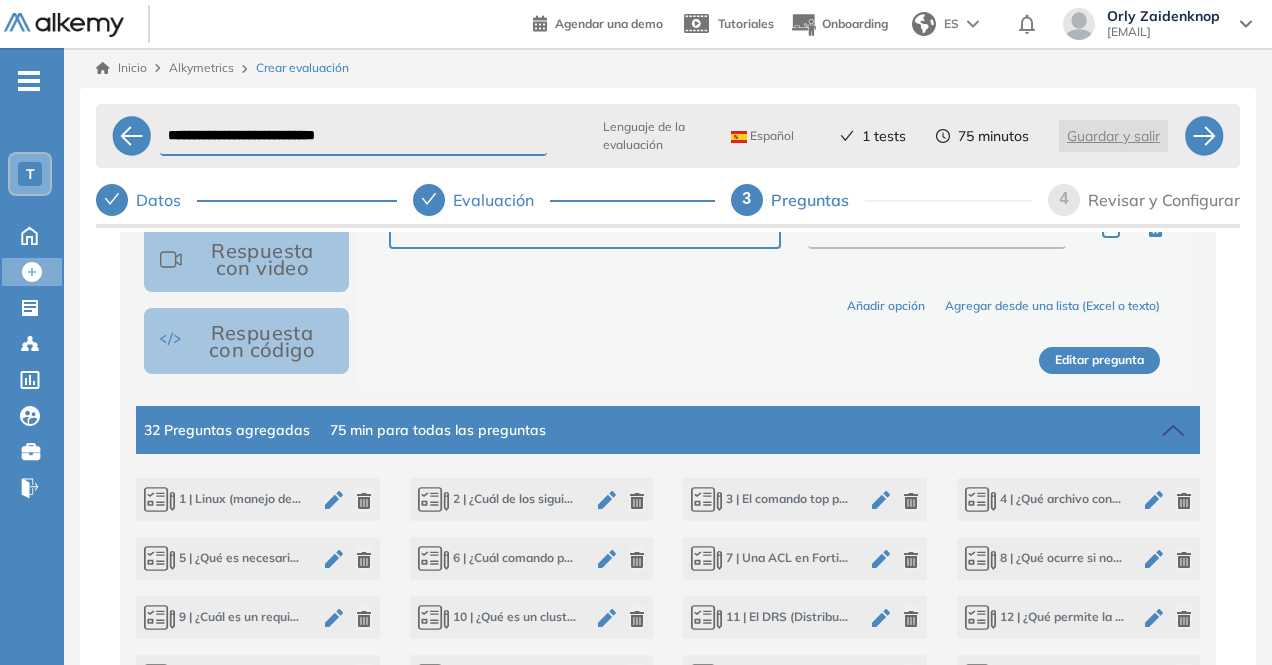 type on "*****" 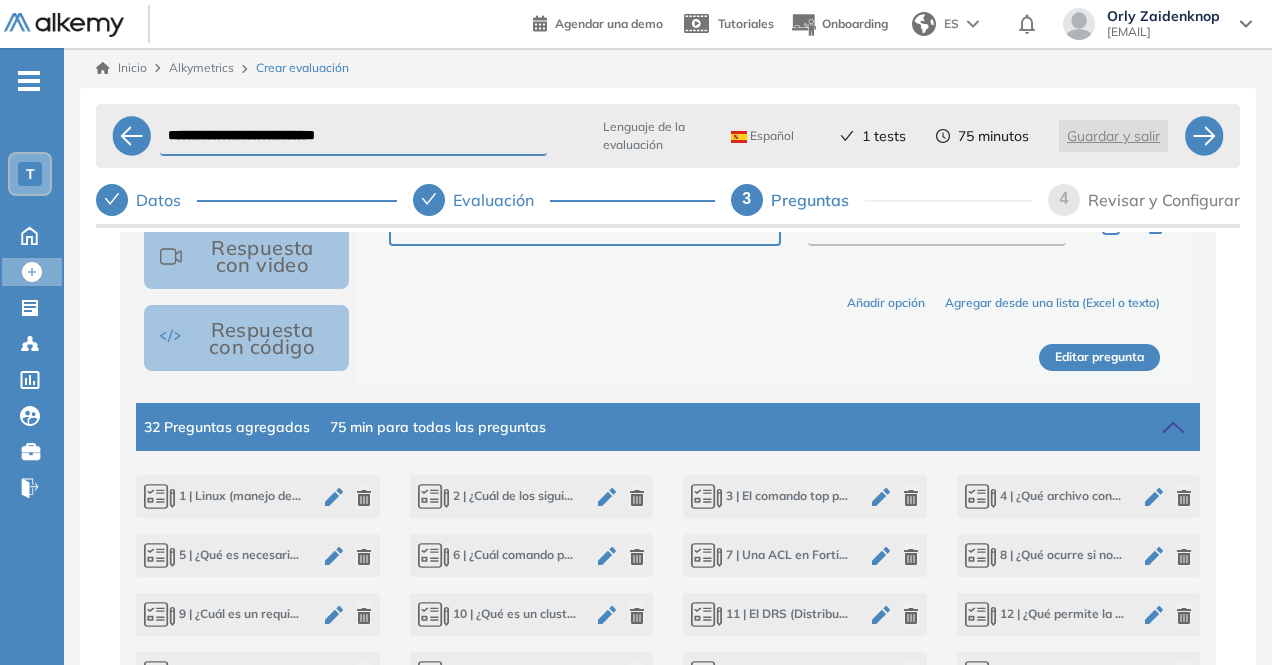 click on "Editar pregunta" at bounding box center (1099, 357) 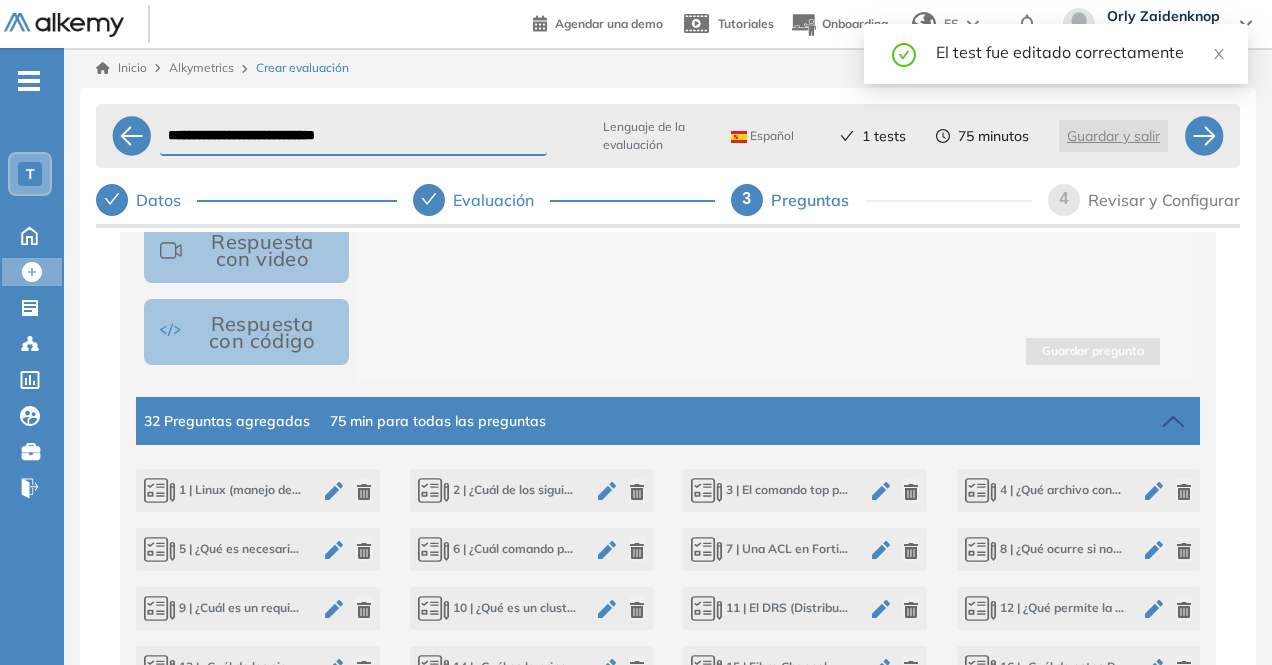 scroll, scrollTop: 674, scrollLeft: 0, axis: vertical 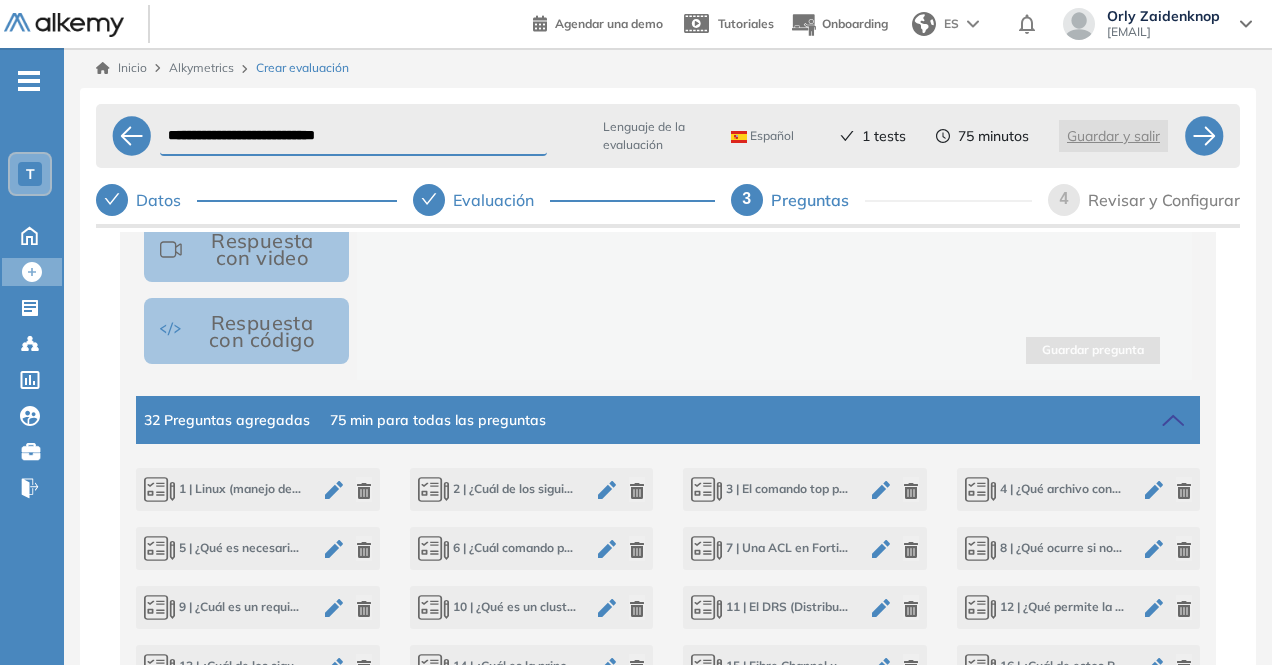 click 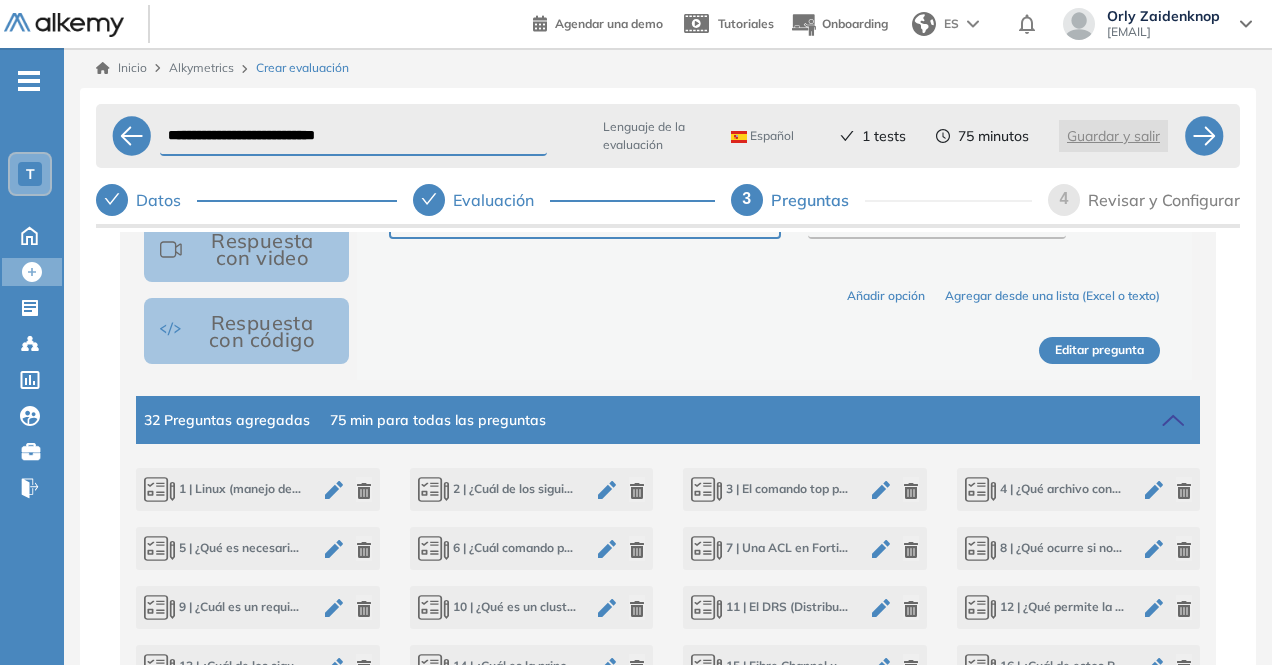 click 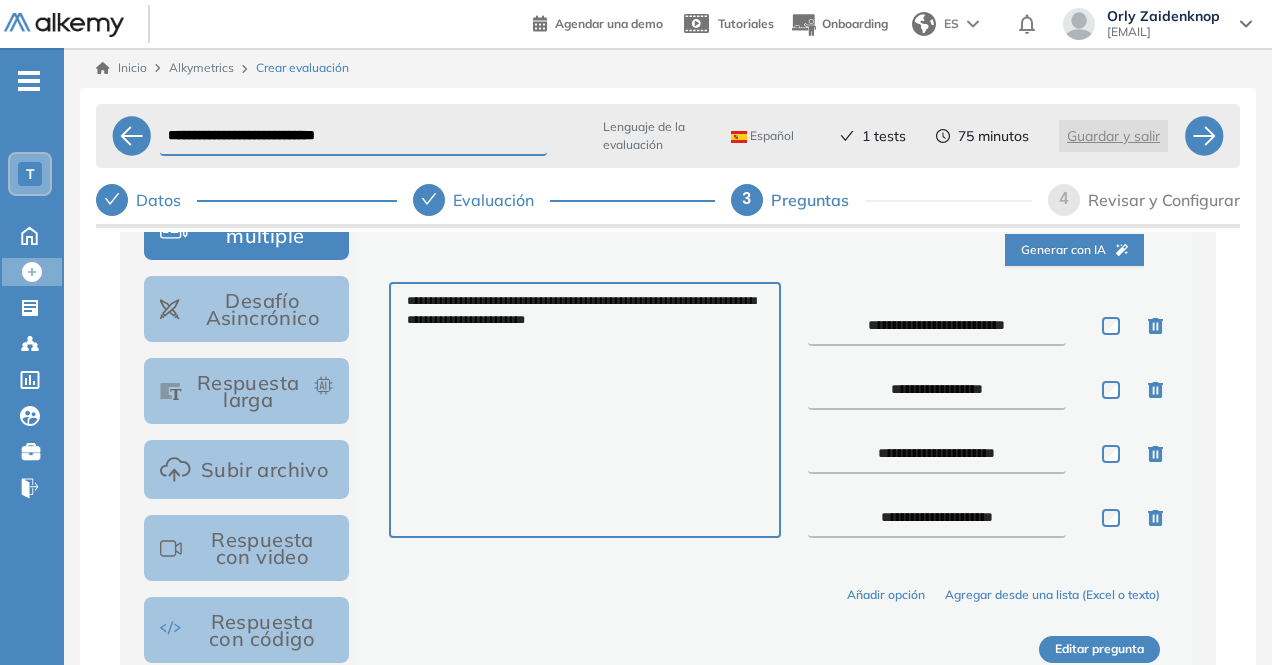 click on "**********" at bounding box center [937, 326] 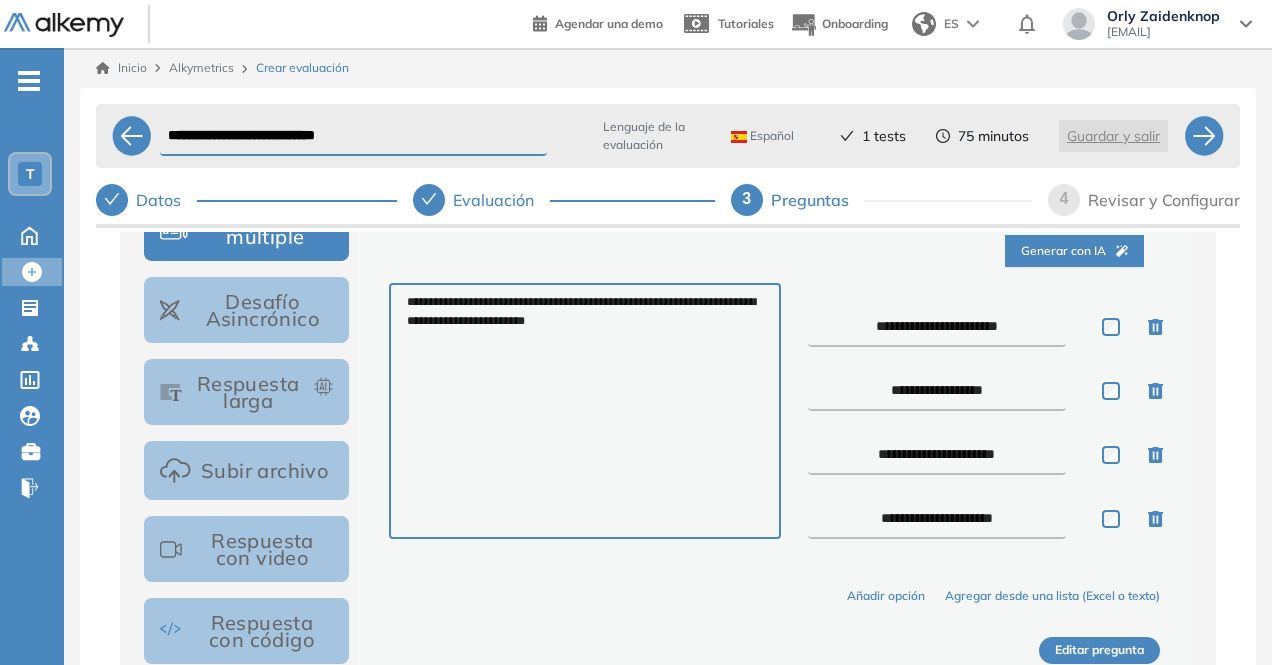 type on "**********" 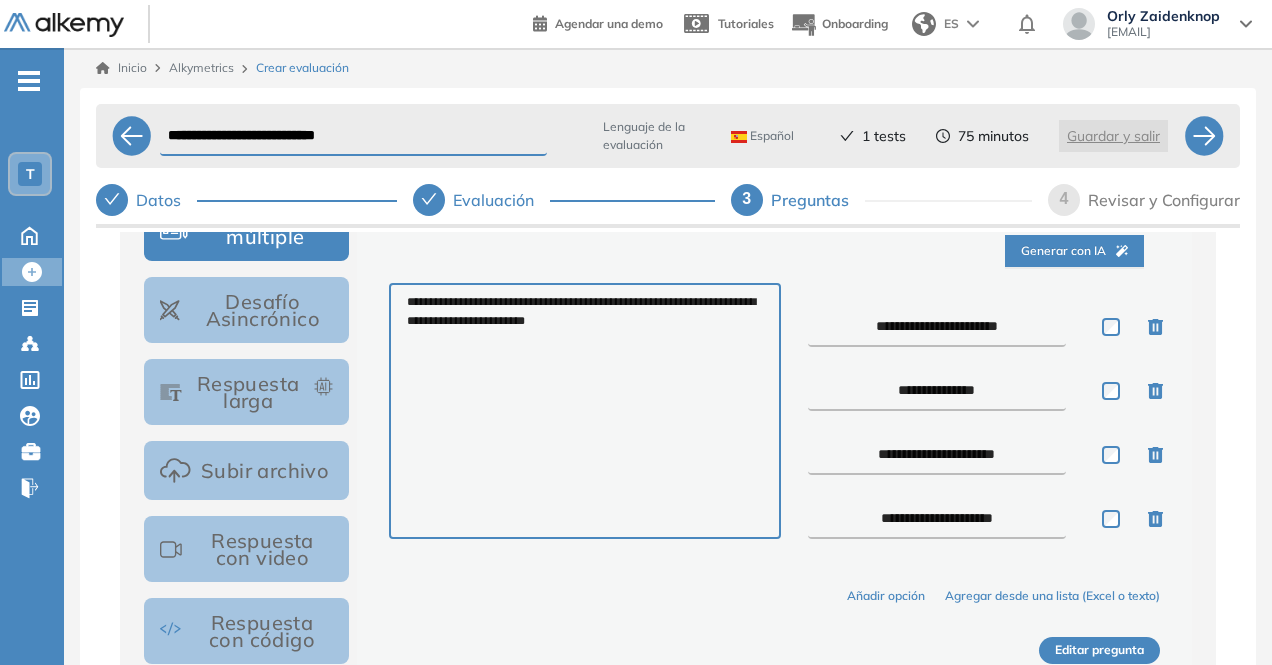 type on "**********" 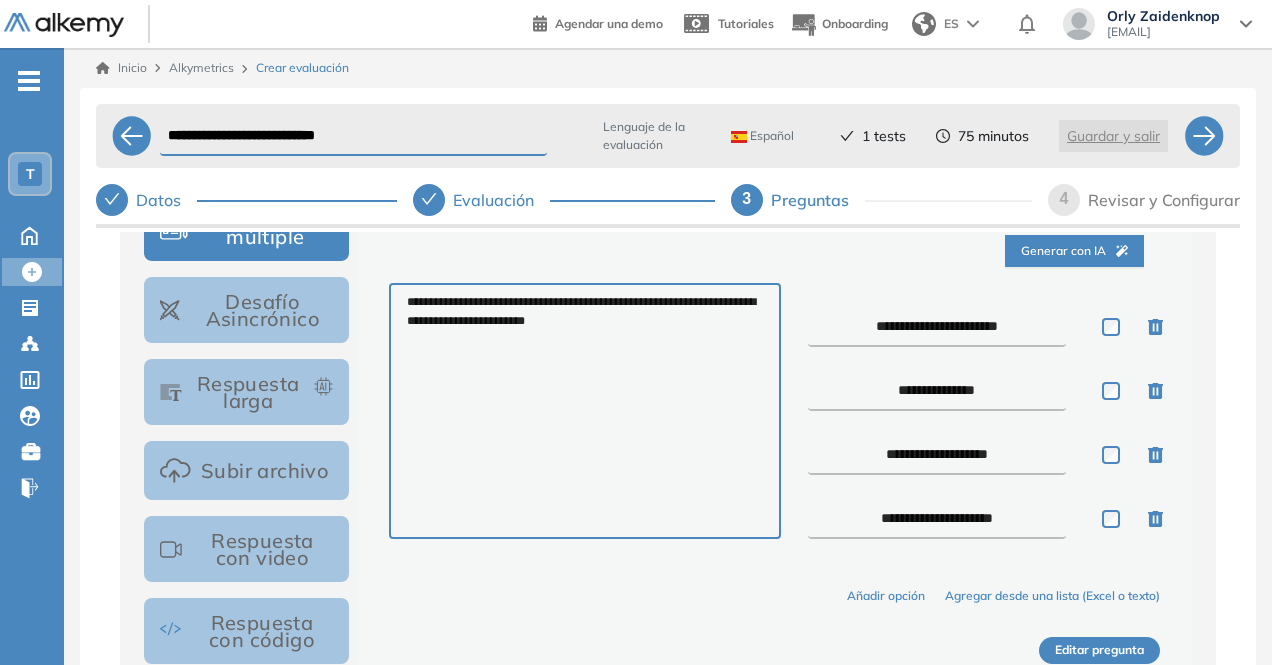 type on "**********" 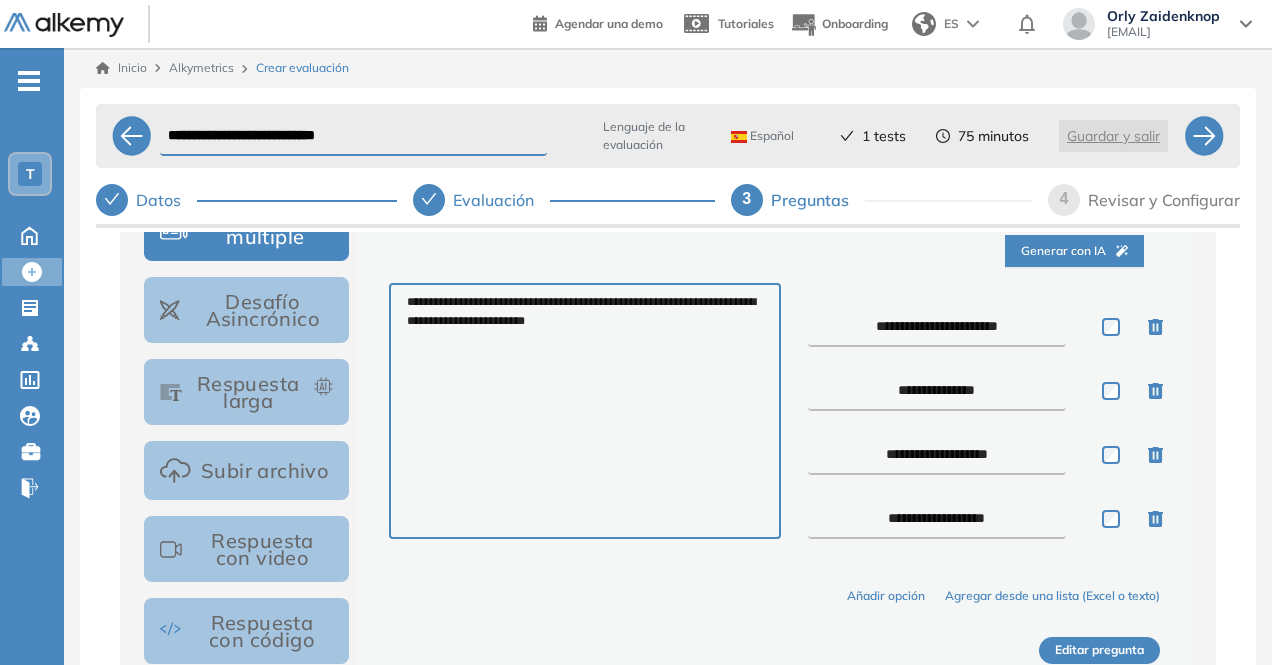 type on "**********" 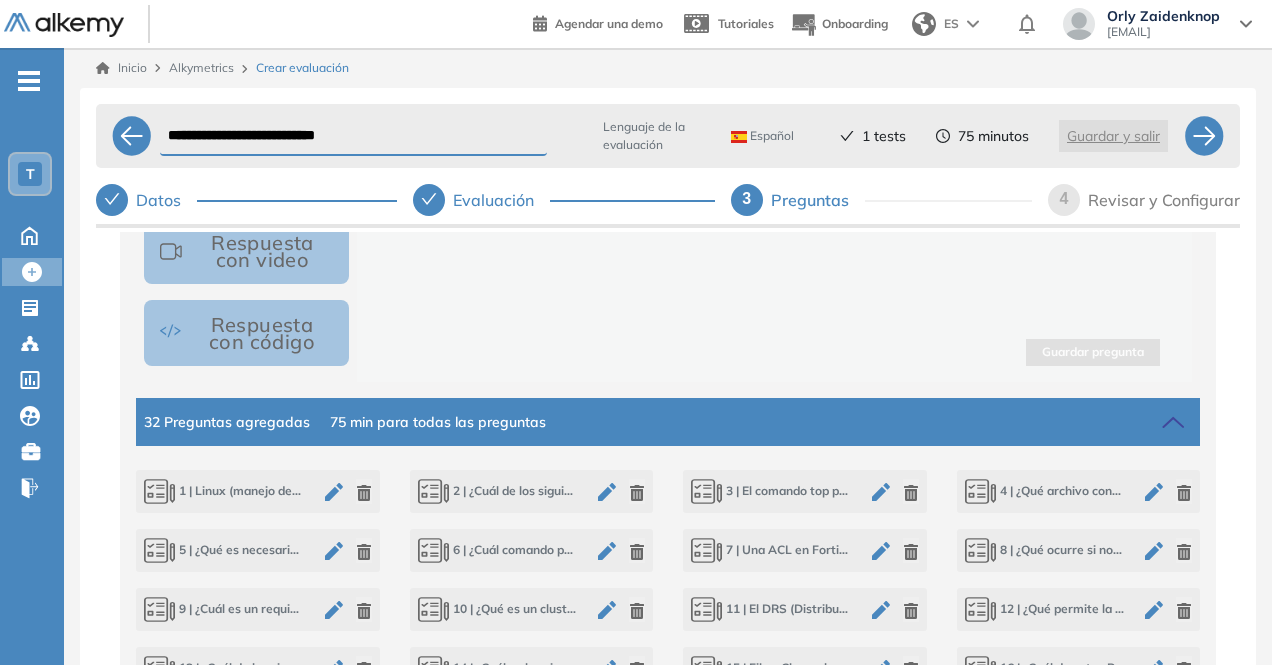 scroll, scrollTop: 672, scrollLeft: 0, axis: vertical 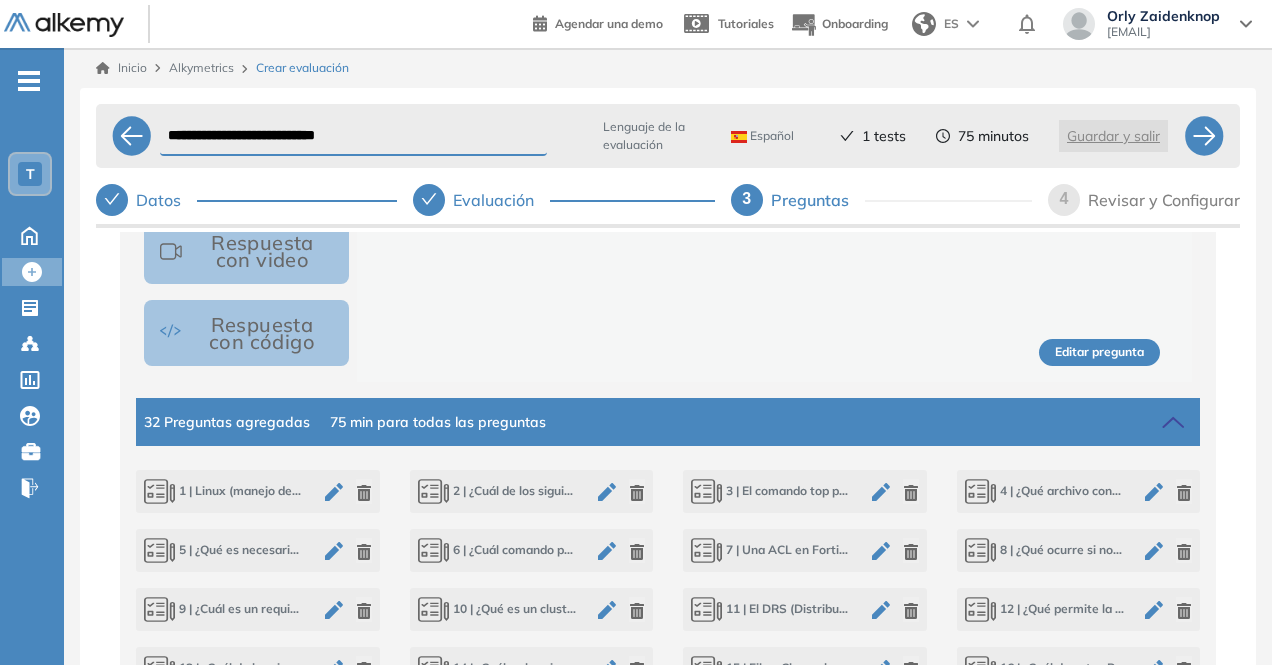 click 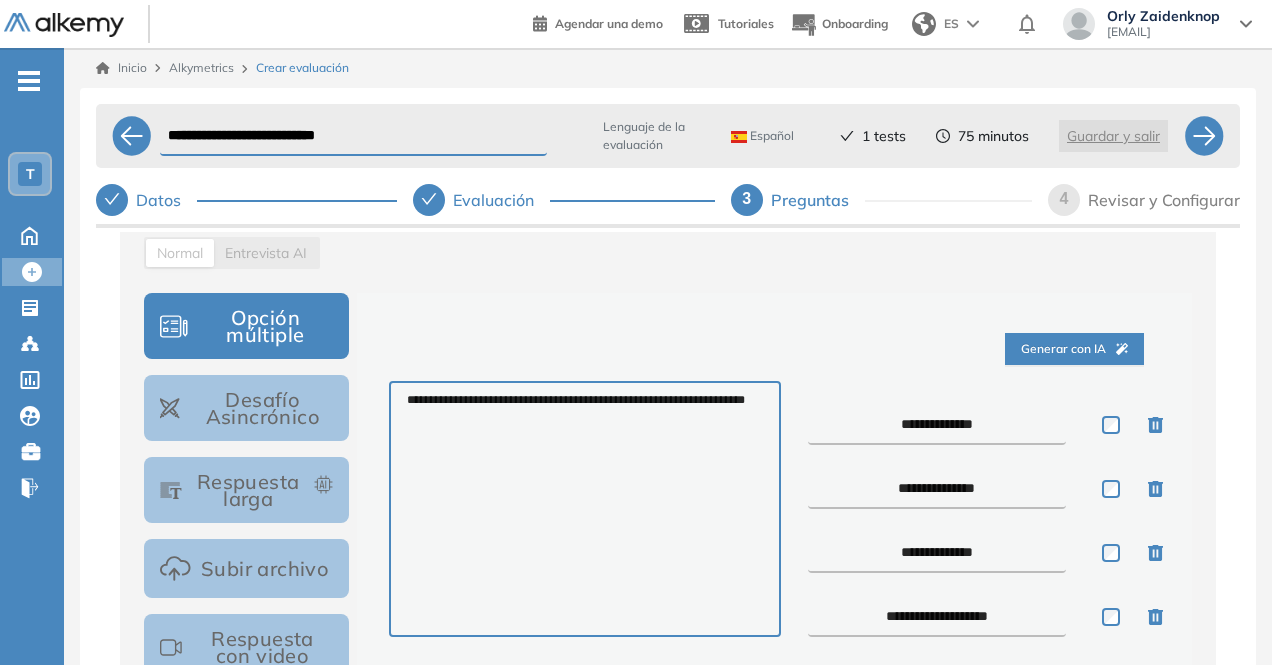 click on "**********" at bounding box center [937, 425] 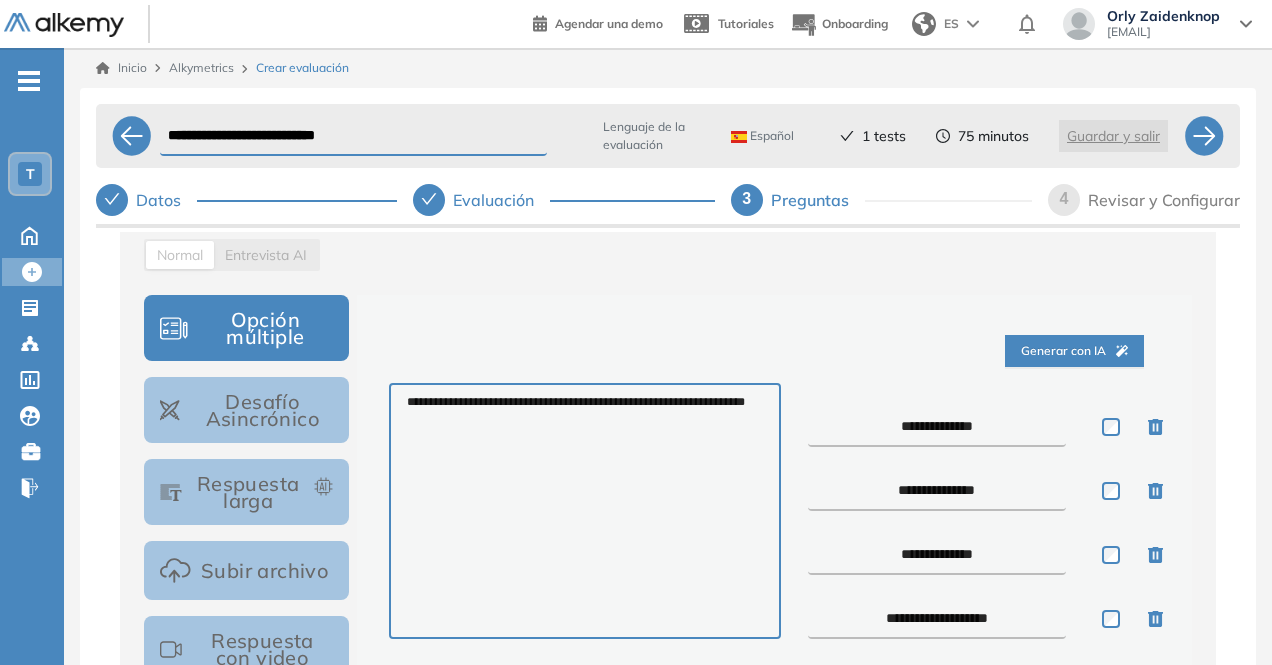 scroll, scrollTop: 274, scrollLeft: 0, axis: vertical 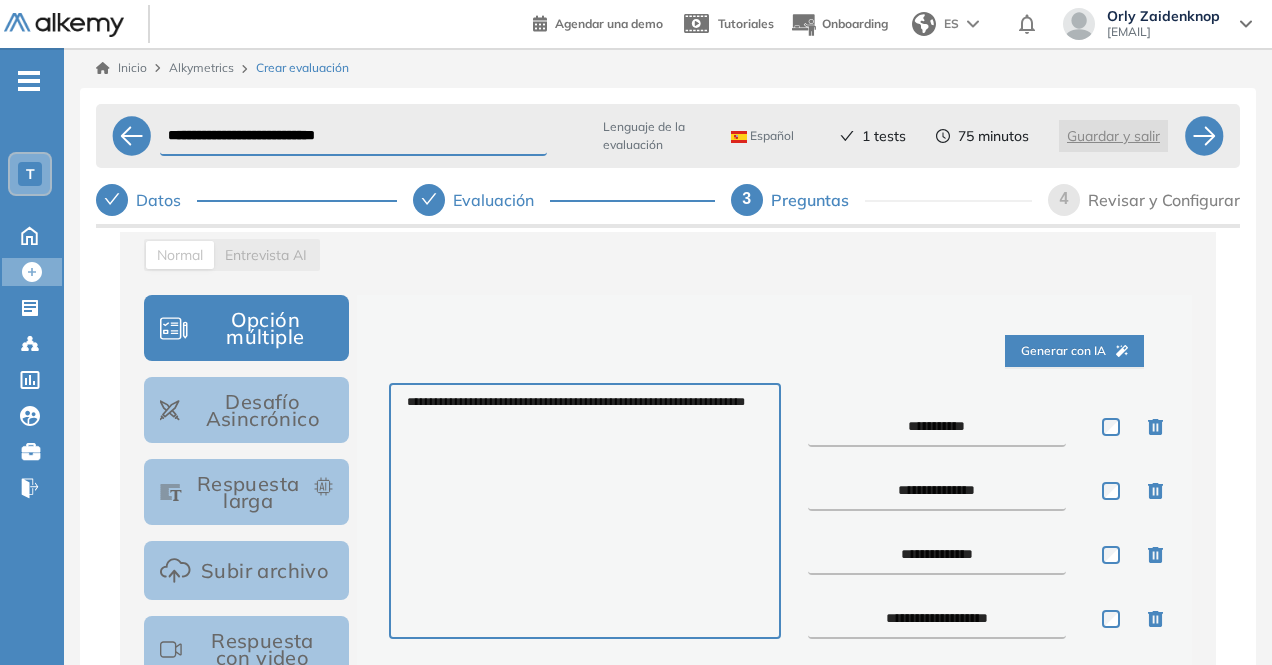 type on "**********" 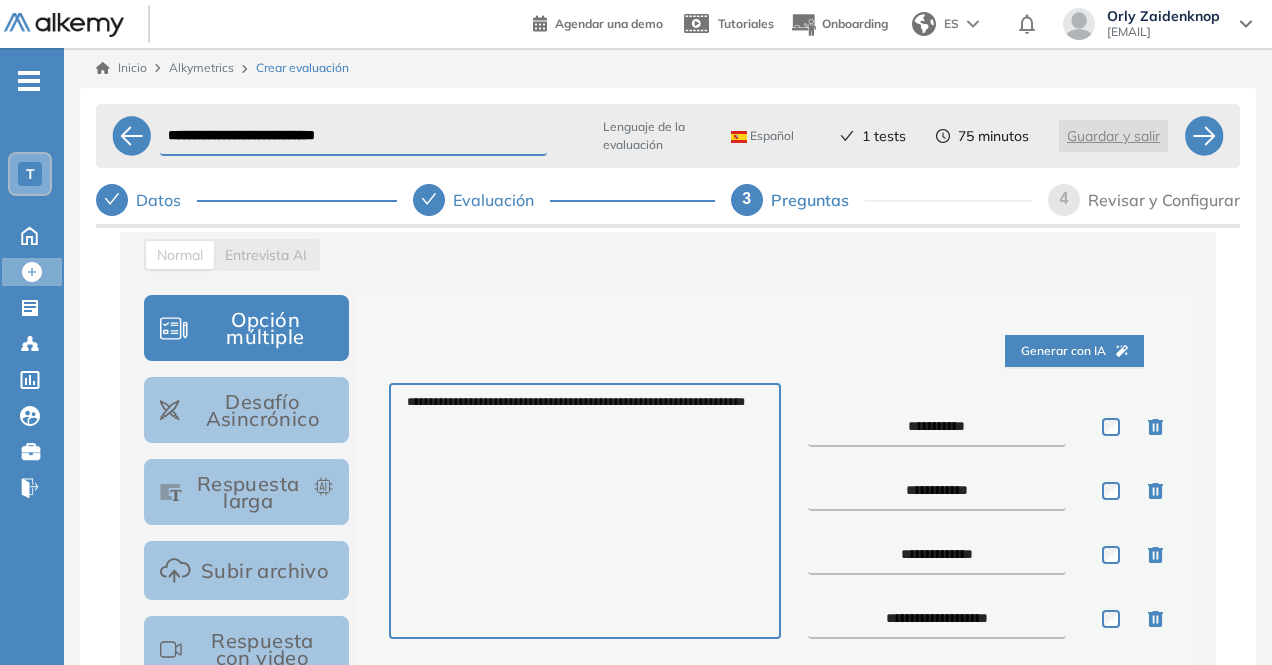 type on "**********" 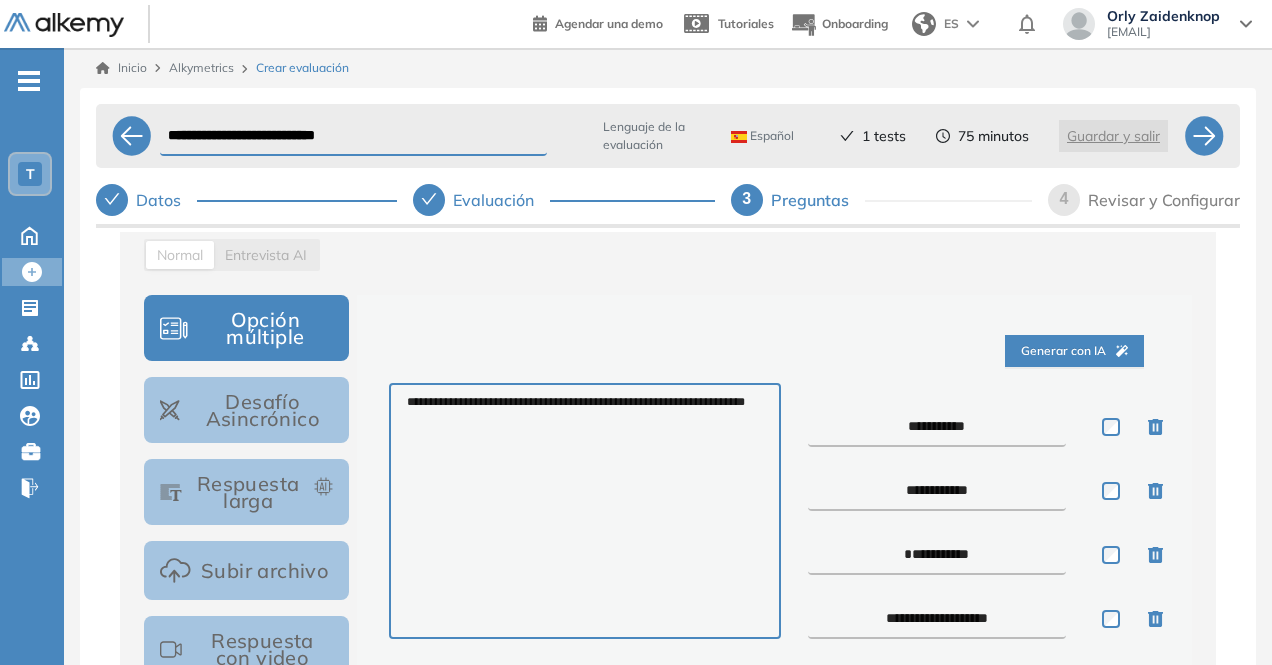 type on "**********" 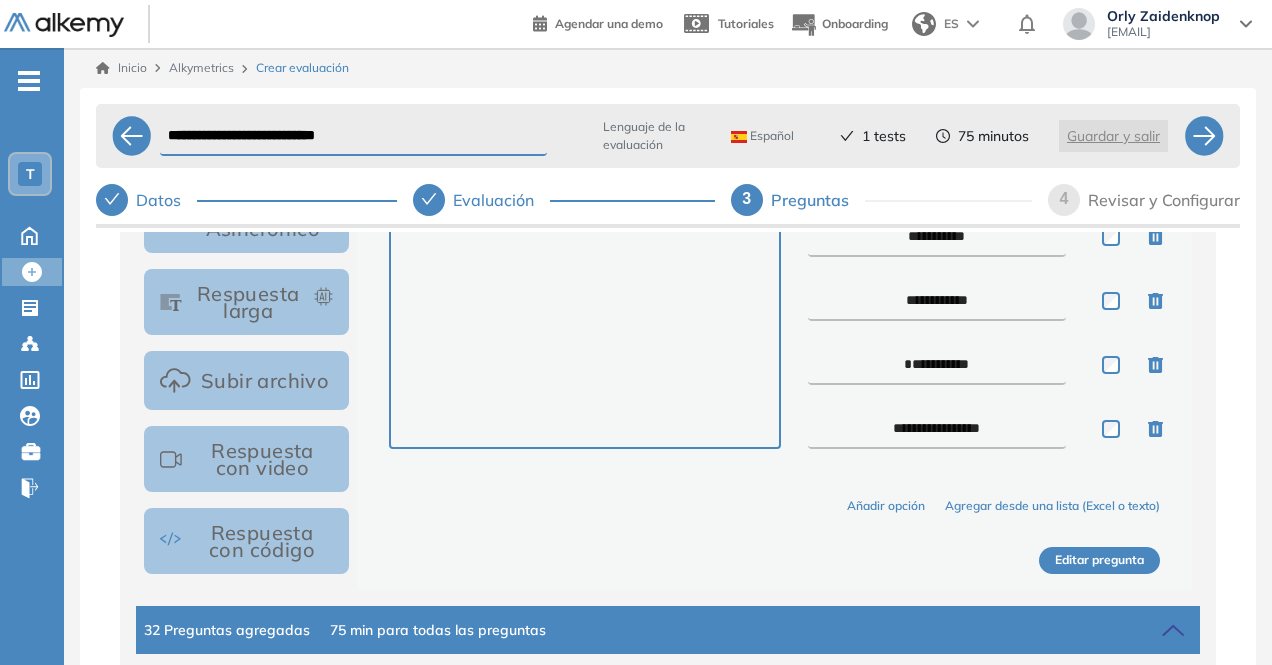 type on "**********" 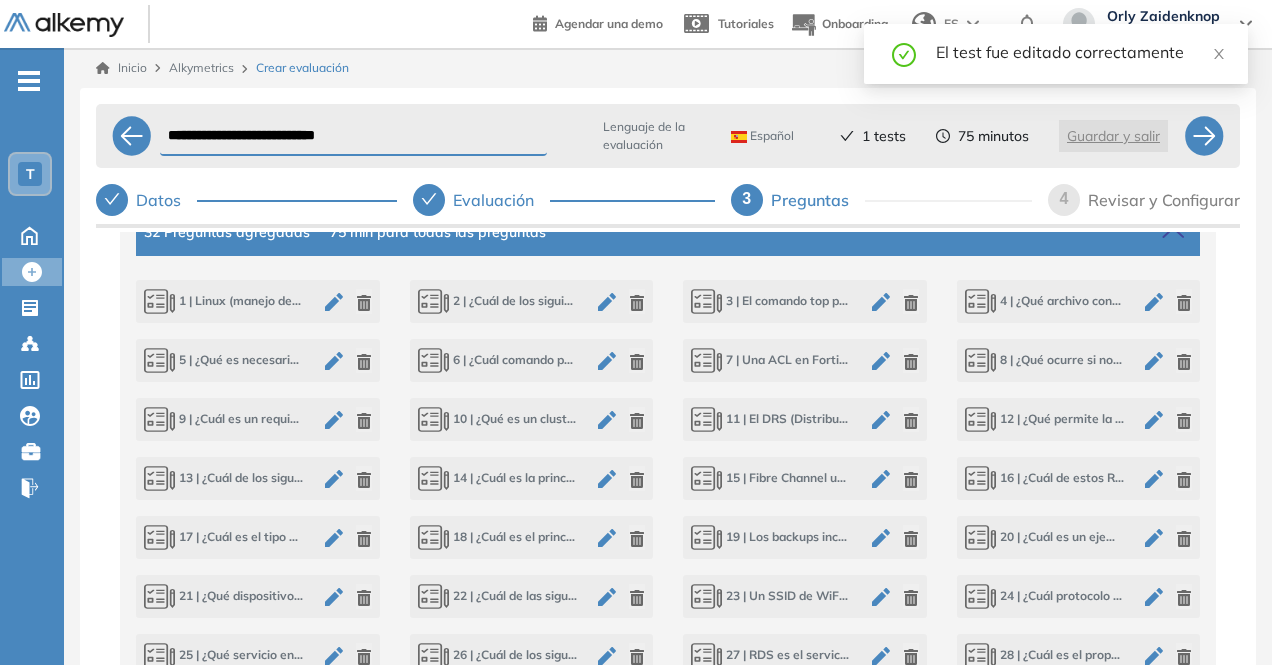 scroll, scrollTop: 862, scrollLeft: 0, axis: vertical 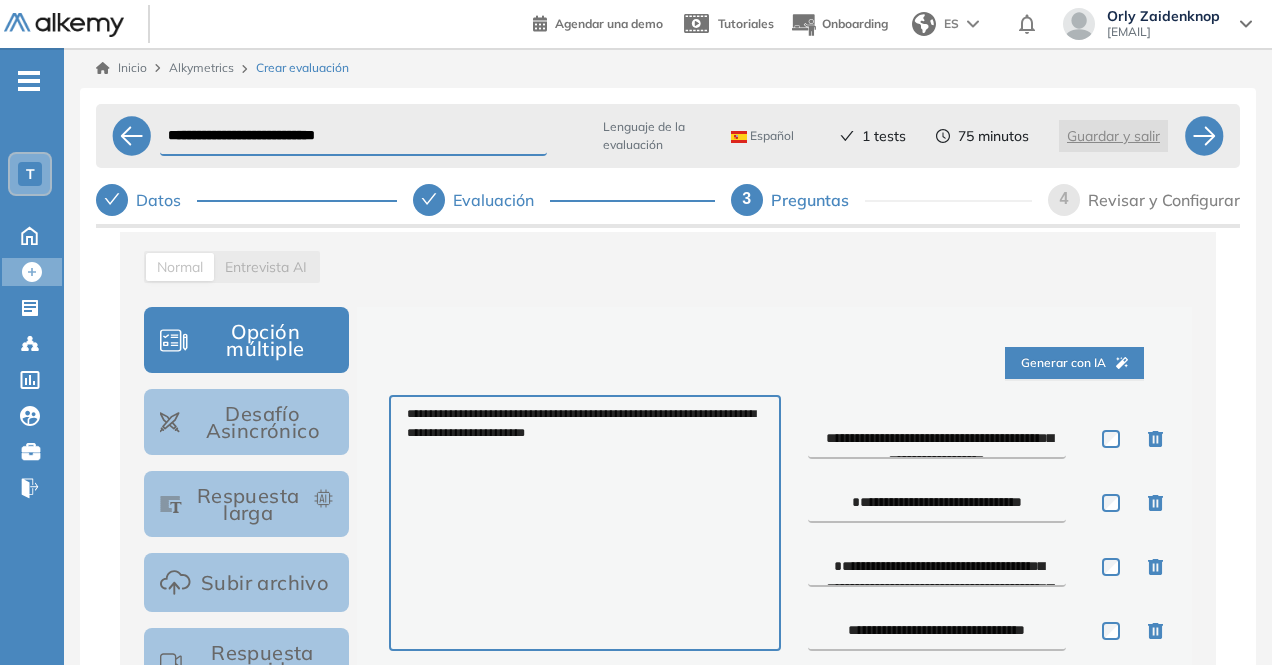 click on "**********" at bounding box center (937, 439) 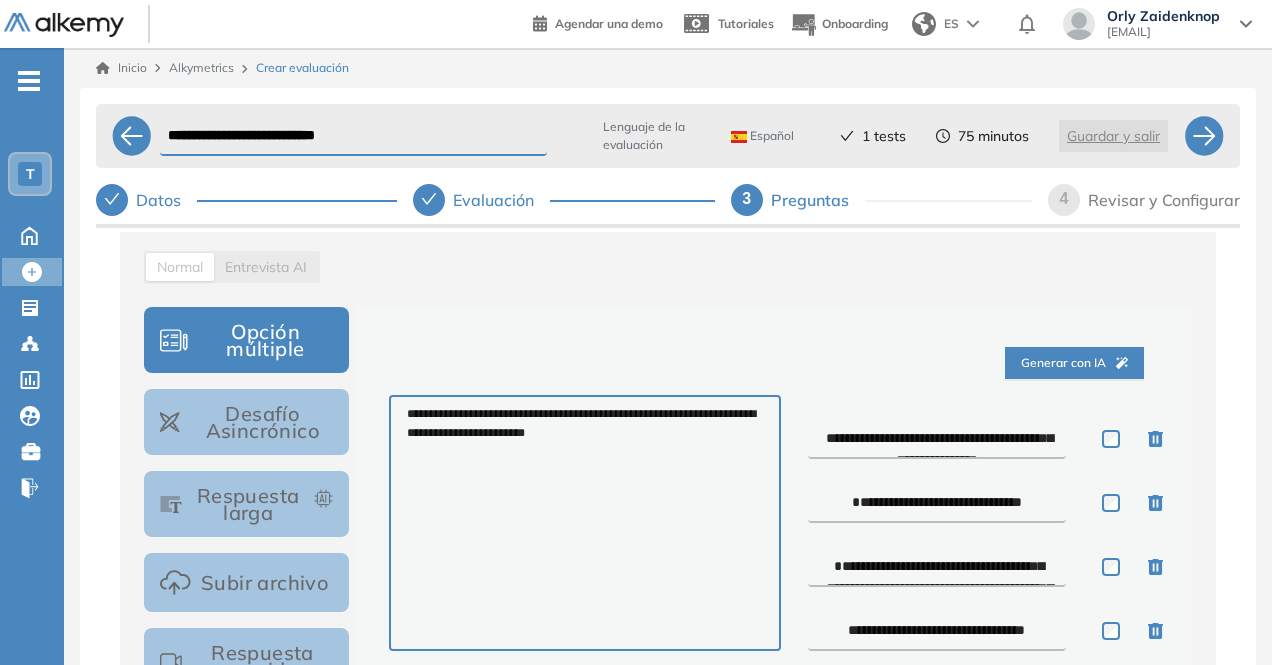 type on "**********" 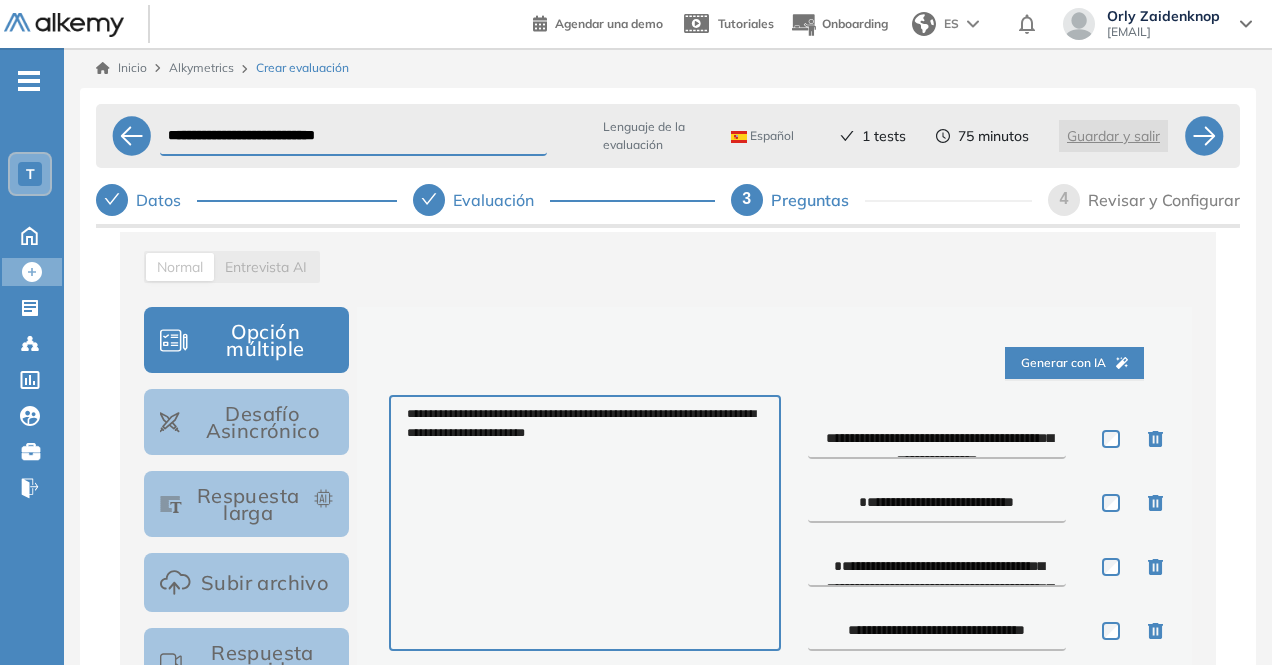 type on "**********" 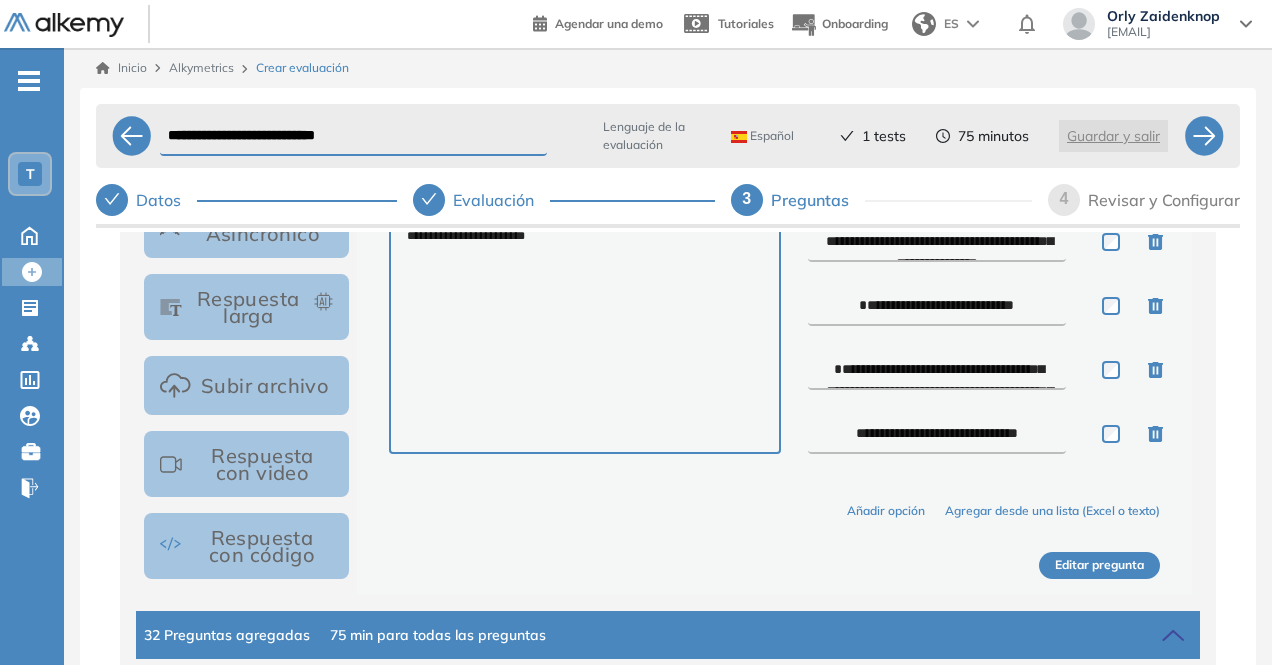 type on "**********" 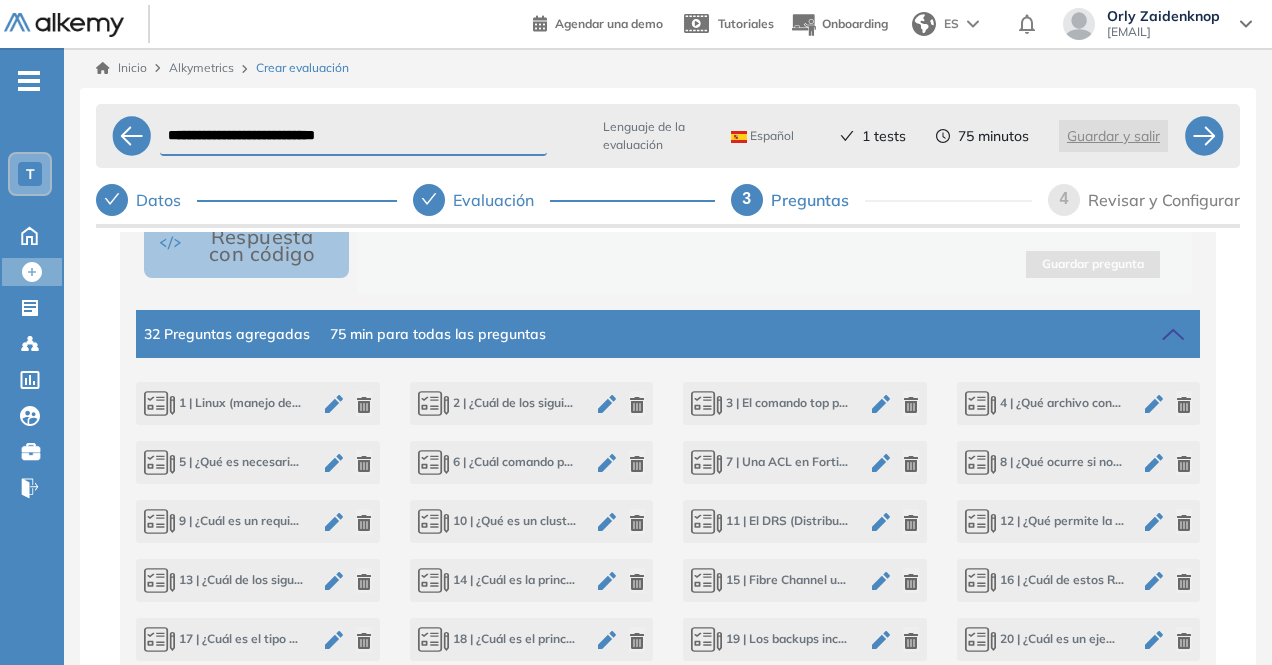 scroll, scrollTop: 761, scrollLeft: 0, axis: vertical 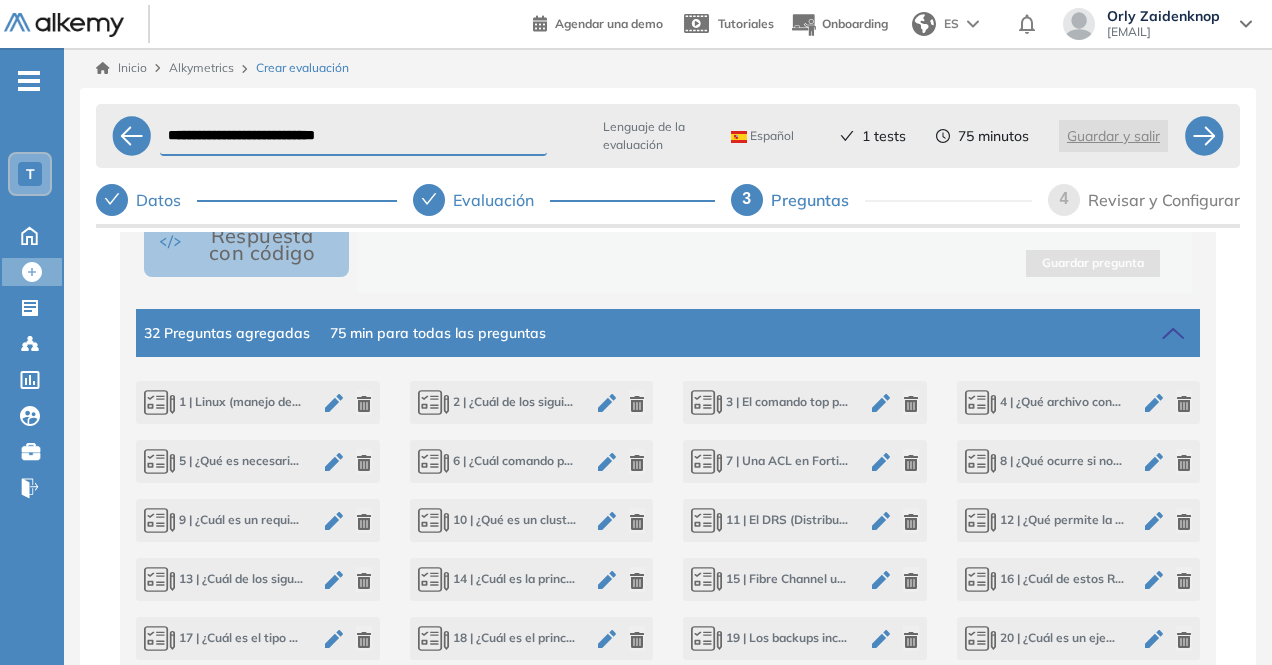 click 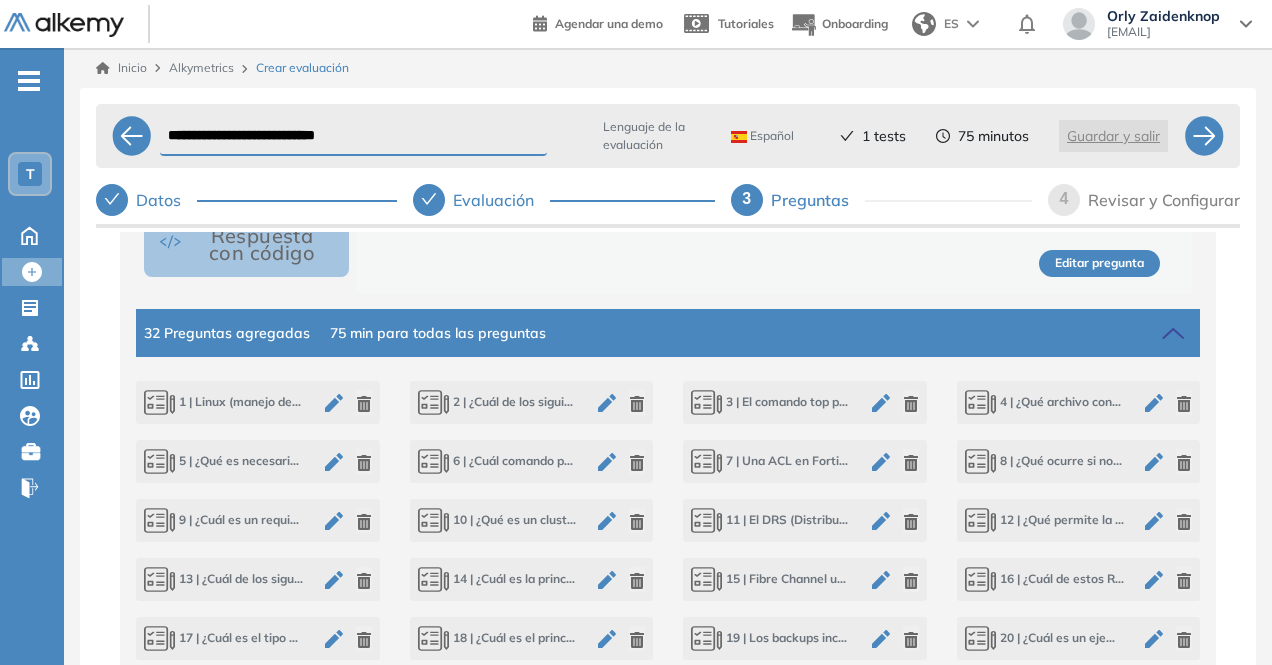 click 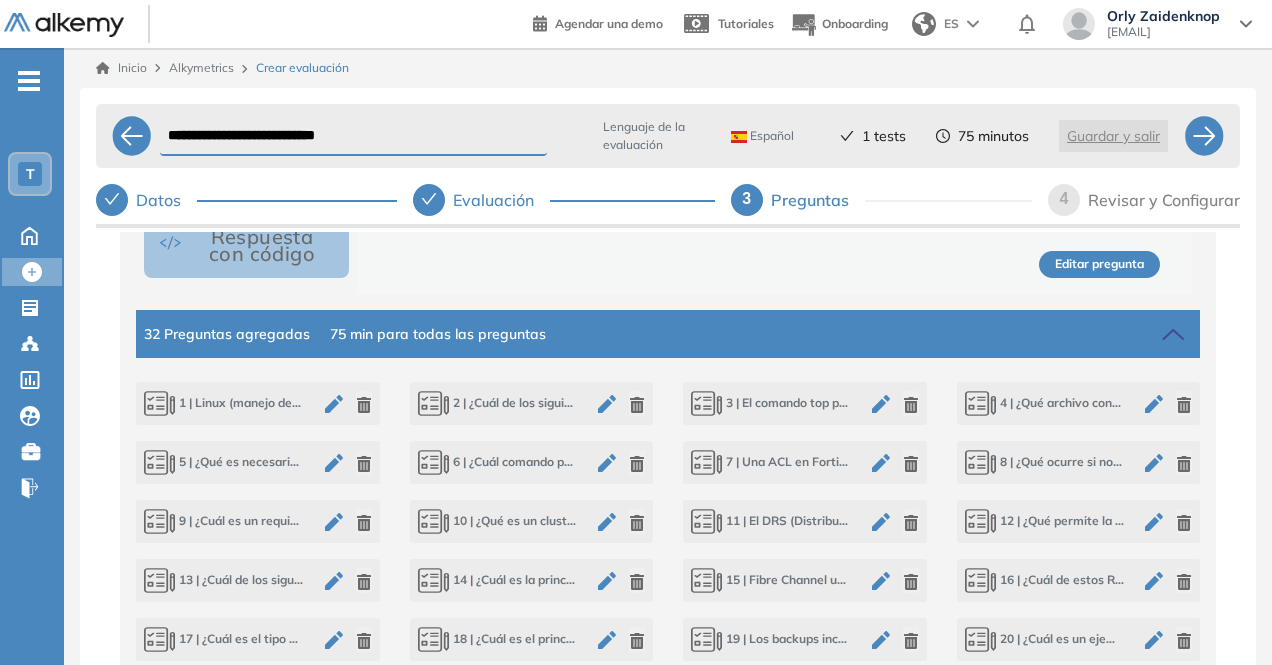 scroll, scrollTop: 761, scrollLeft: 0, axis: vertical 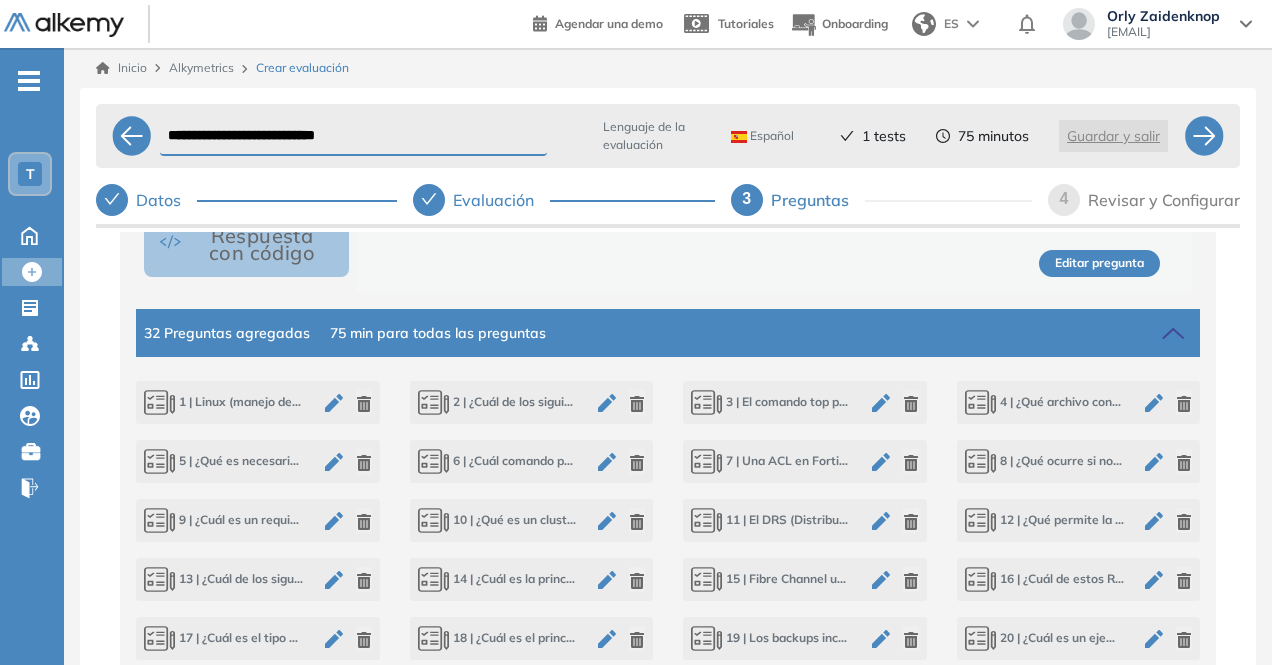 click 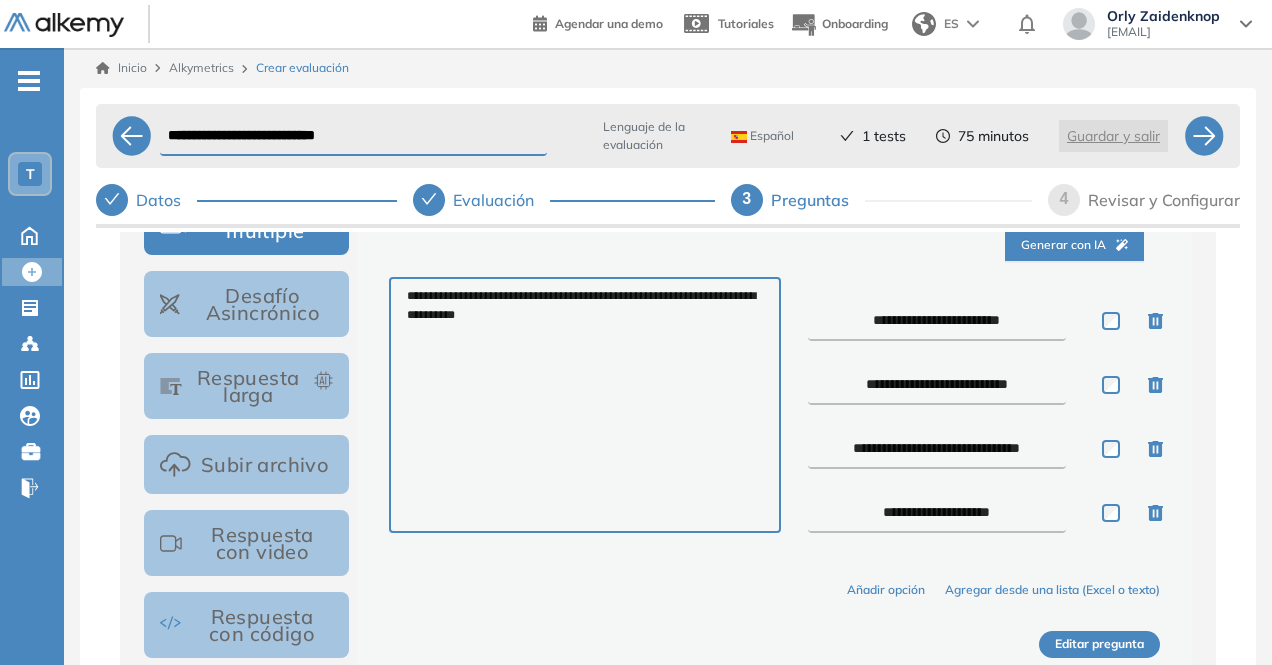 click on "**********" at bounding box center [937, 321] 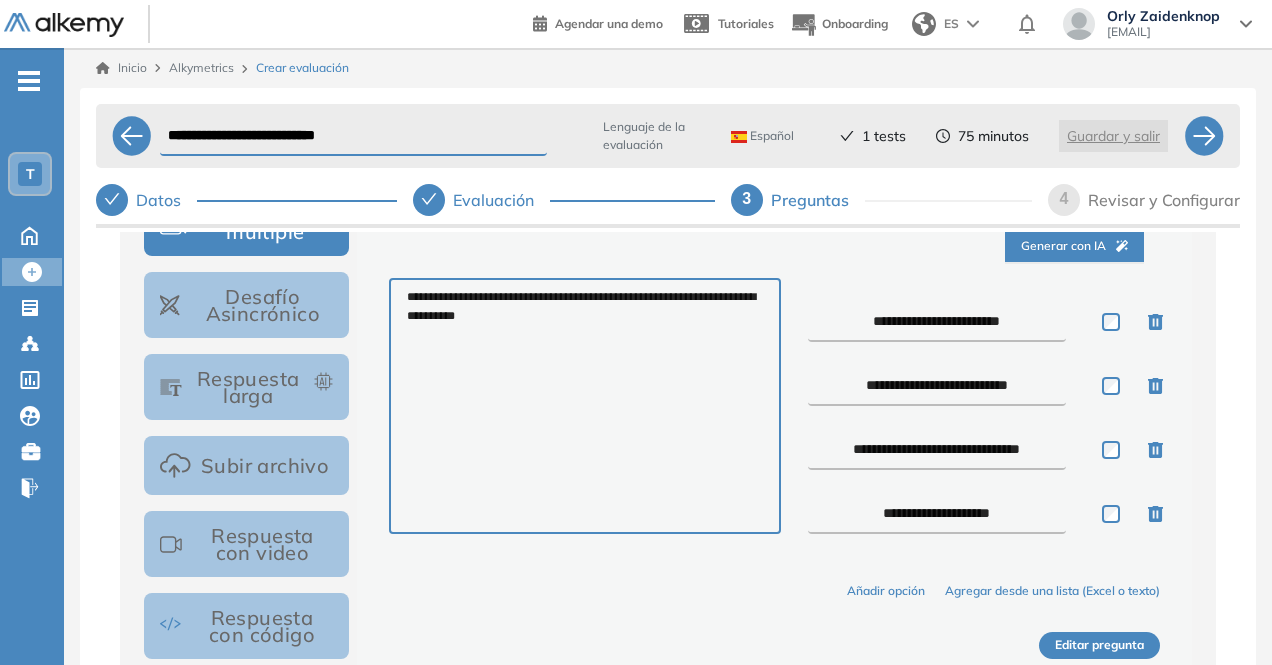 scroll, scrollTop: 378, scrollLeft: 0, axis: vertical 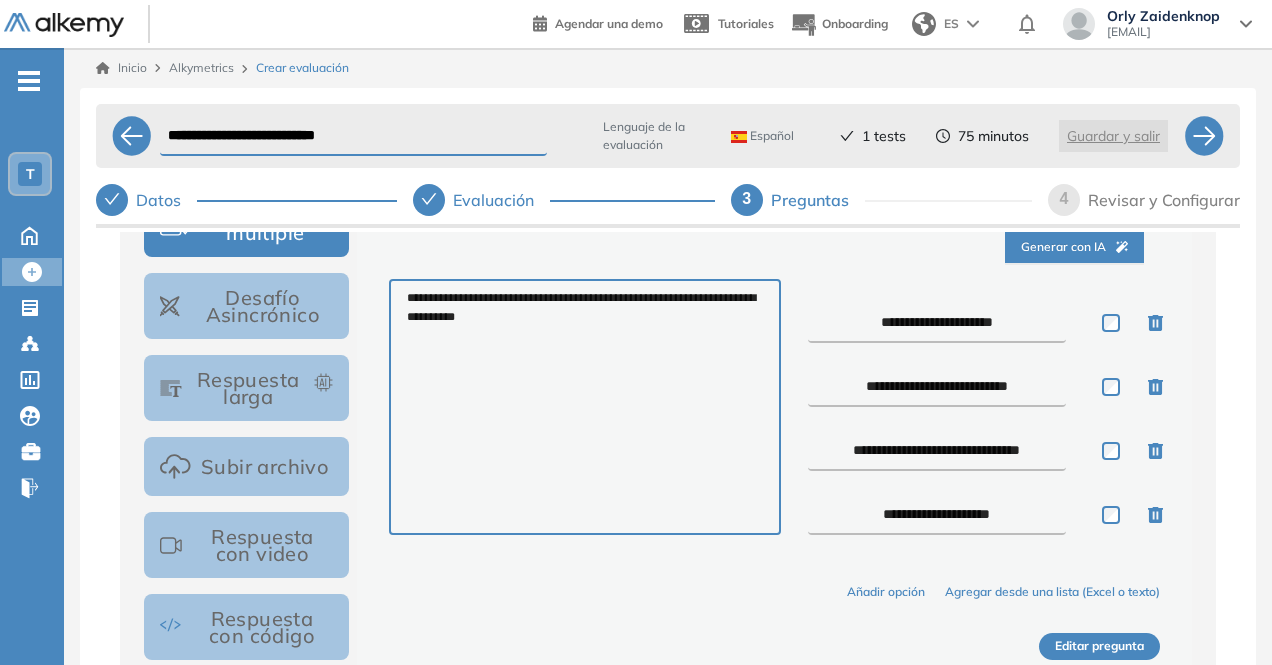 type on "**********" 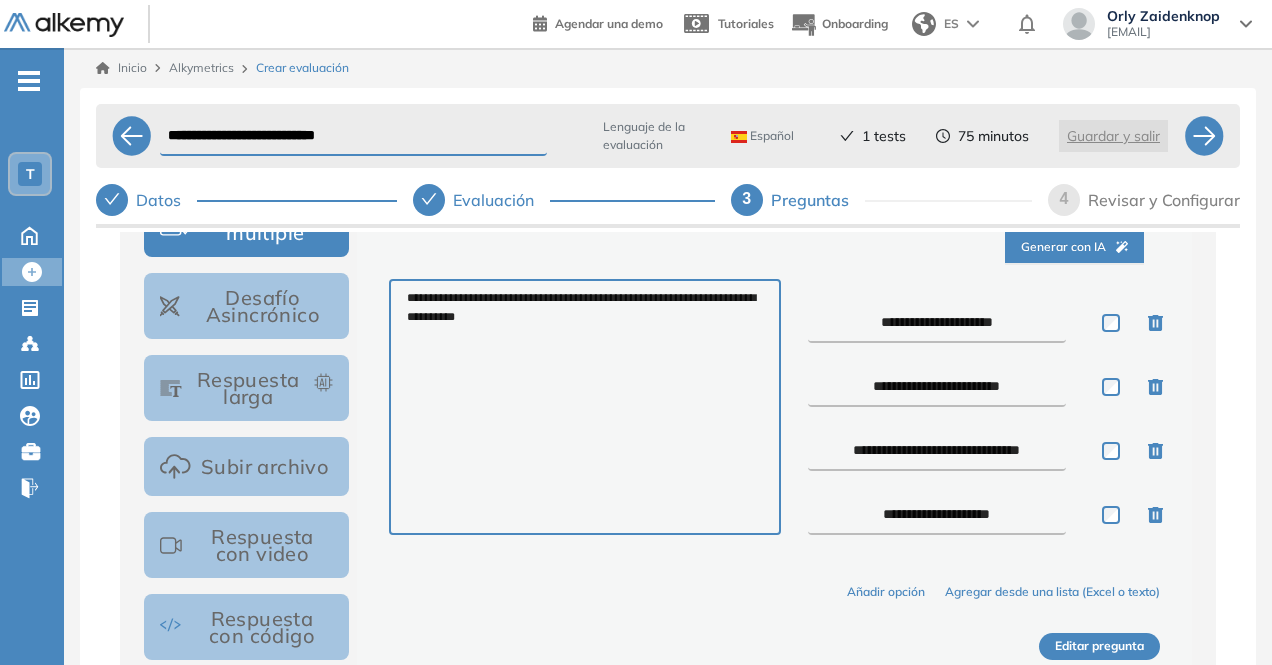 type on "**********" 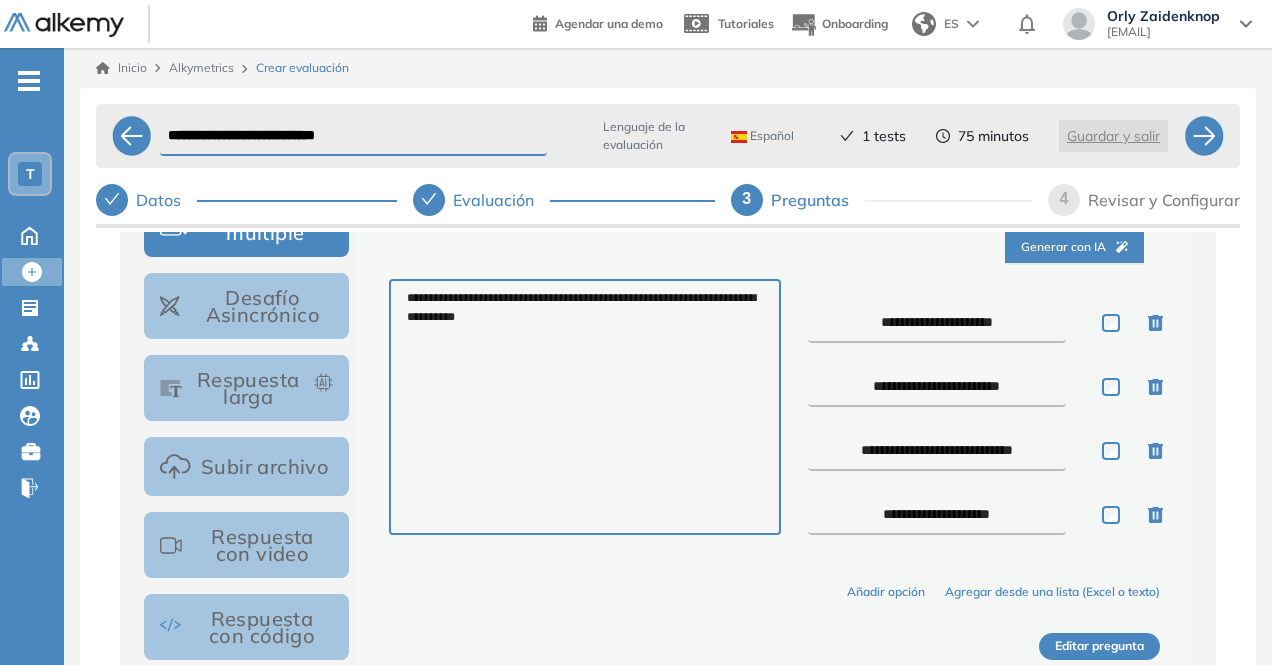 type on "**********" 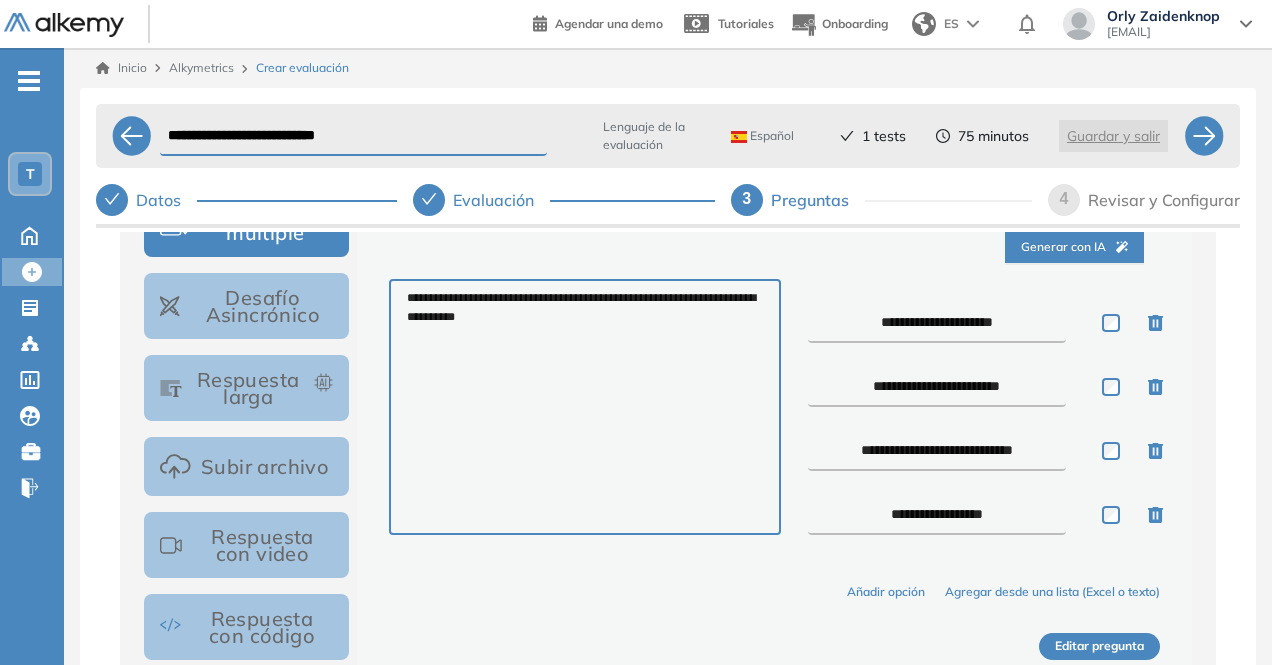 type on "**********" 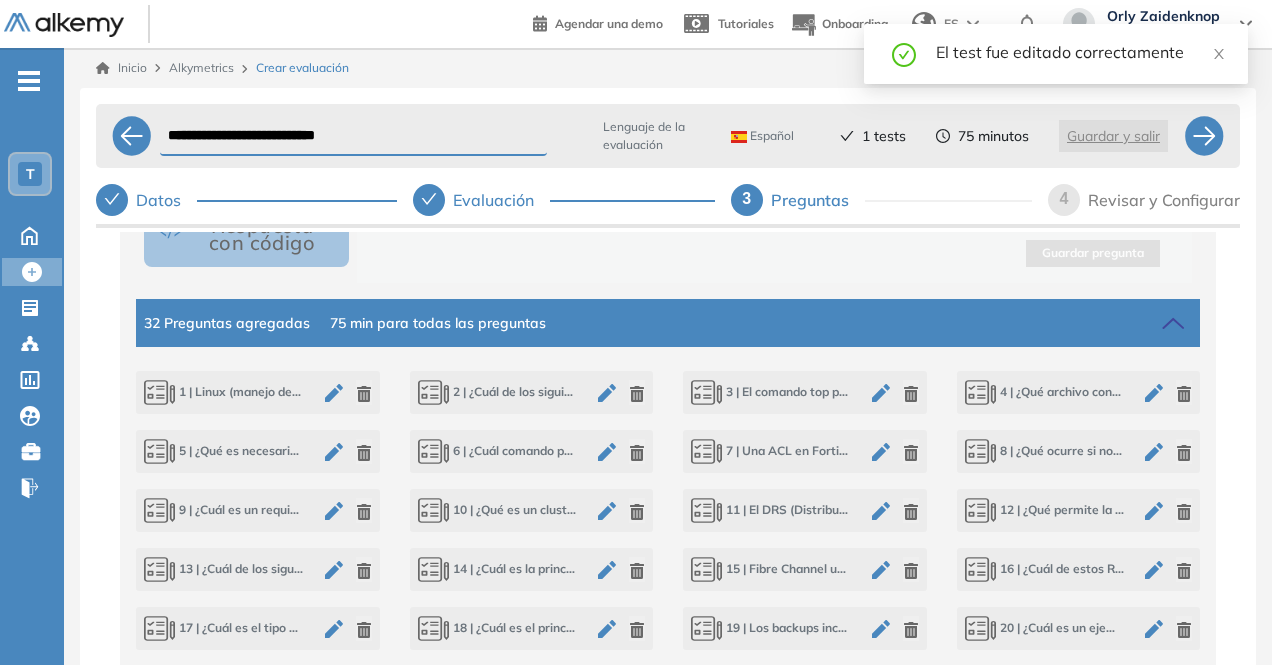 click 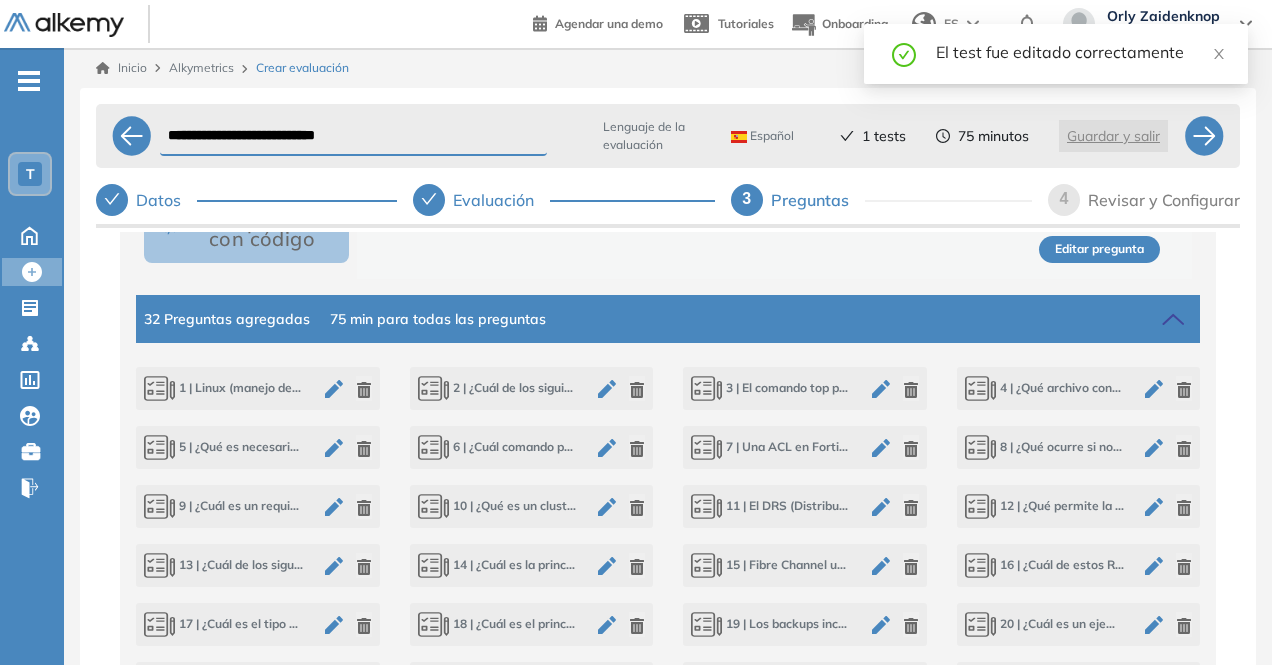 scroll, scrollTop: 776, scrollLeft: 0, axis: vertical 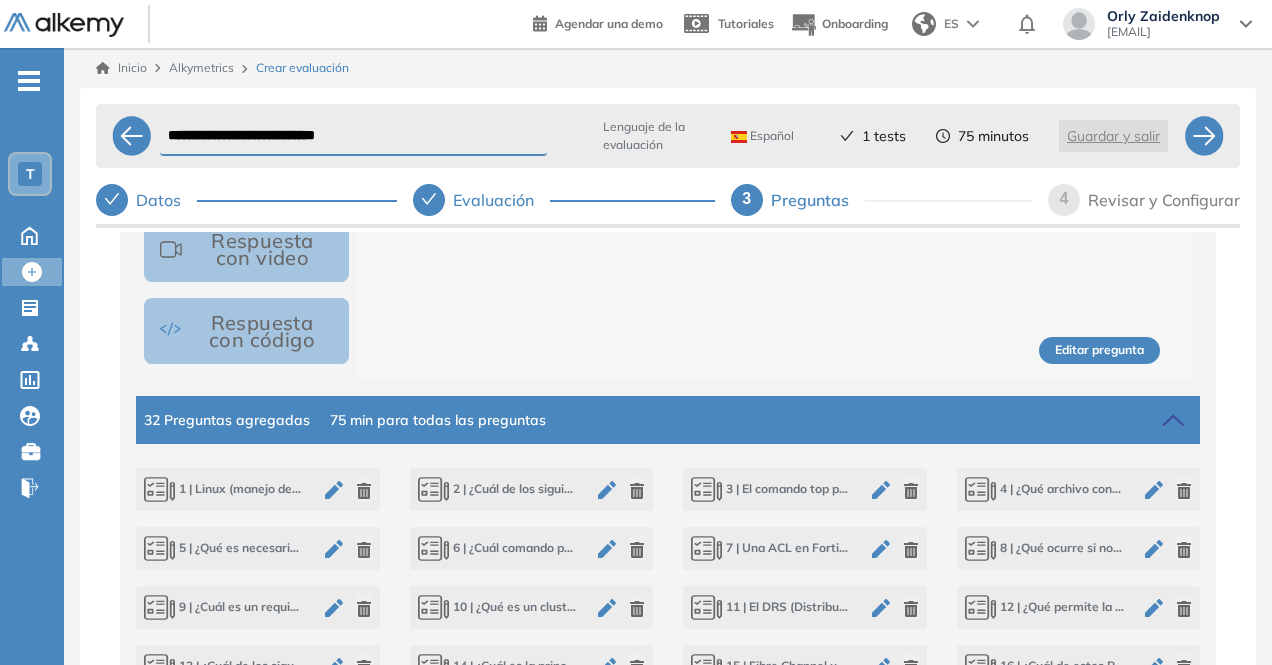 click 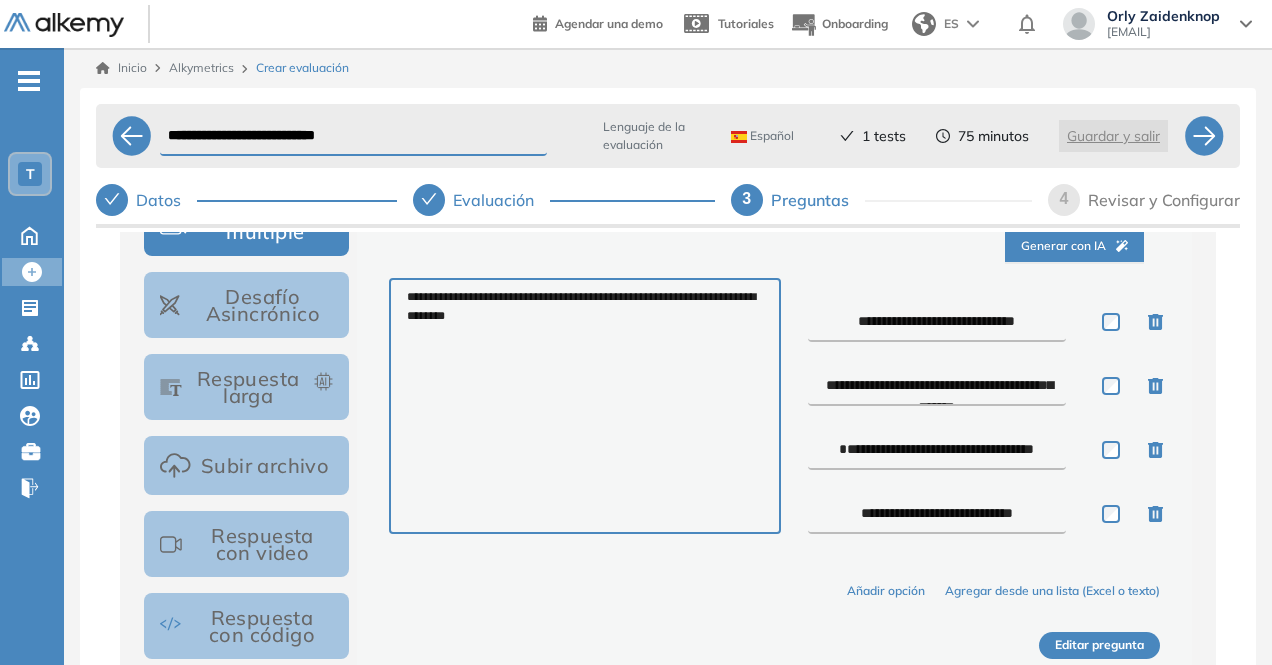 click on "**********" at bounding box center [937, 322] 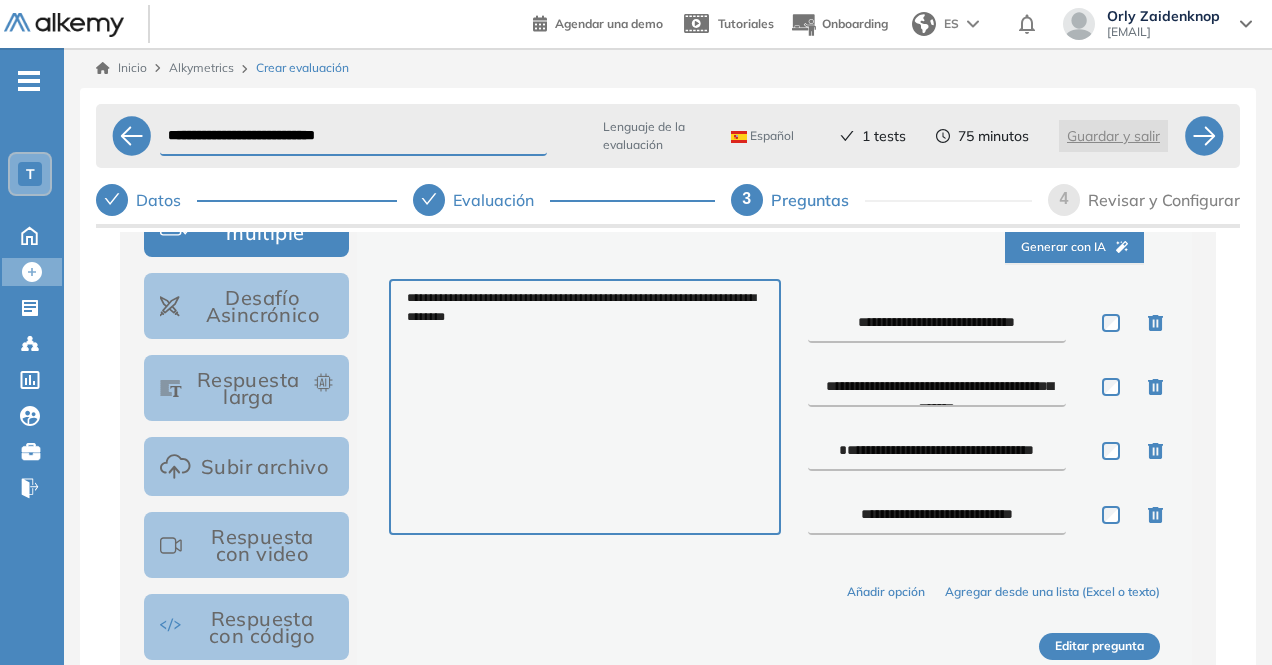 scroll, scrollTop: 377, scrollLeft: 0, axis: vertical 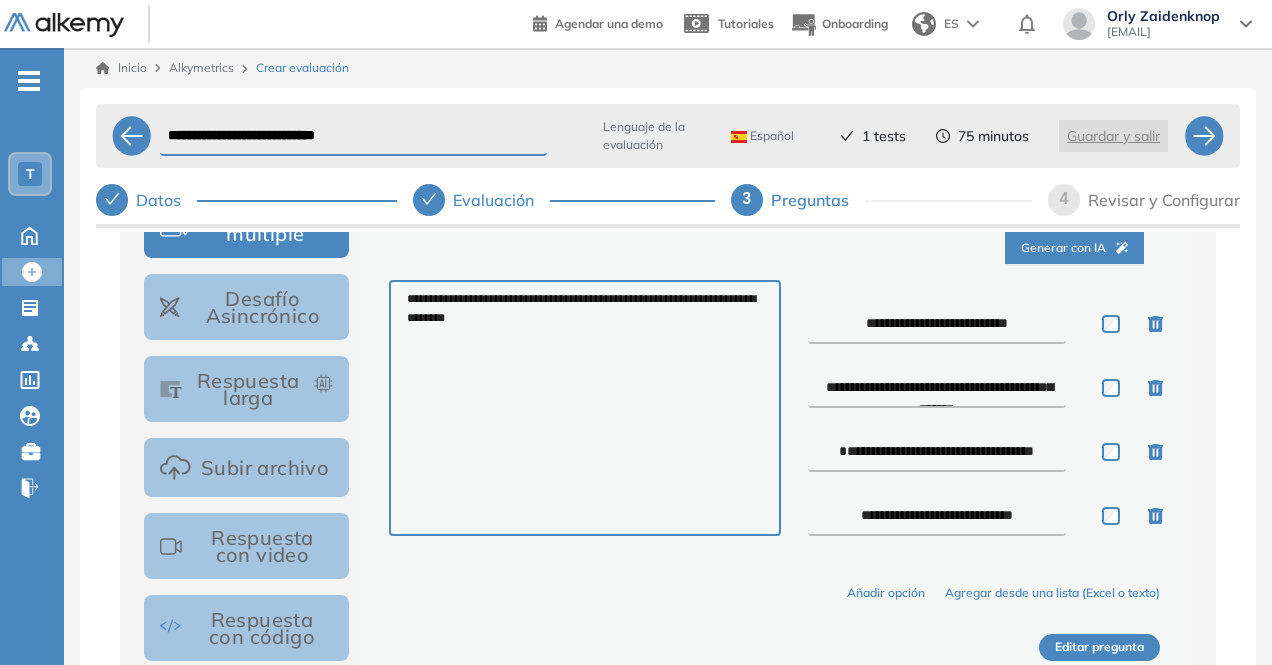 type on "**********" 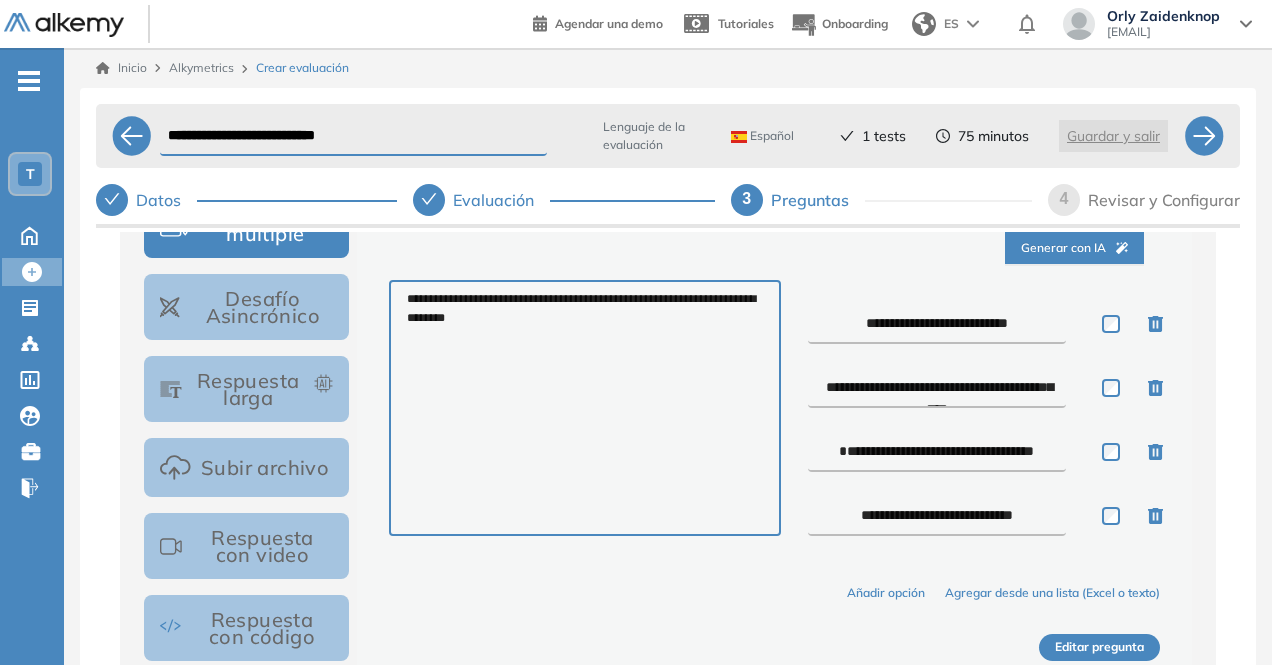 type on "**********" 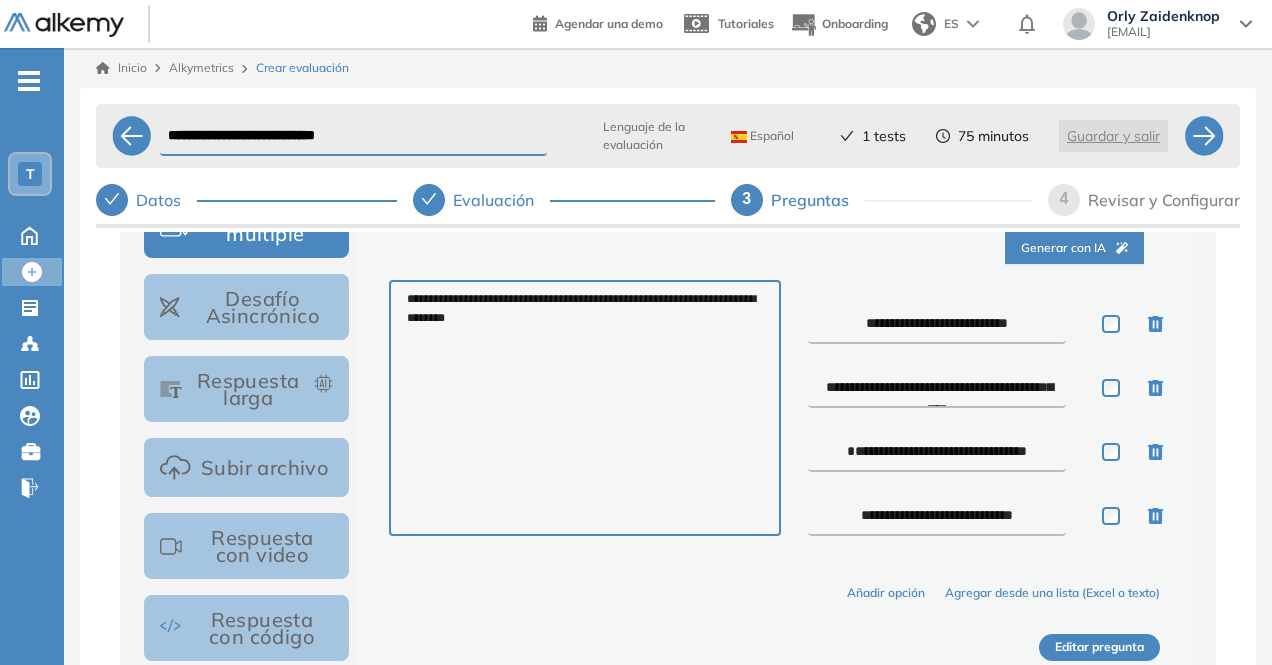 type on "**********" 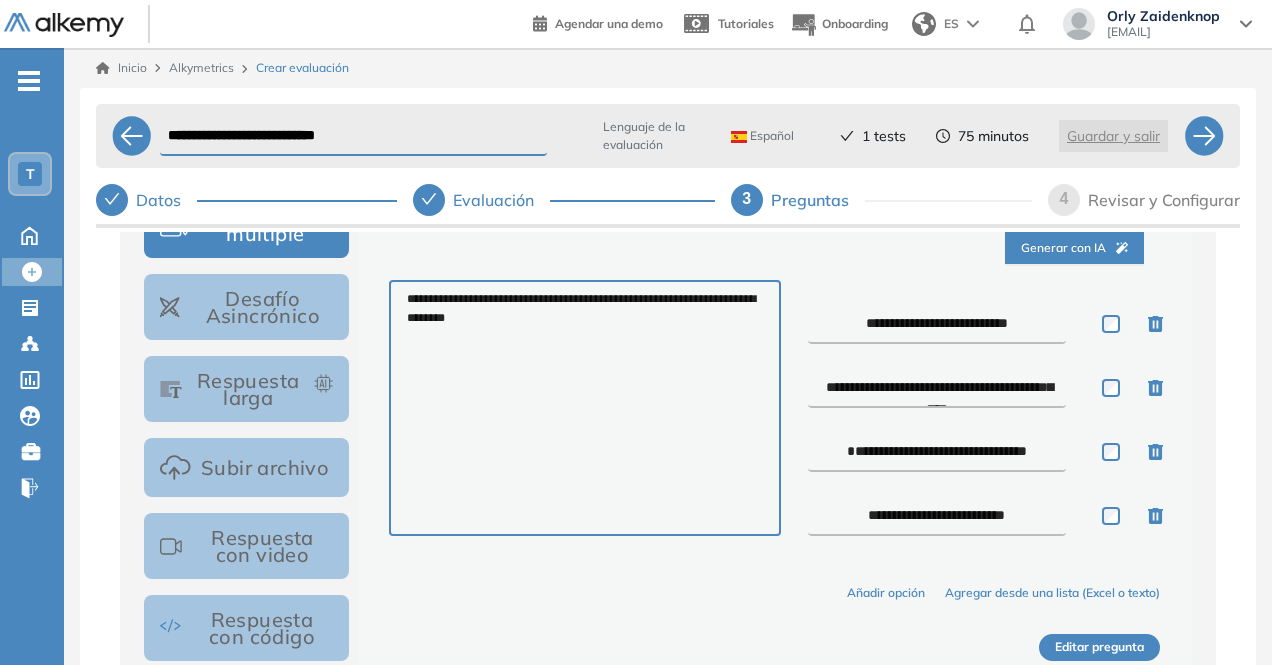 type on "**********" 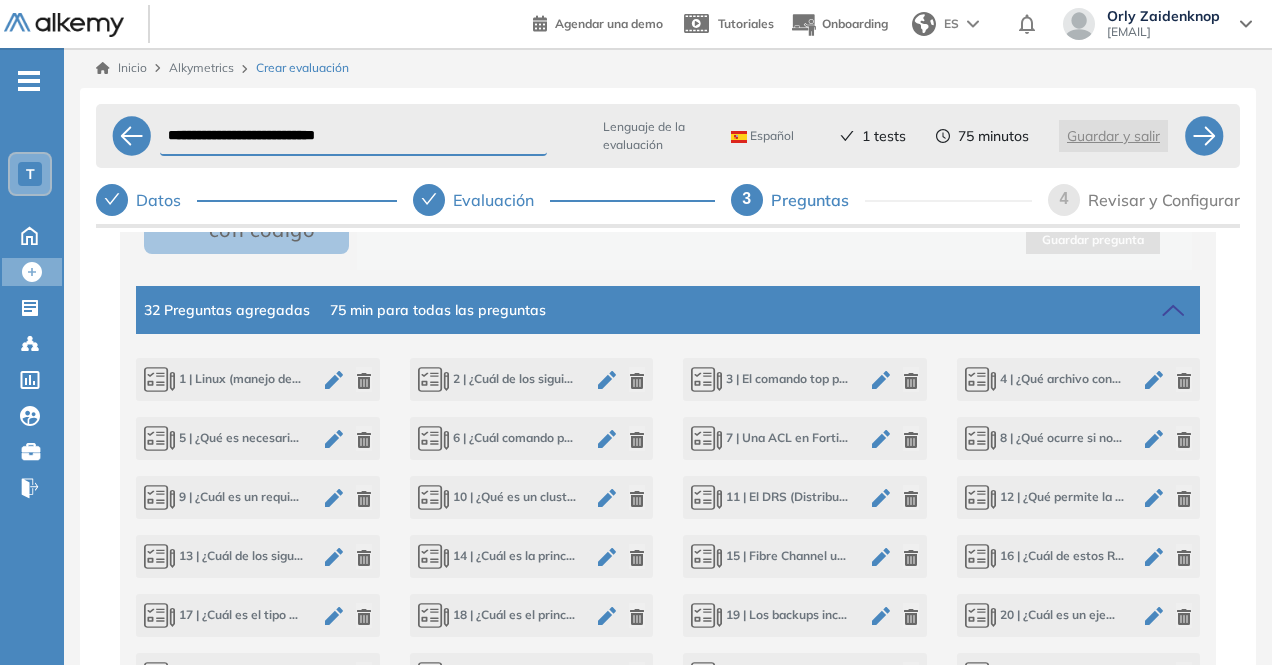 click 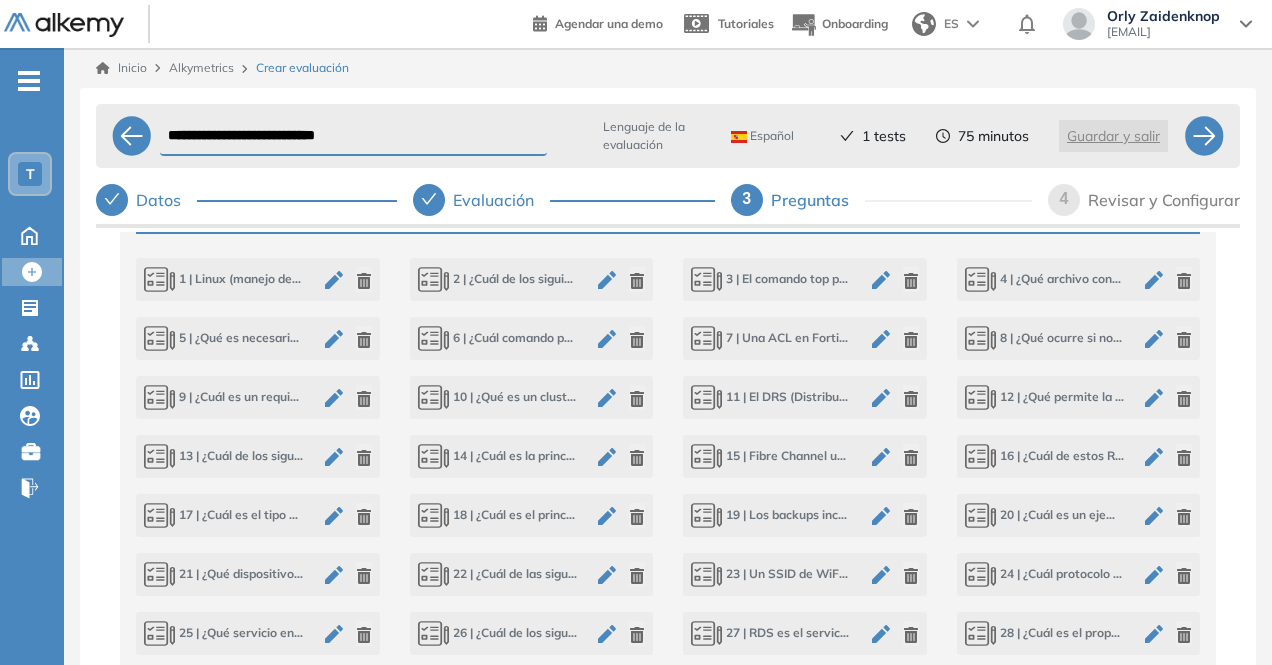 click 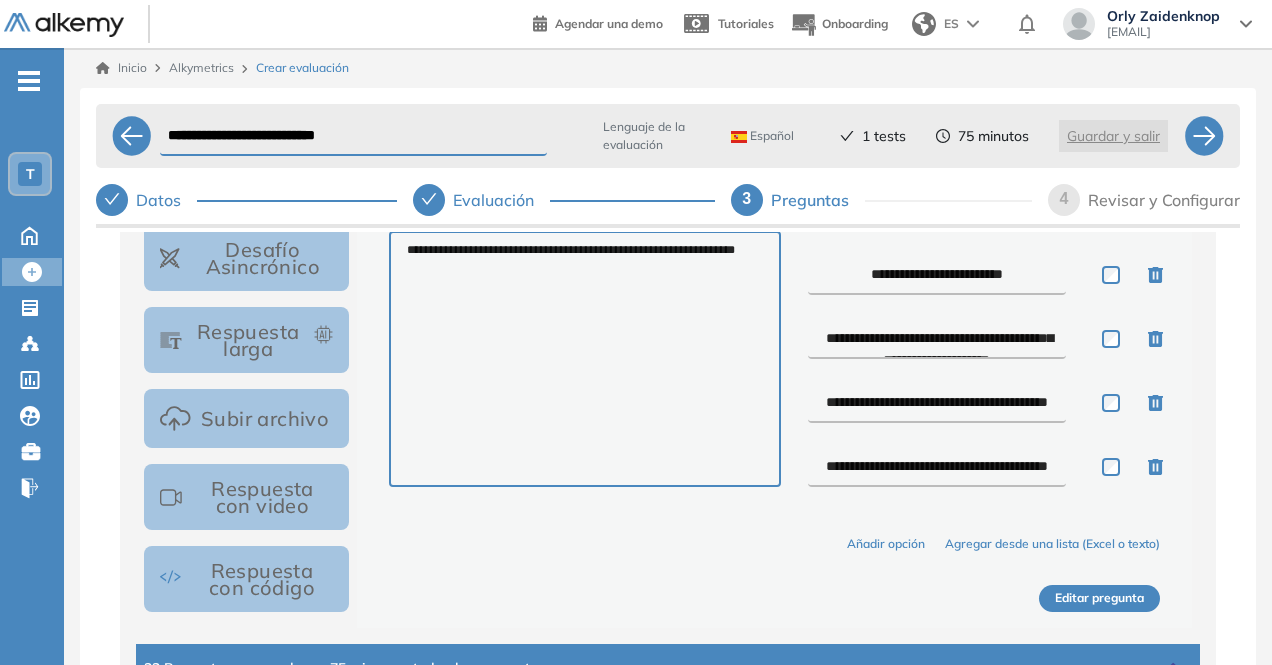 scroll, scrollTop: 425, scrollLeft: 0, axis: vertical 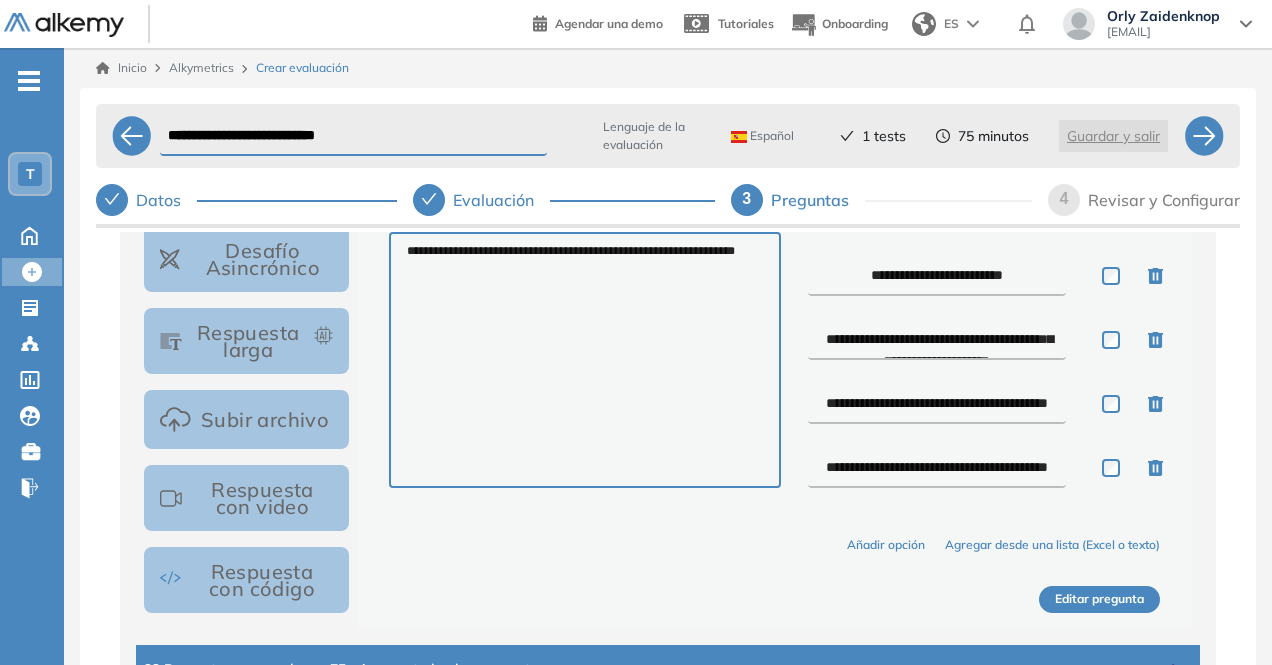 click on "**********" at bounding box center (937, 276) 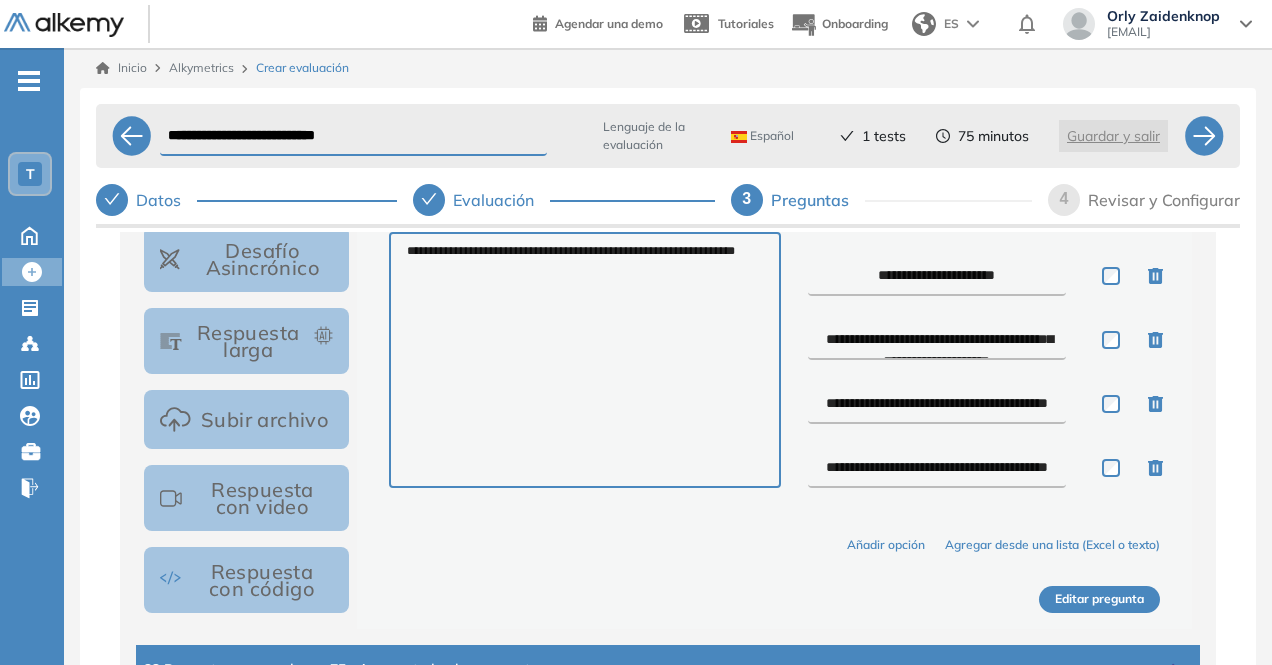 type on "**********" 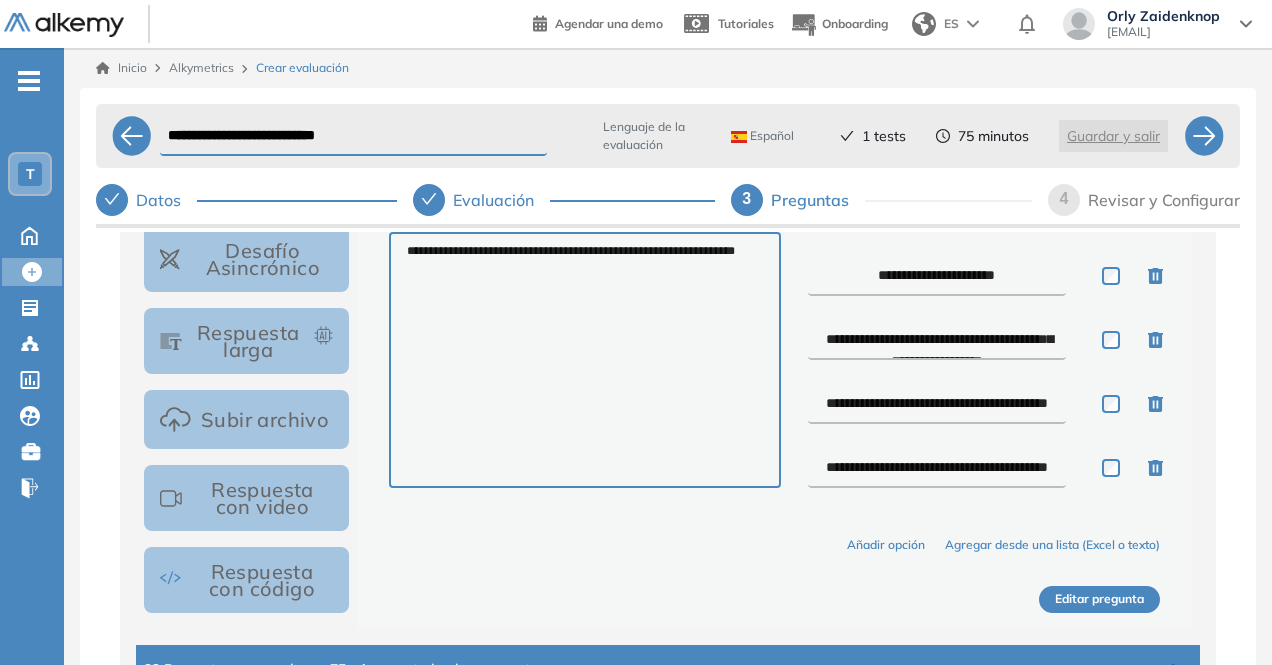 type on "**********" 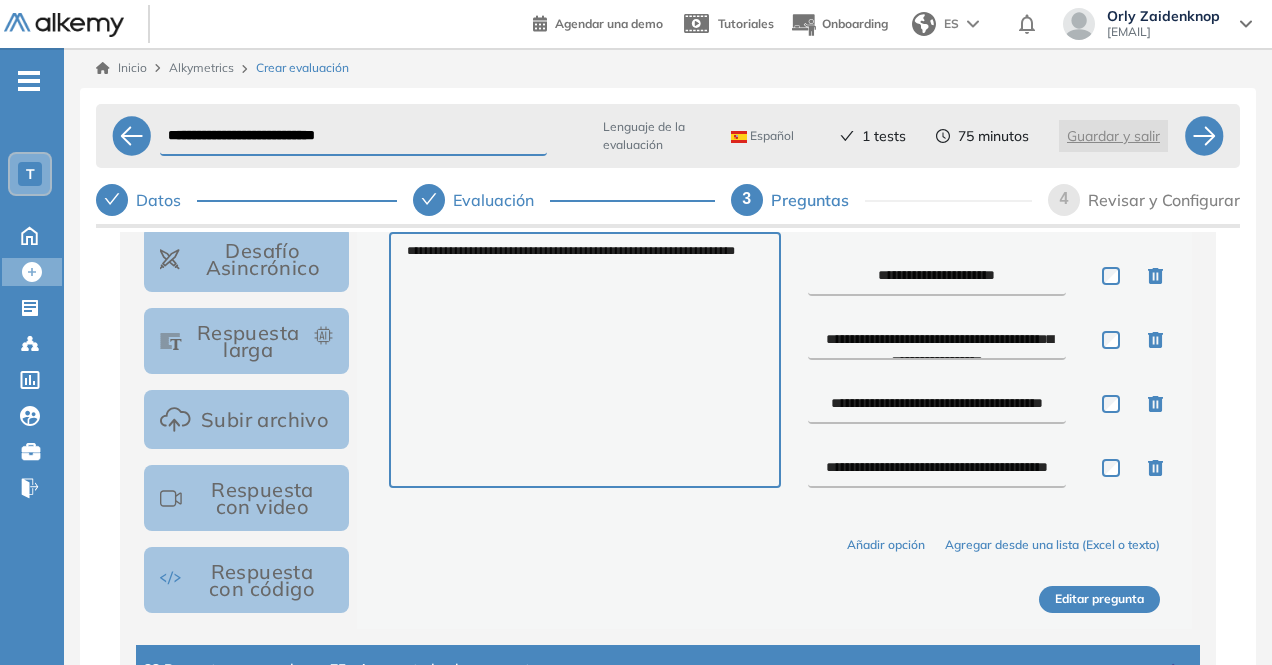 type on "**********" 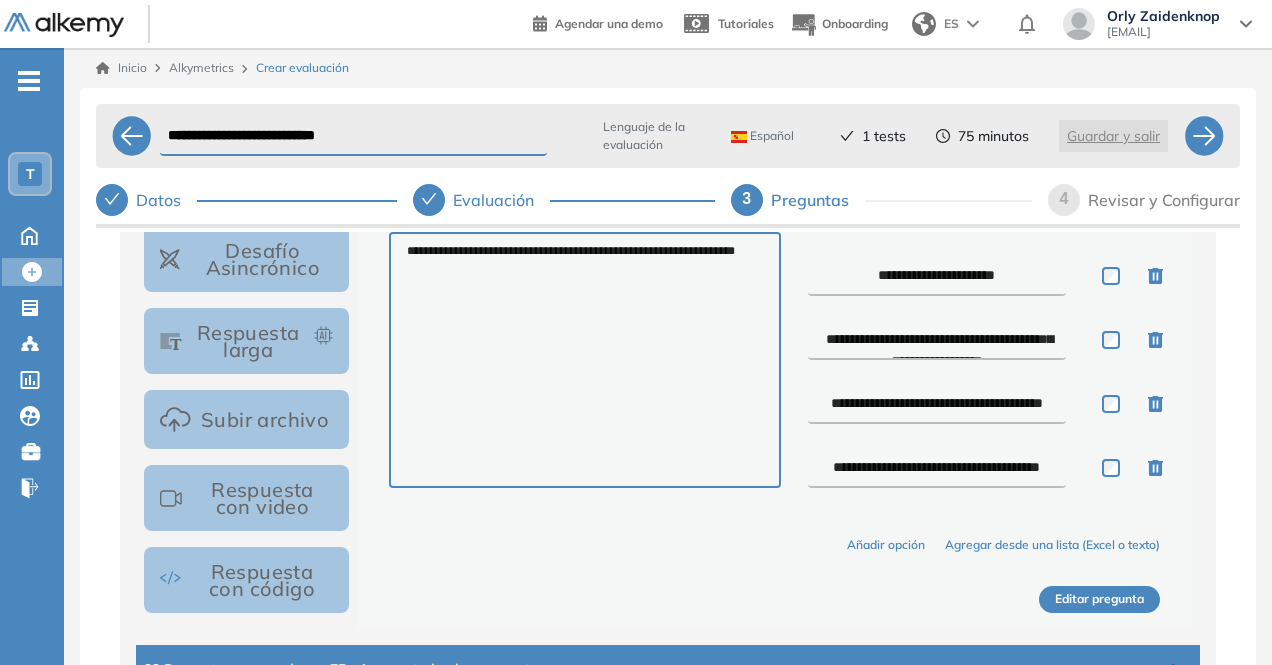 type on "**********" 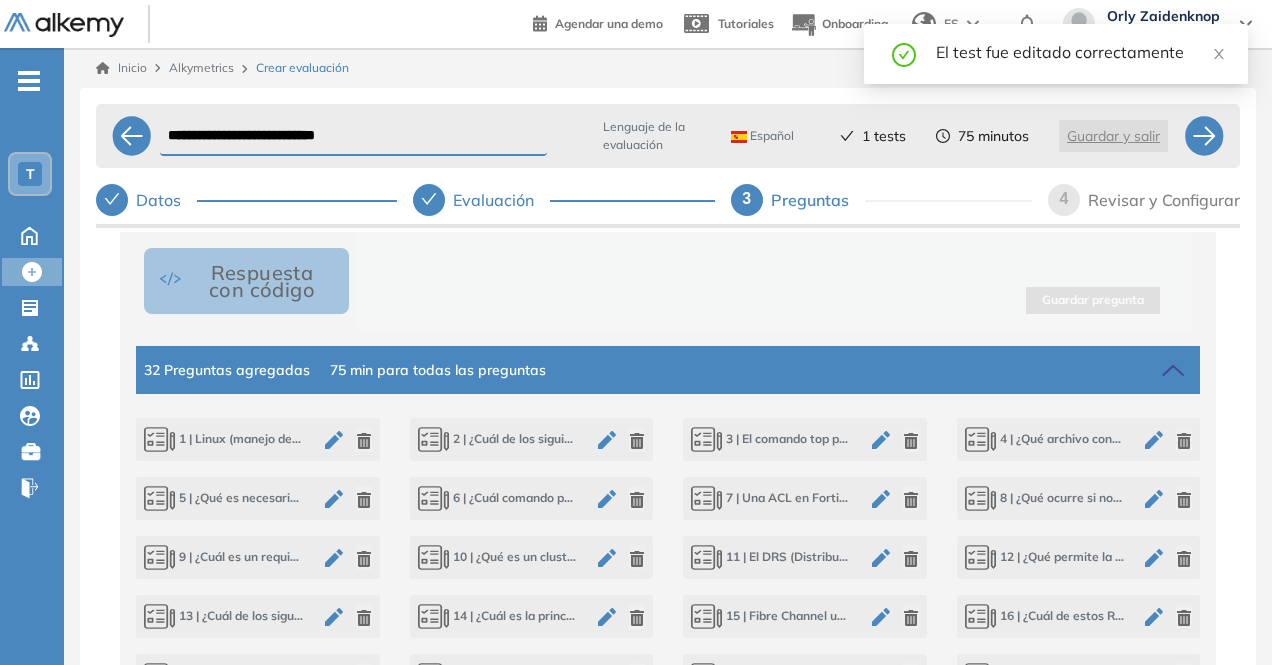scroll, scrollTop: 724, scrollLeft: 0, axis: vertical 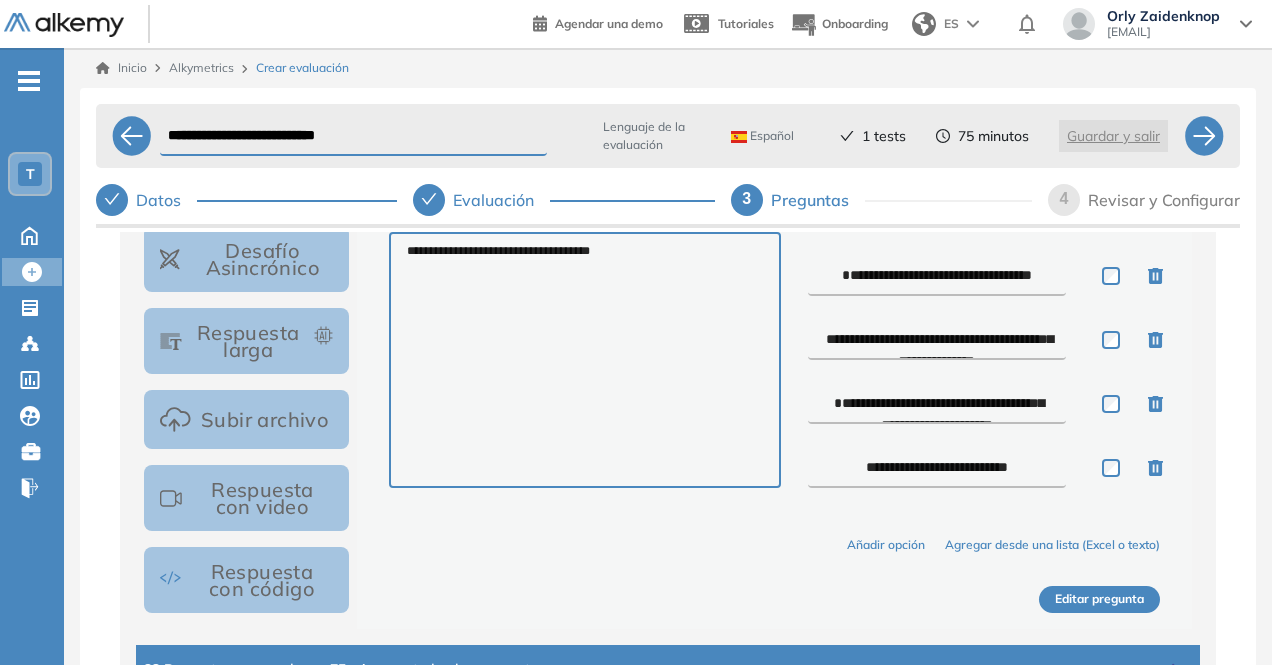 click on "**********" at bounding box center [937, 276] 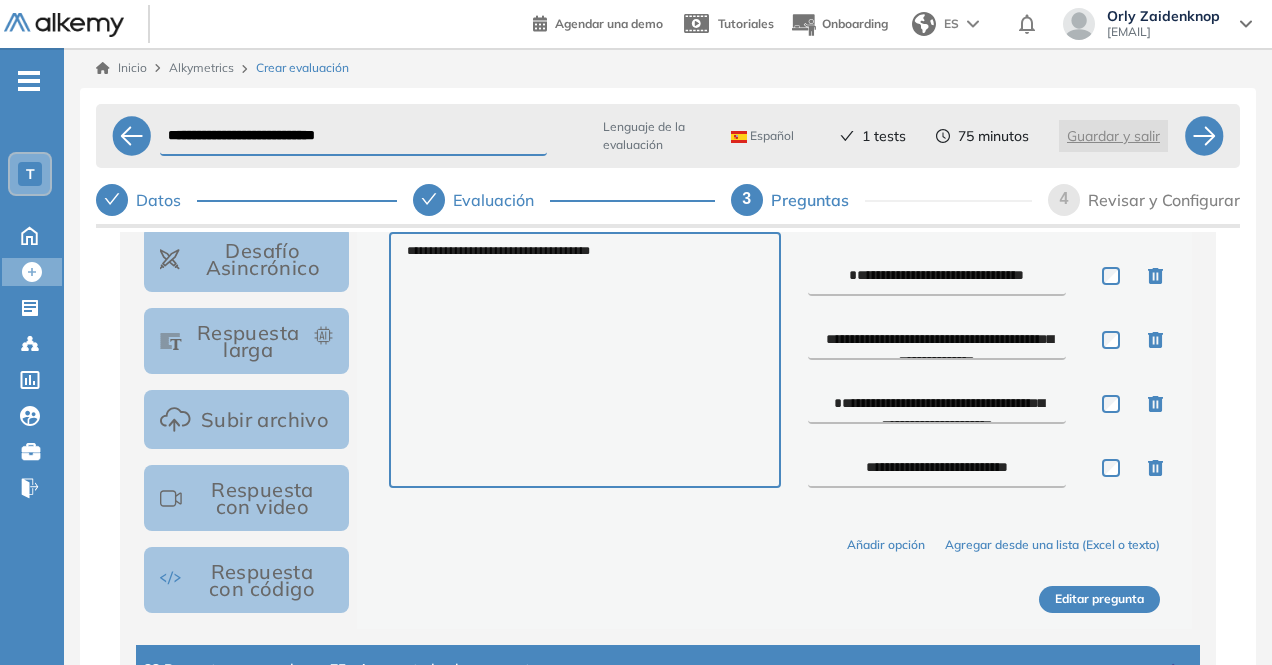 type on "**********" 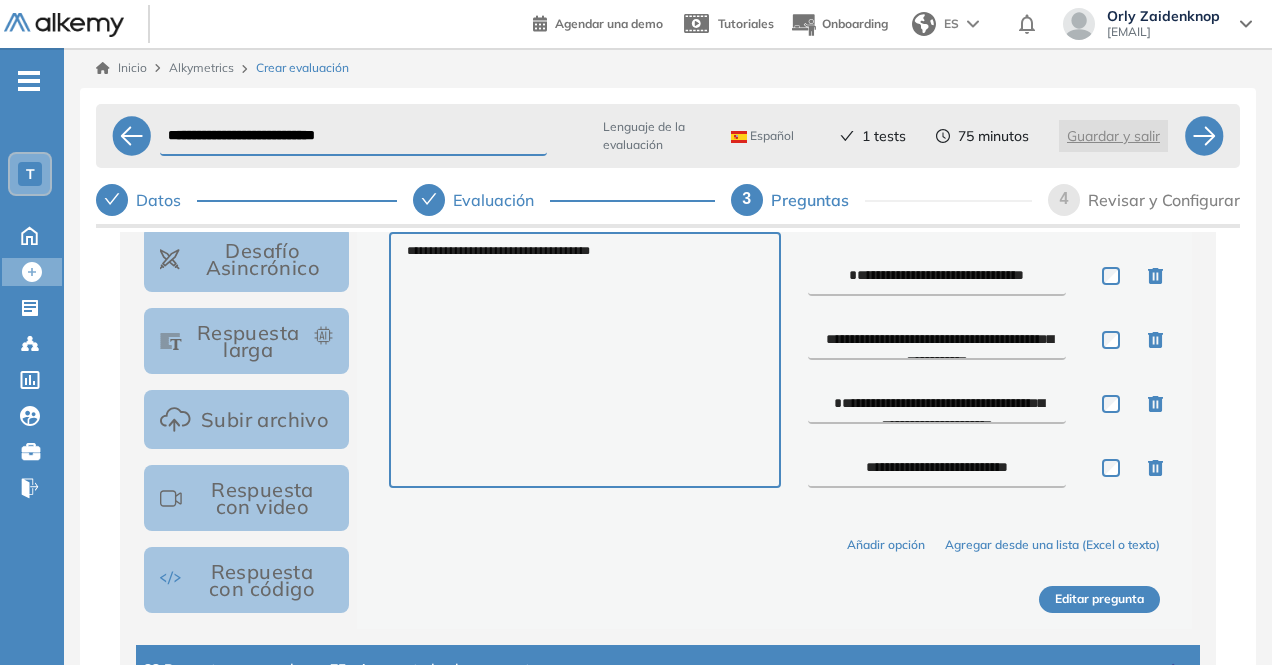 type on "**********" 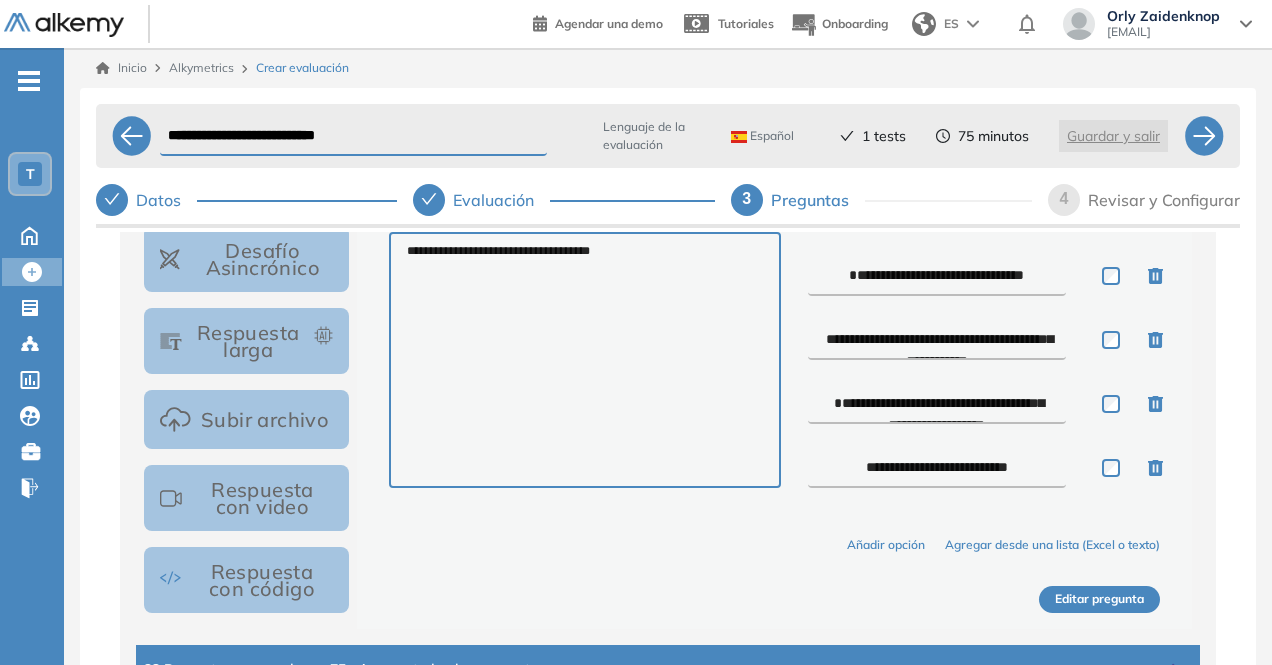 type on "**********" 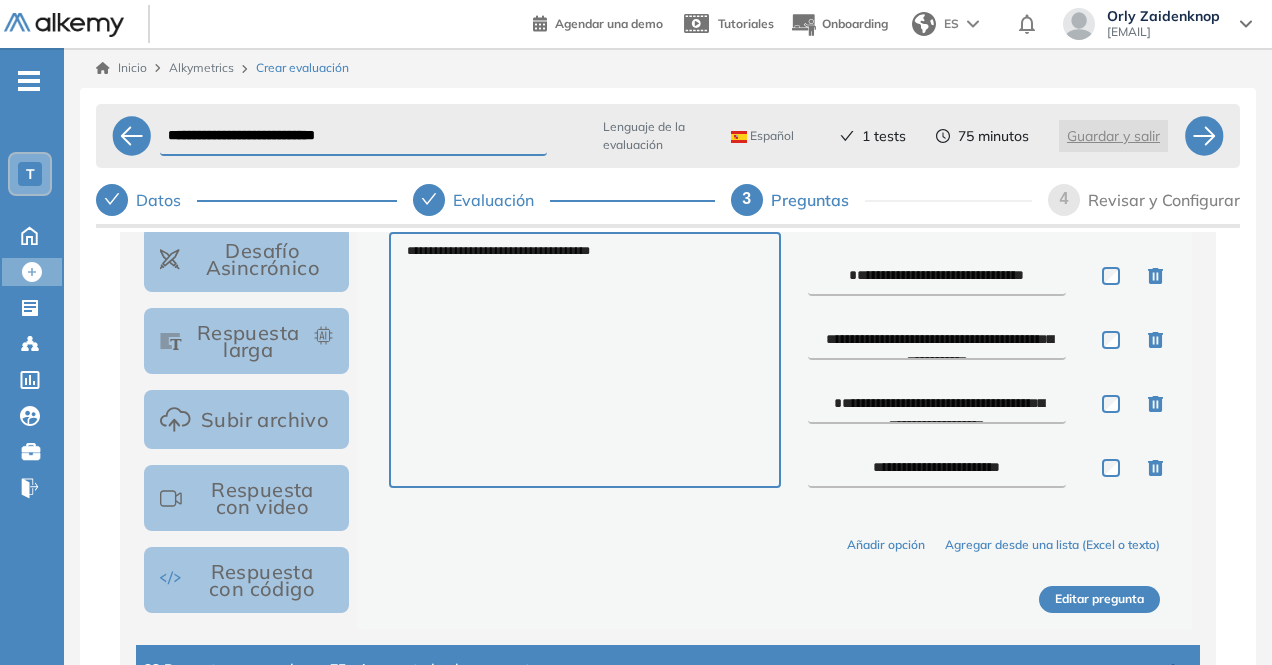 type on "**********" 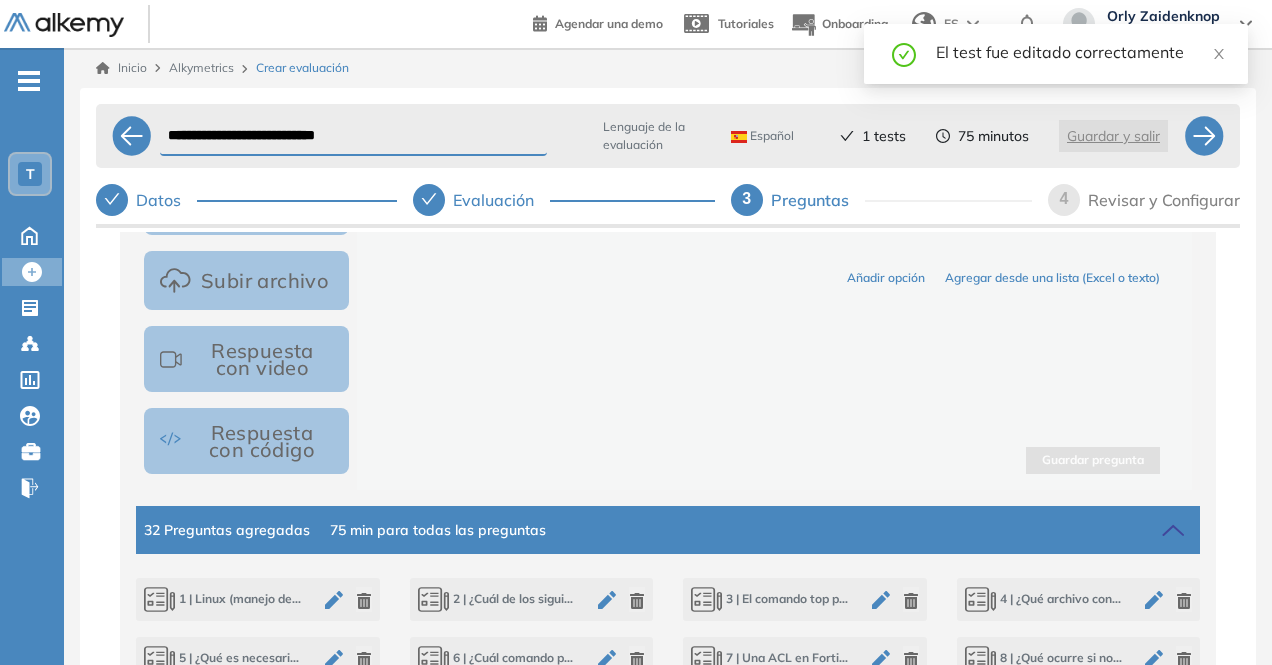 scroll, scrollTop: 579, scrollLeft: 0, axis: vertical 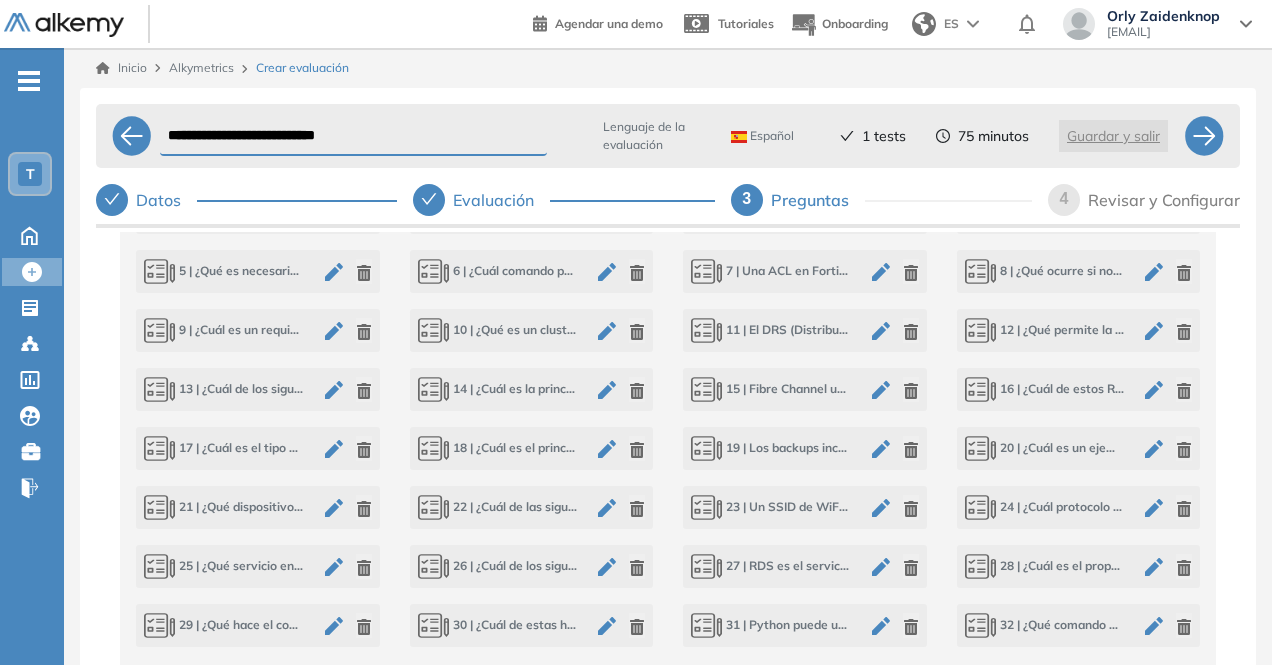 click 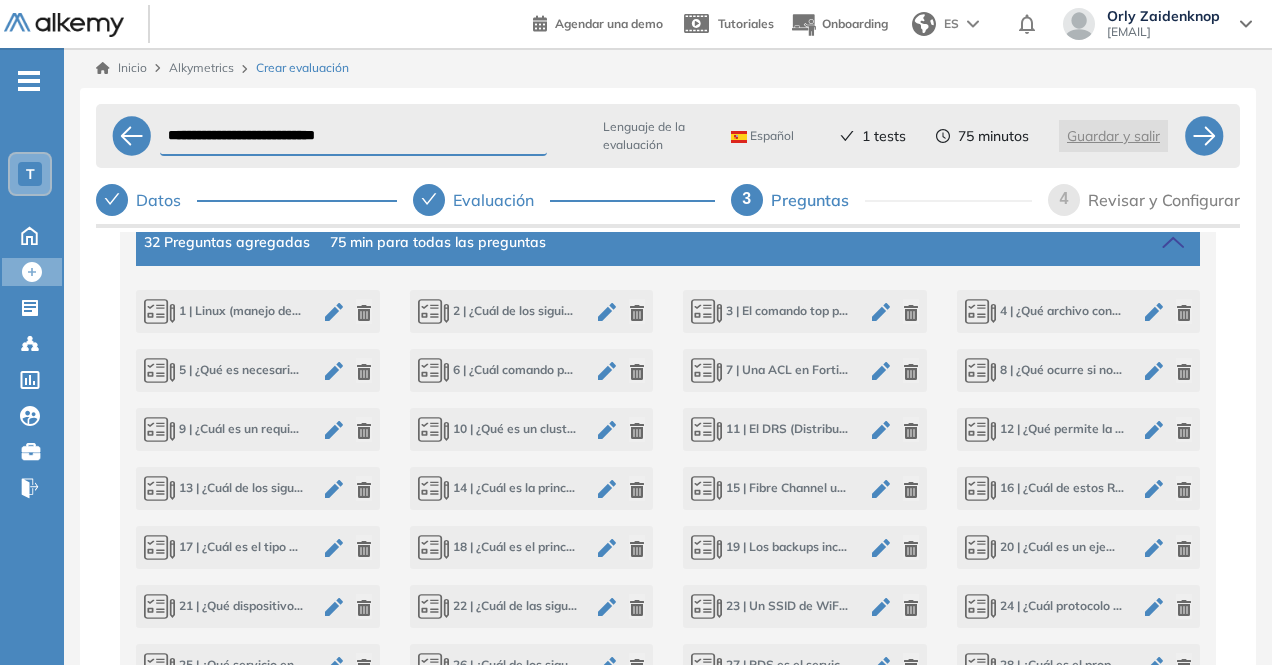 scroll, scrollTop: 854, scrollLeft: 0, axis: vertical 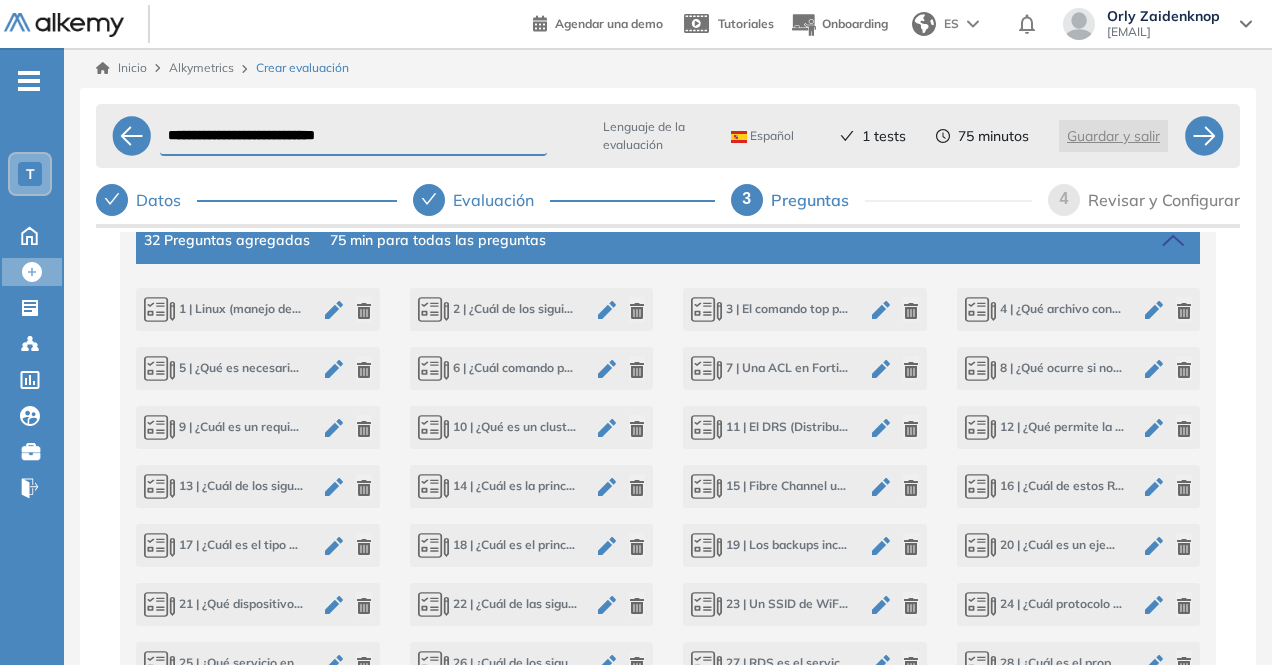 click 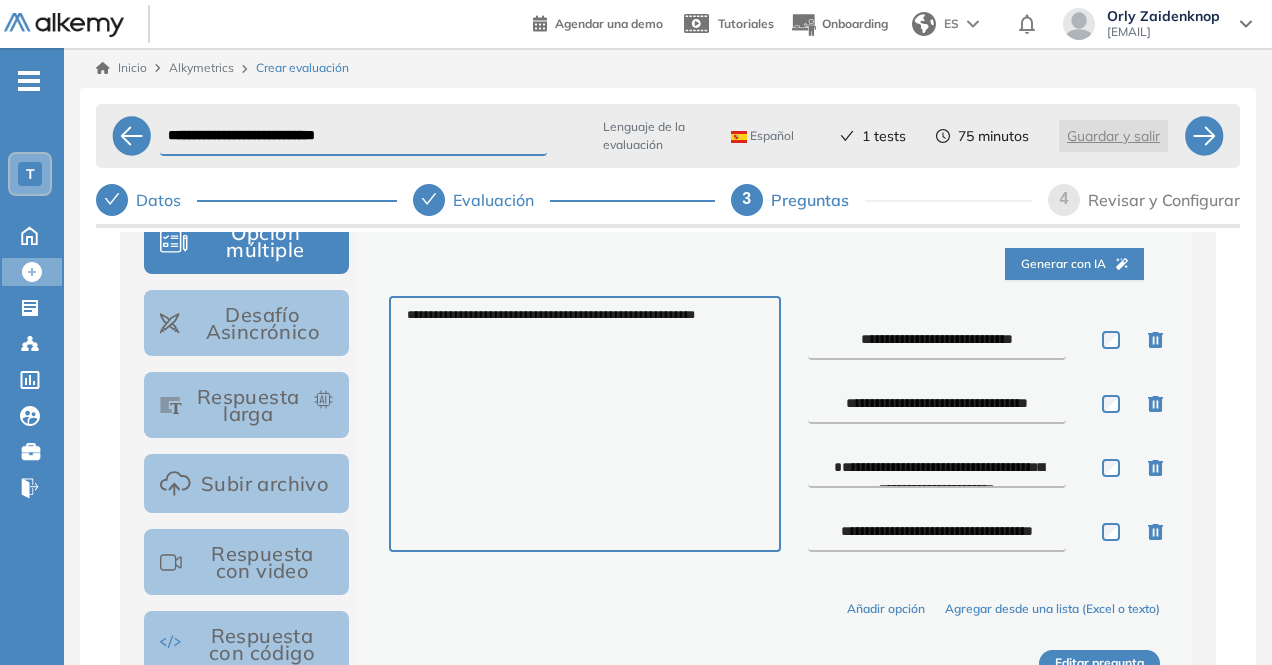 drag, startPoint x: 844, startPoint y: 328, endPoint x: 872, endPoint y: 341, distance: 30.870699 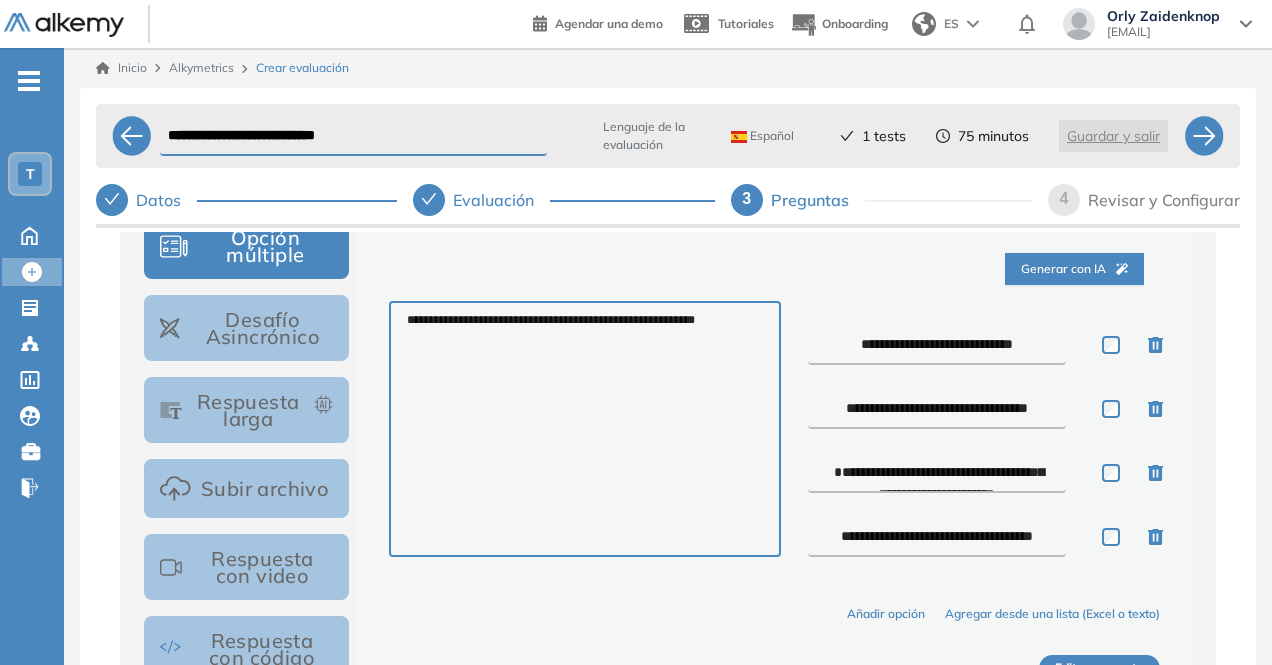 scroll, scrollTop: 356, scrollLeft: 0, axis: vertical 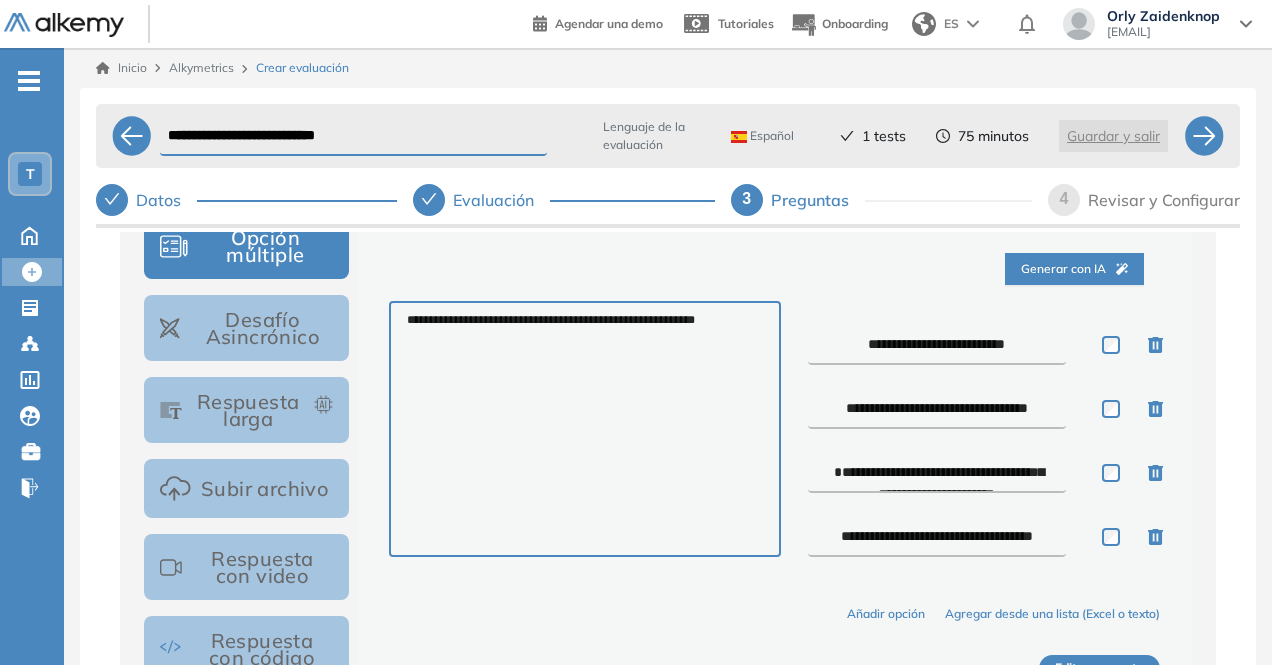type on "**********" 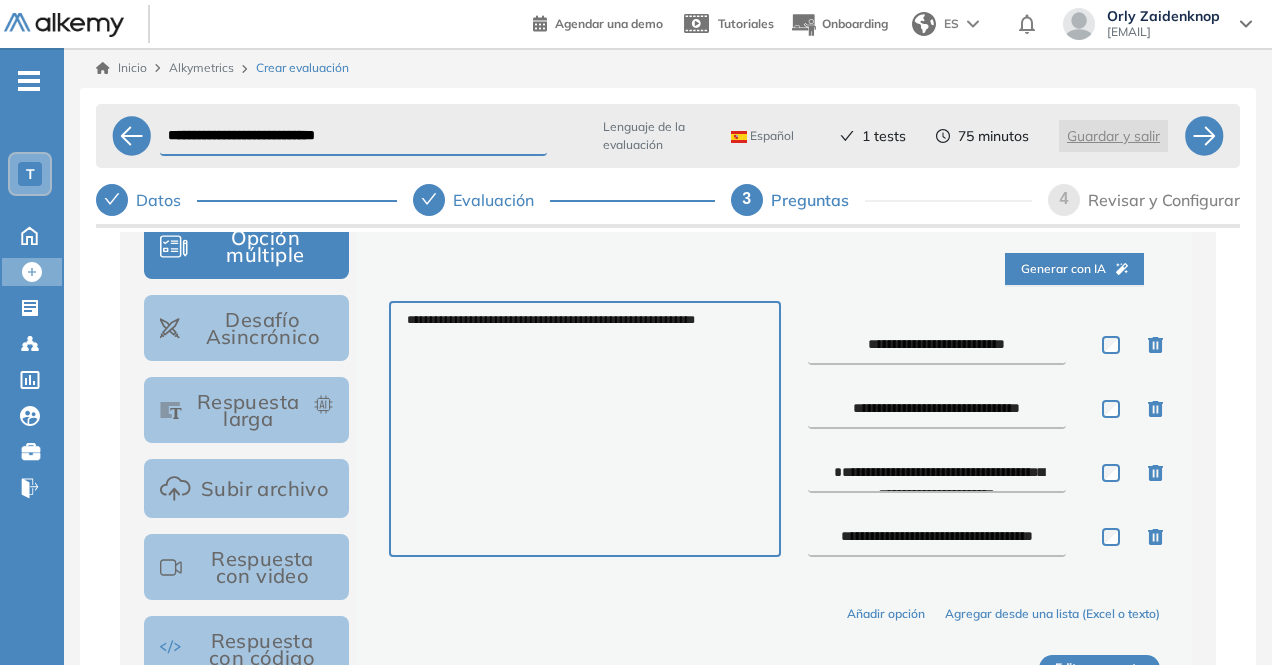 type on "**********" 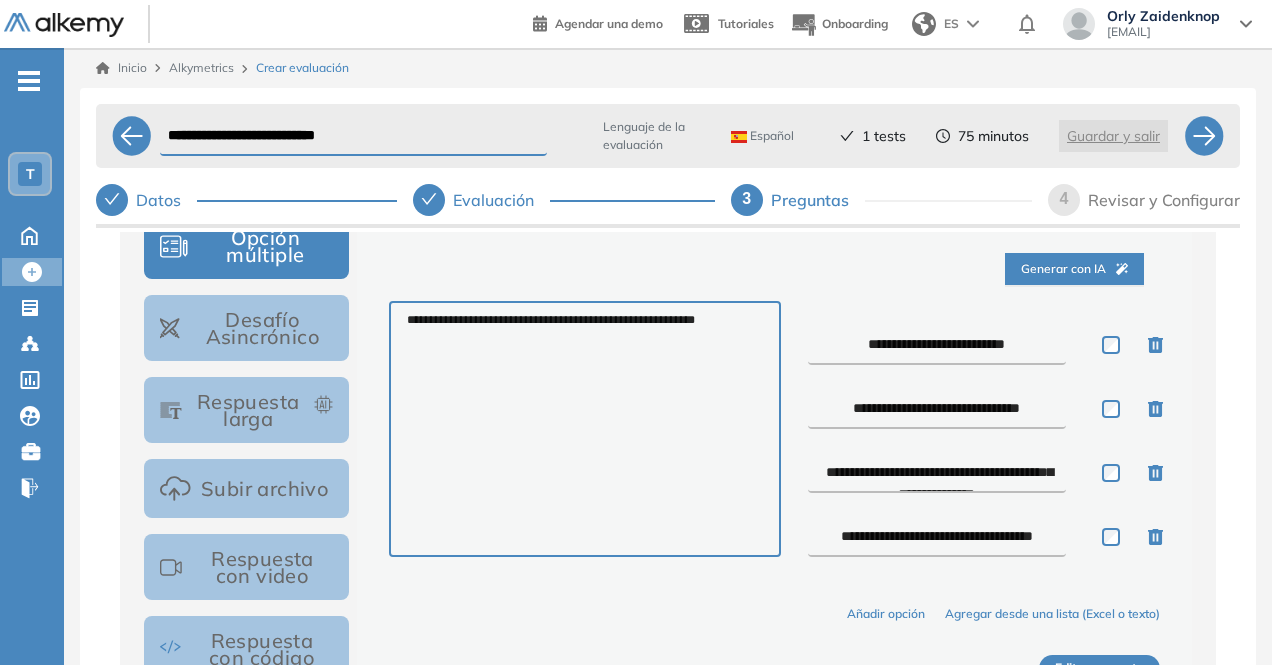 type on "**********" 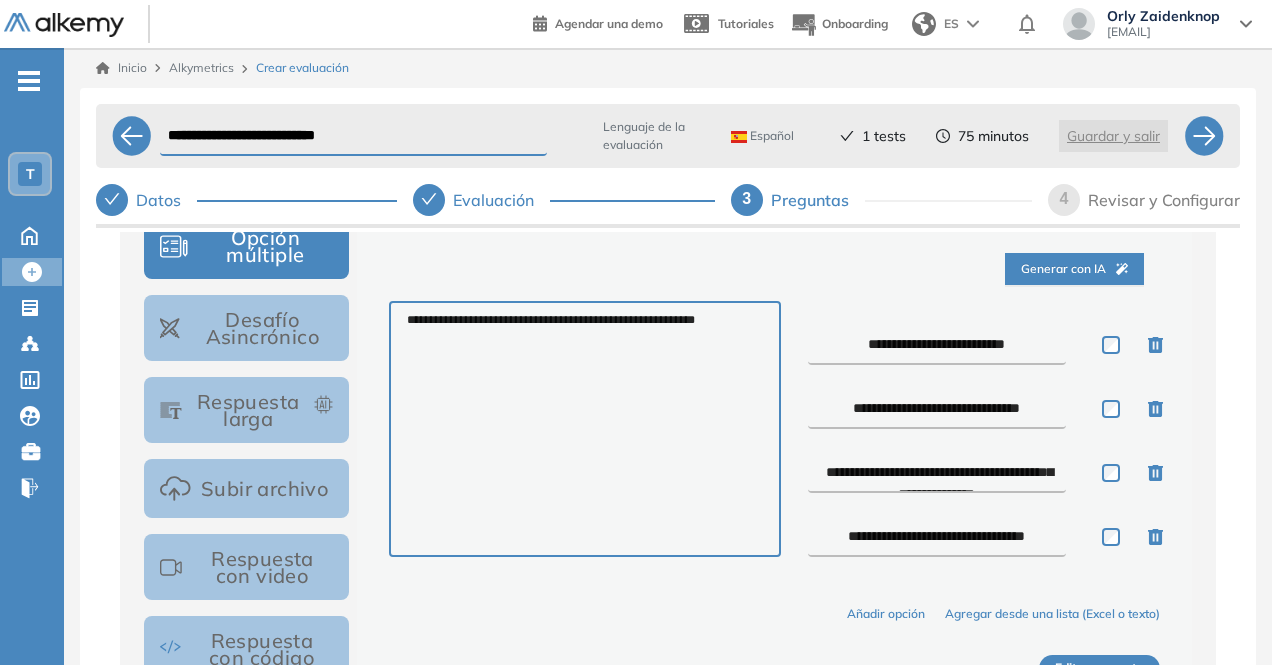 scroll, scrollTop: 44, scrollLeft: 0, axis: vertical 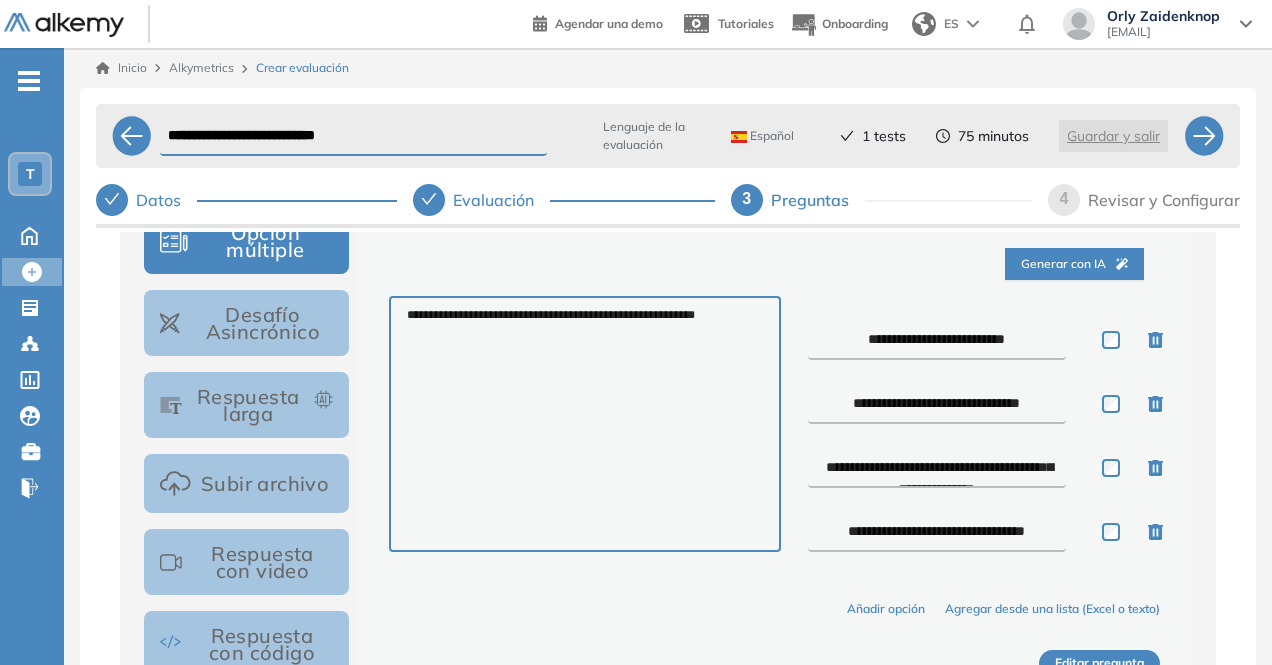 click on "**********" at bounding box center (937, 532) 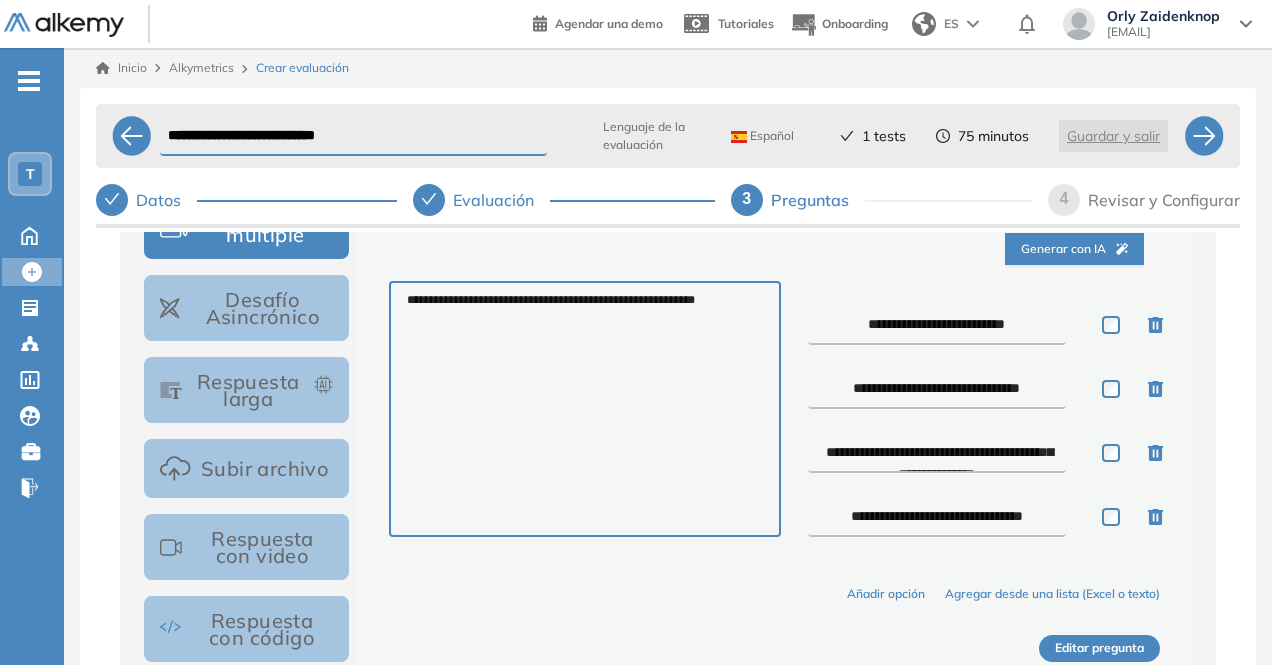 scroll, scrollTop: 377, scrollLeft: 0, axis: vertical 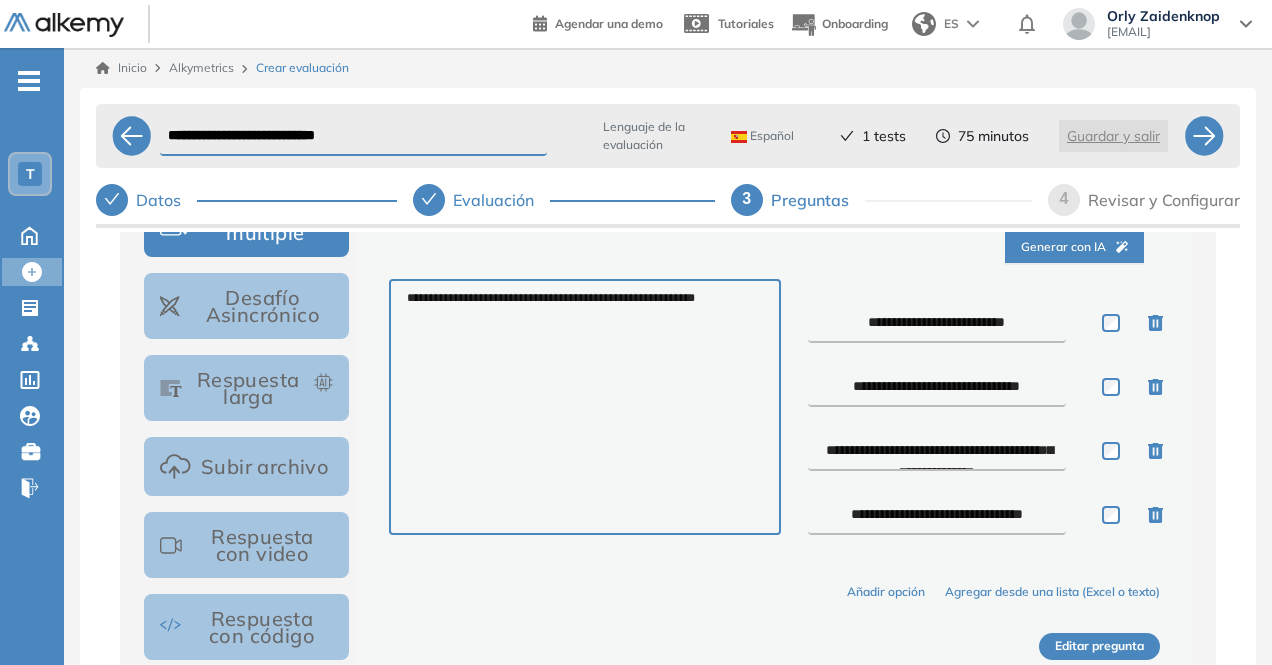type on "**********" 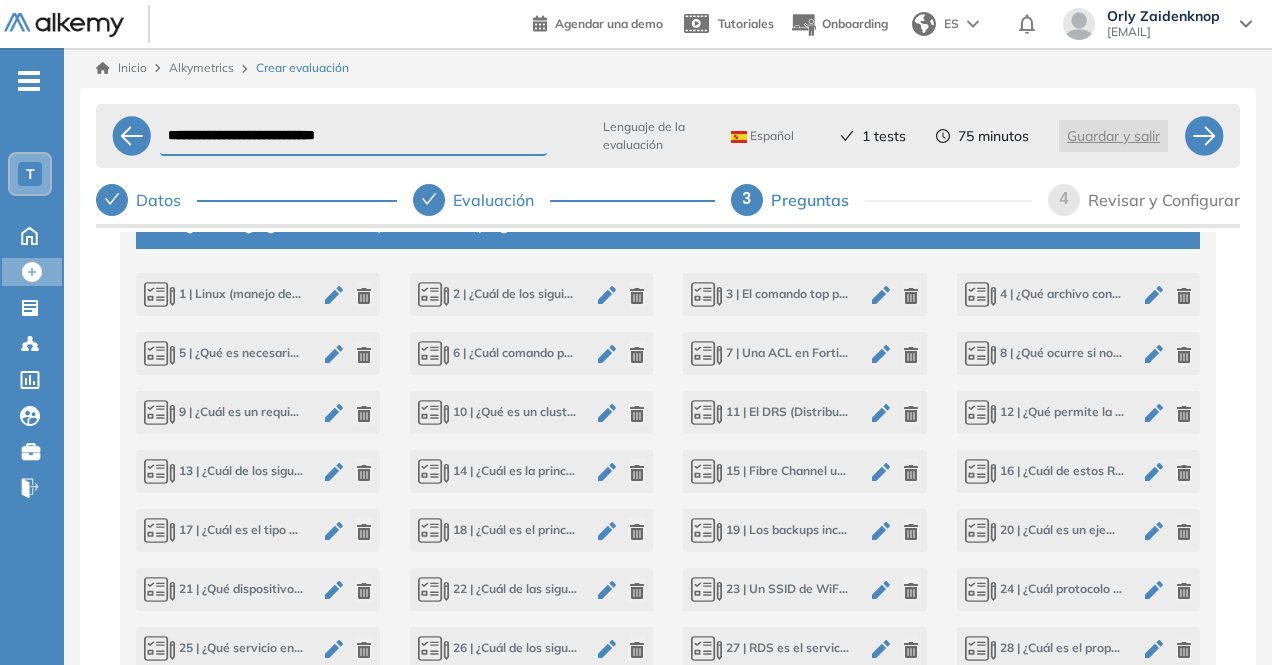click 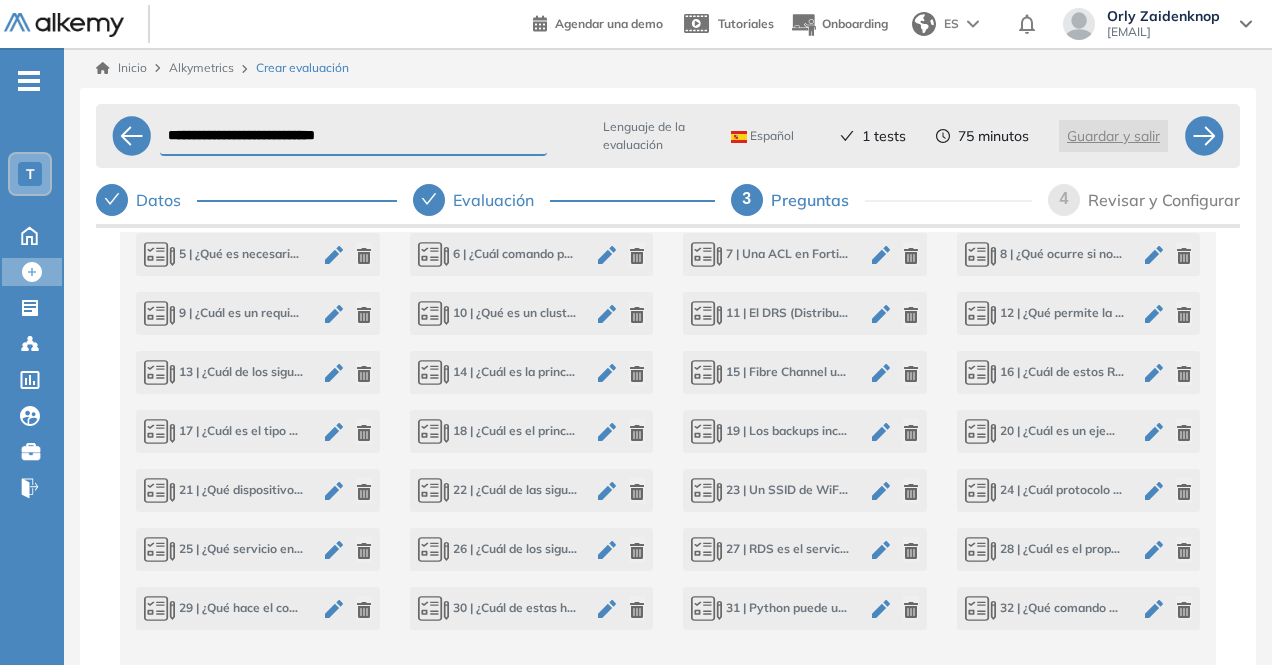 scroll, scrollTop: 969, scrollLeft: 0, axis: vertical 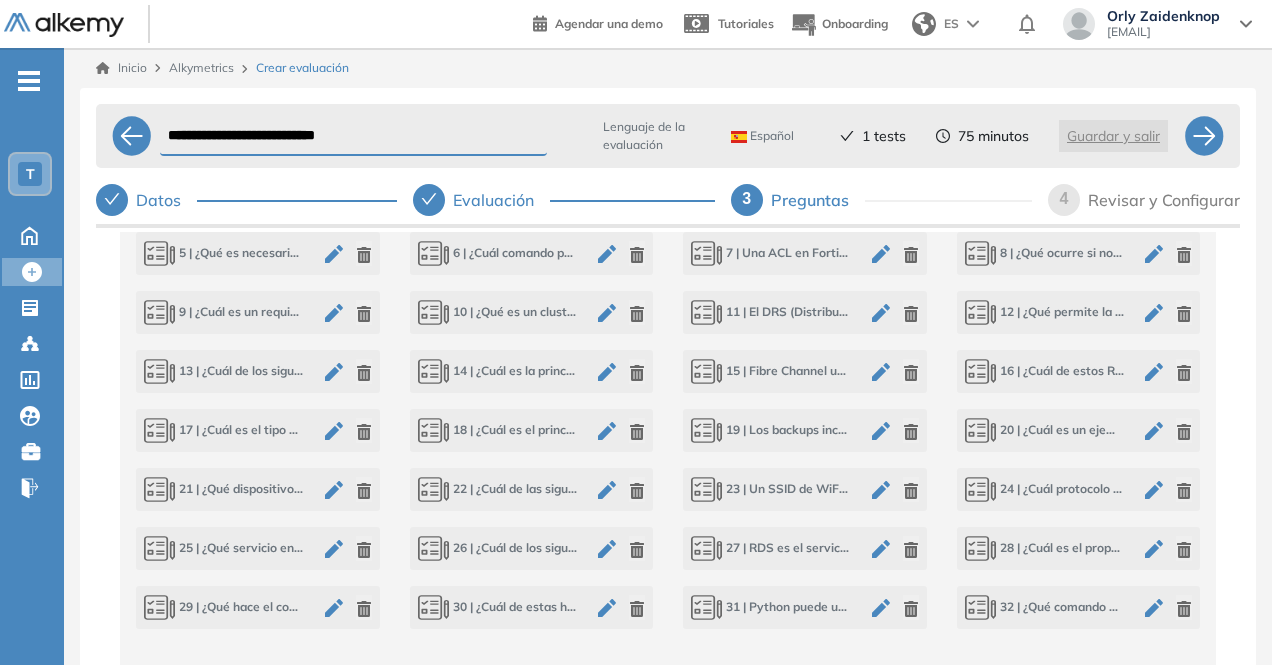 click 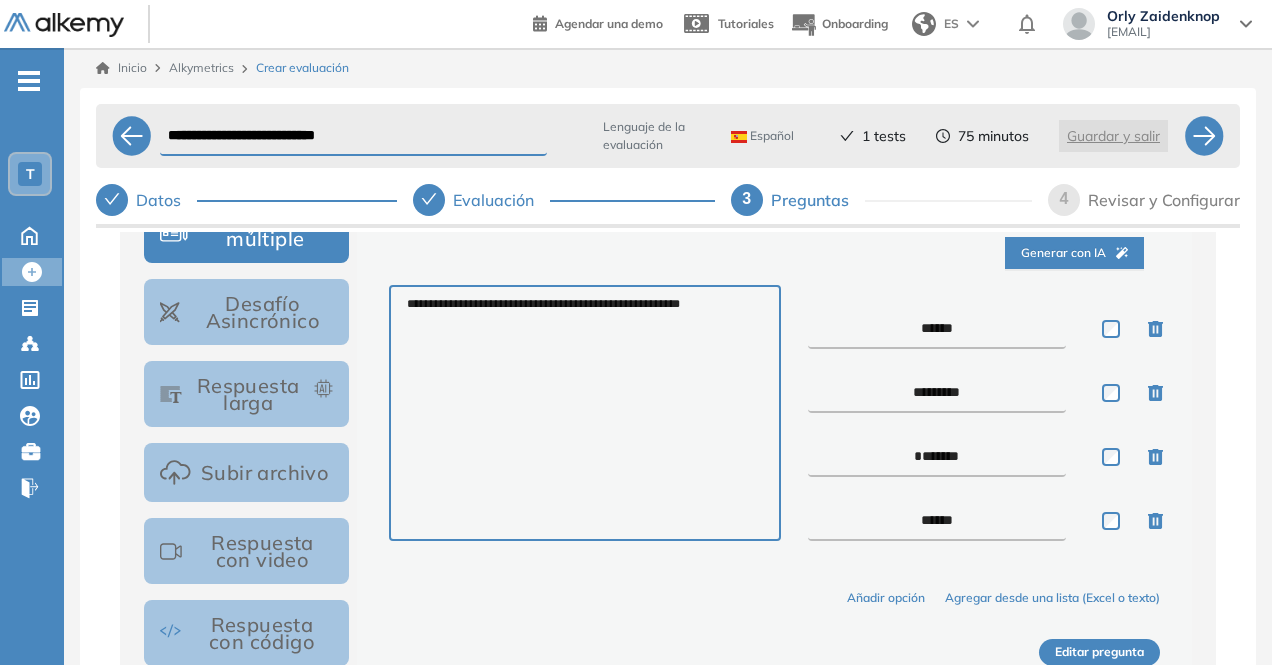 scroll, scrollTop: 372, scrollLeft: 0, axis: vertical 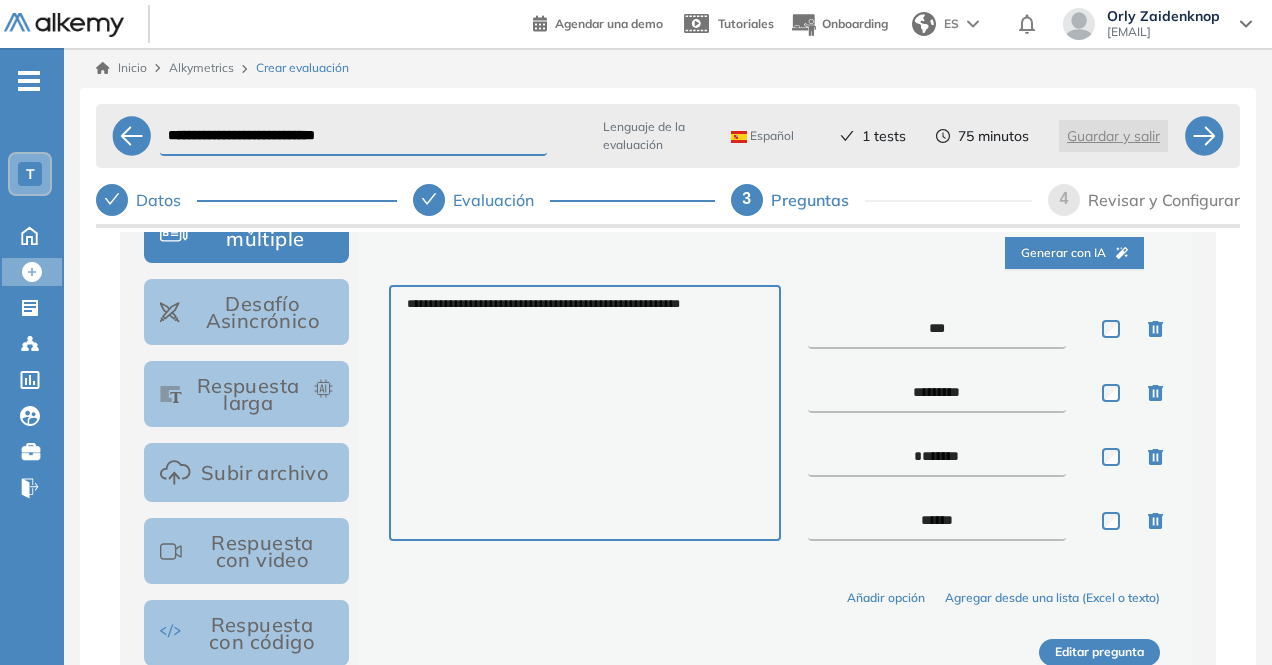 type on "***" 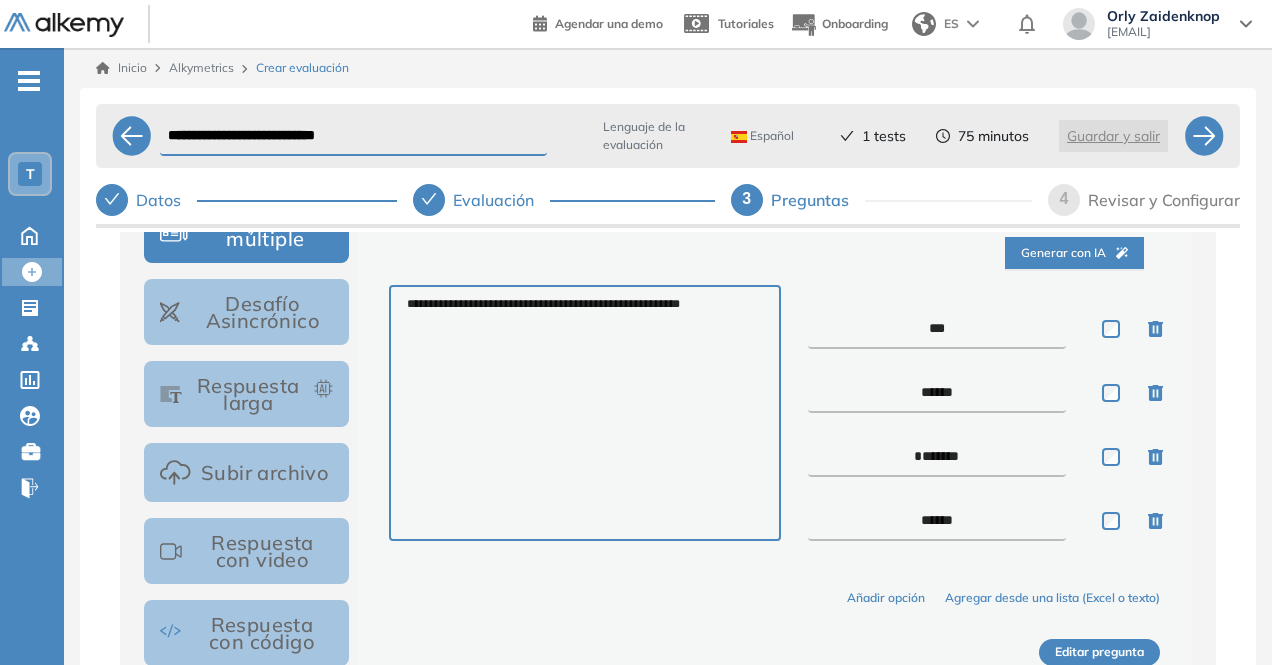 type on "*****" 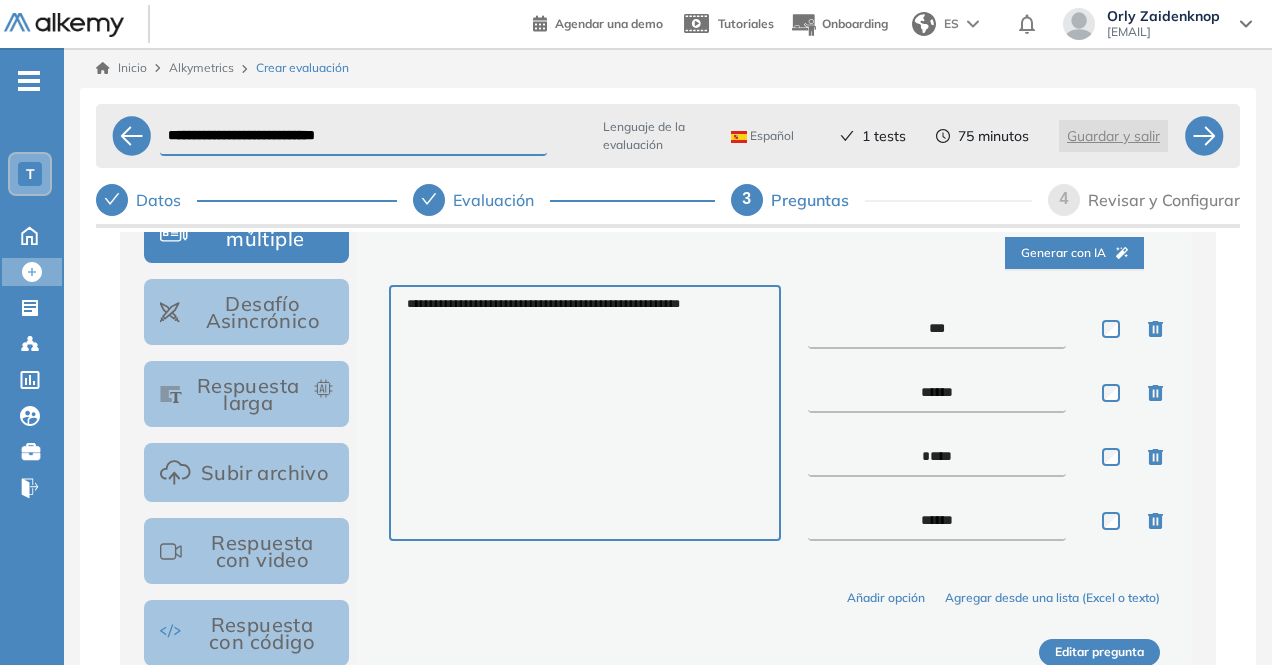 type on "***" 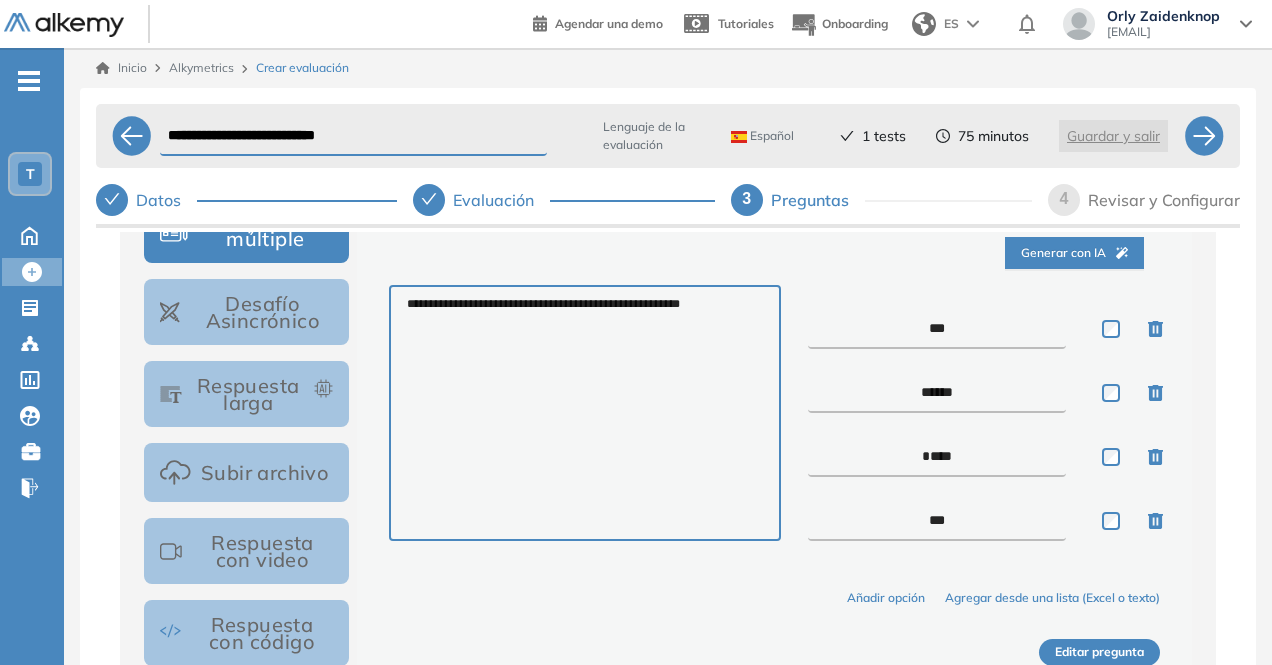 type on "***" 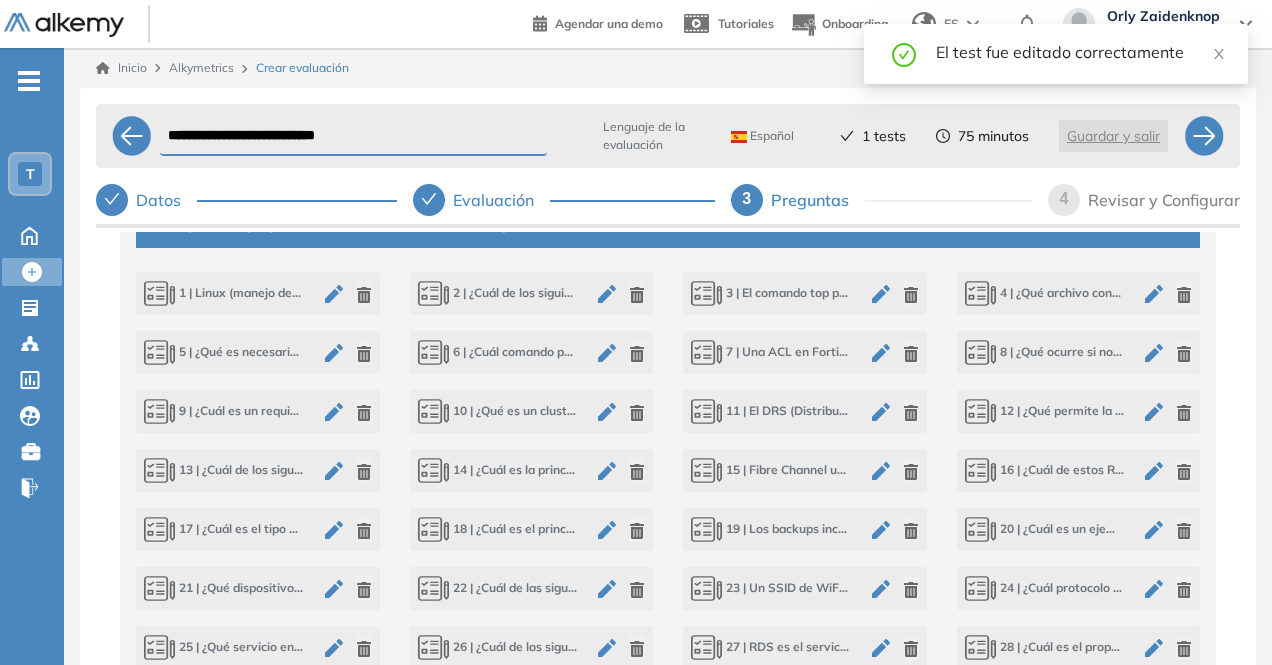 scroll, scrollTop: 871, scrollLeft: 0, axis: vertical 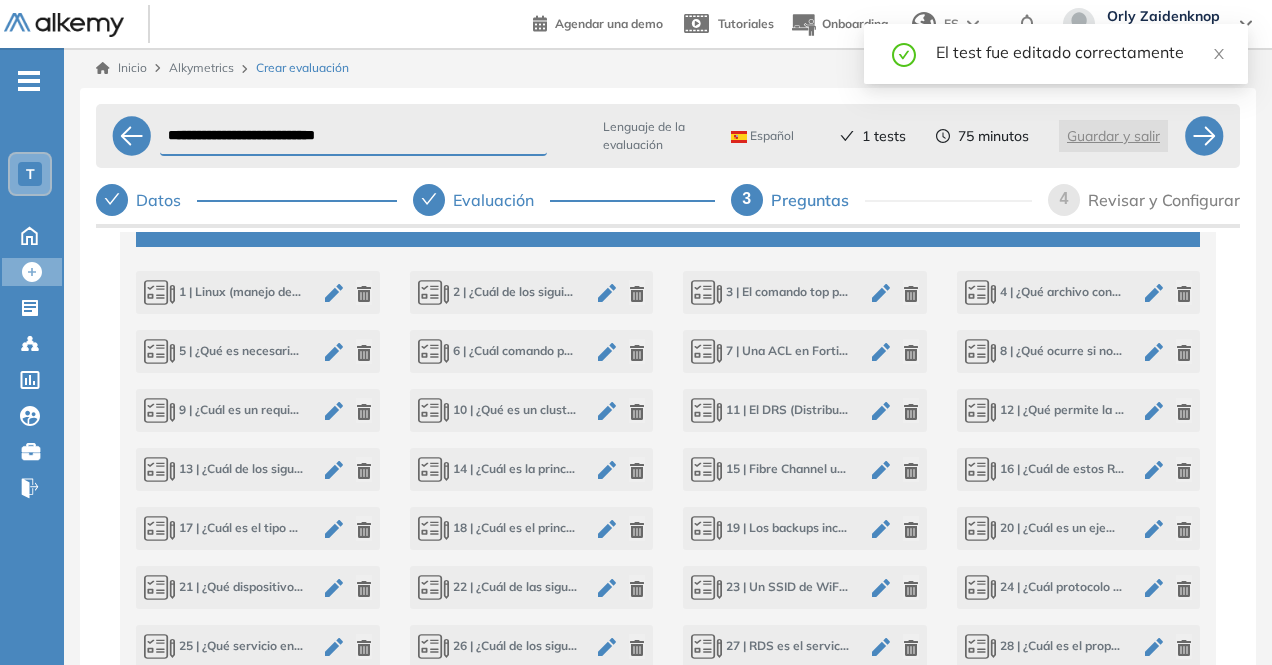 click 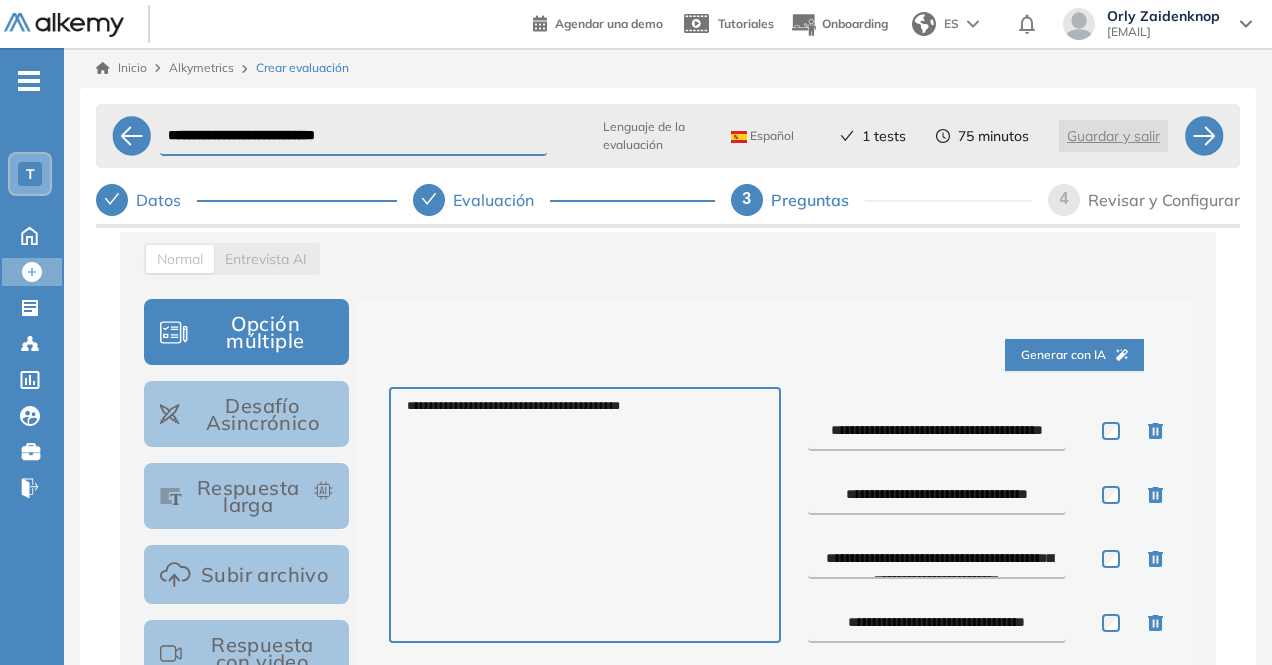 scroll, scrollTop: 270, scrollLeft: 0, axis: vertical 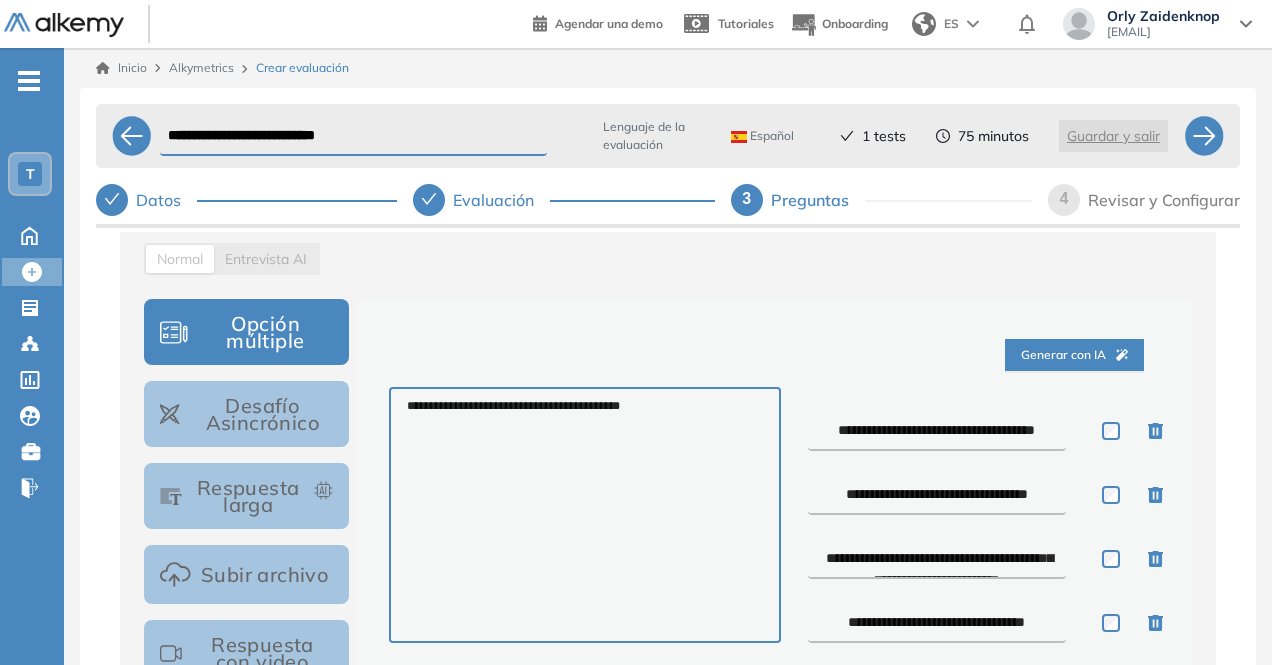 type on "**********" 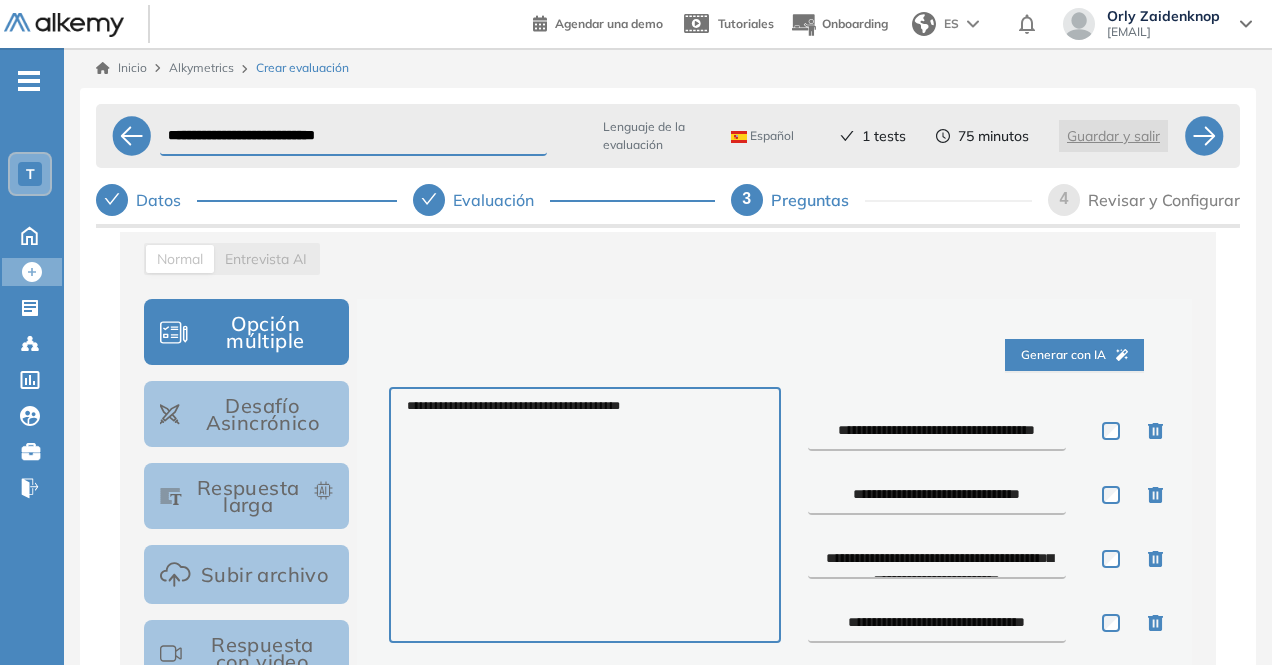 type on "**********" 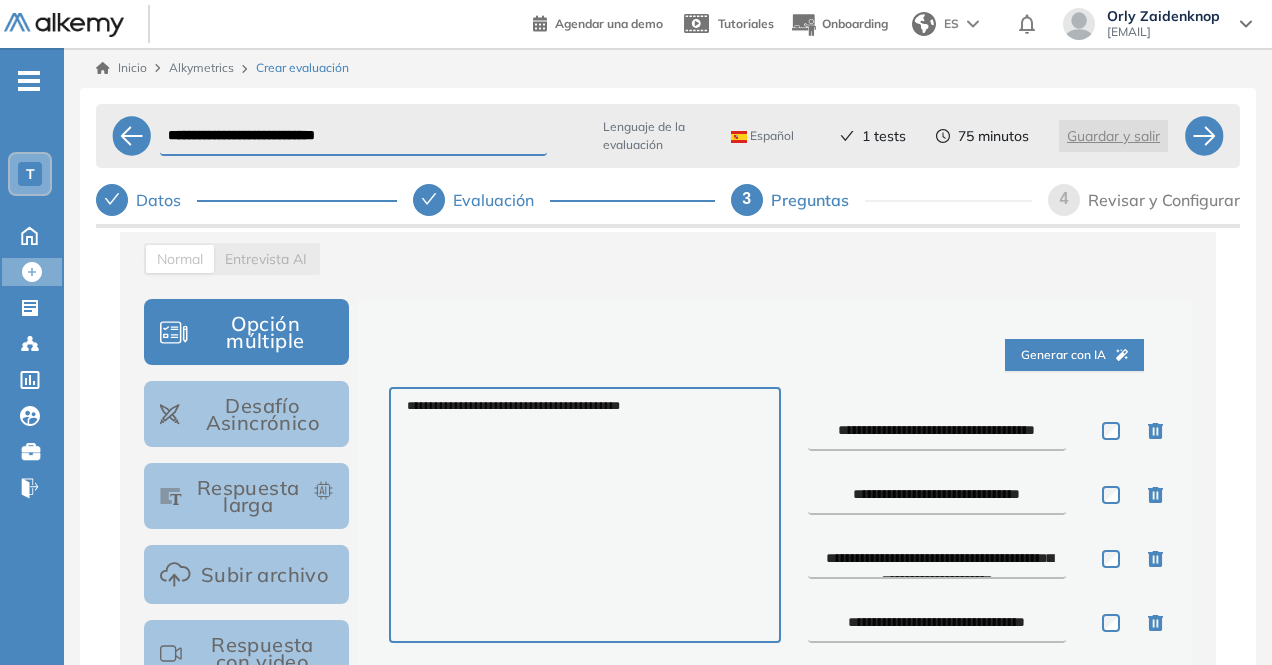 type on "**********" 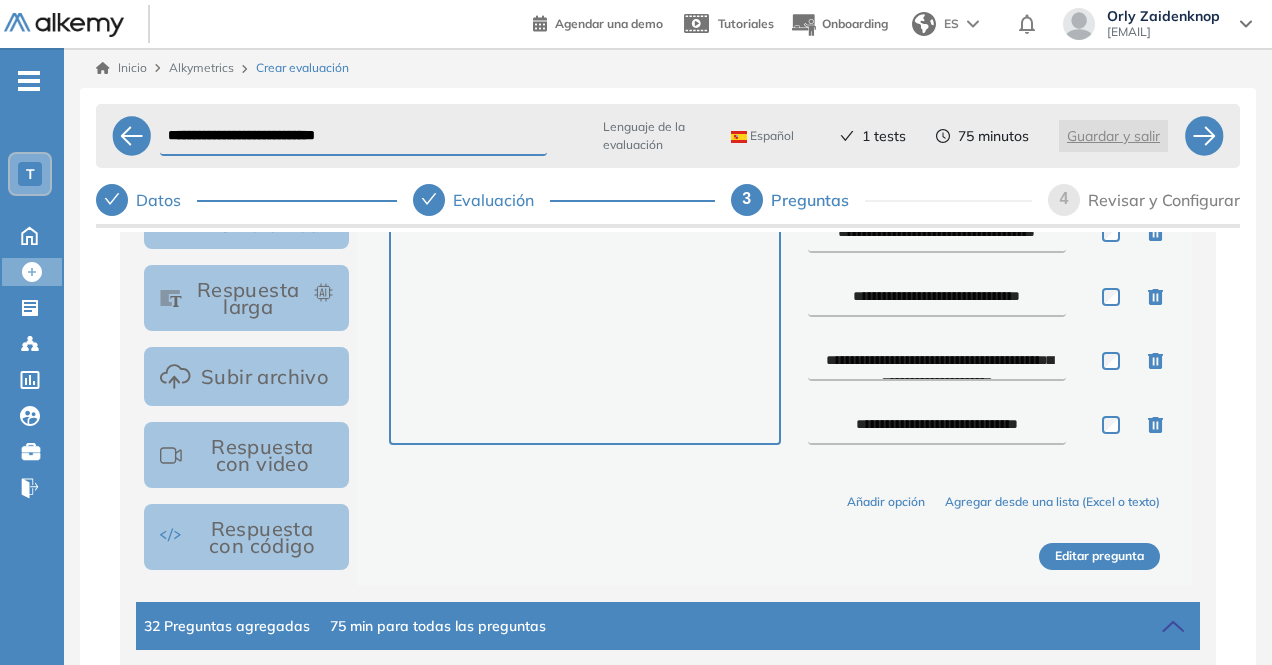 type on "**********" 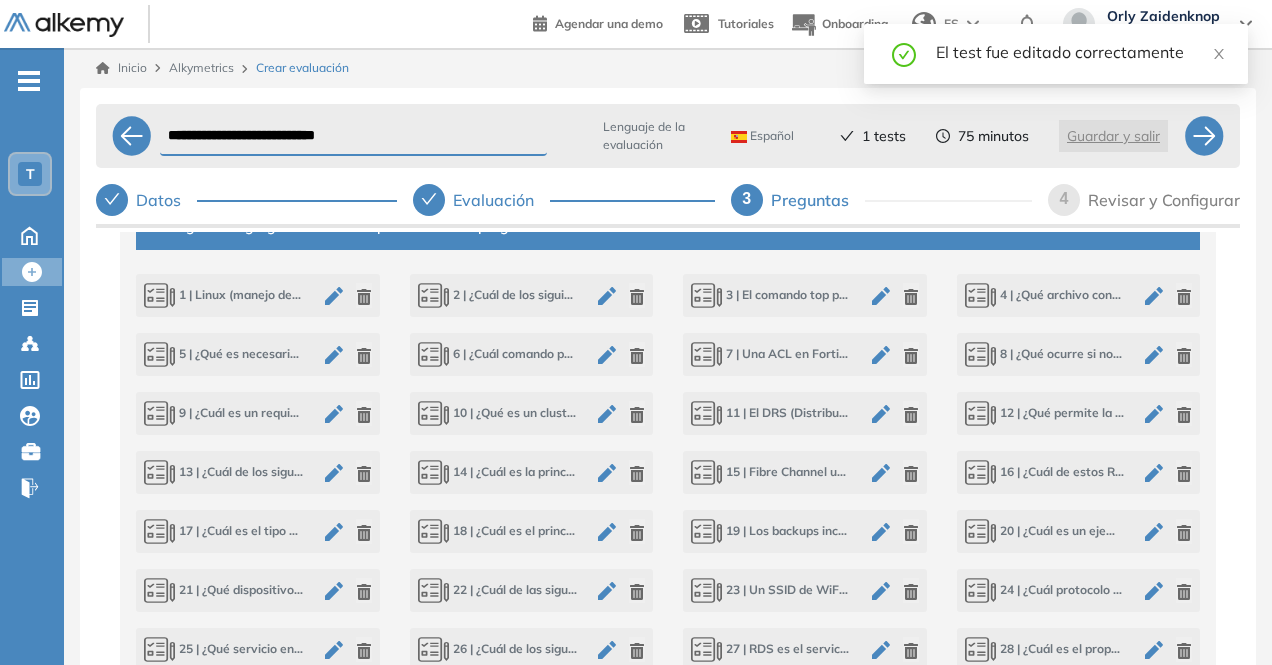 scroll, scrollTop: 869, scrollLeft: 0, axis: vertical 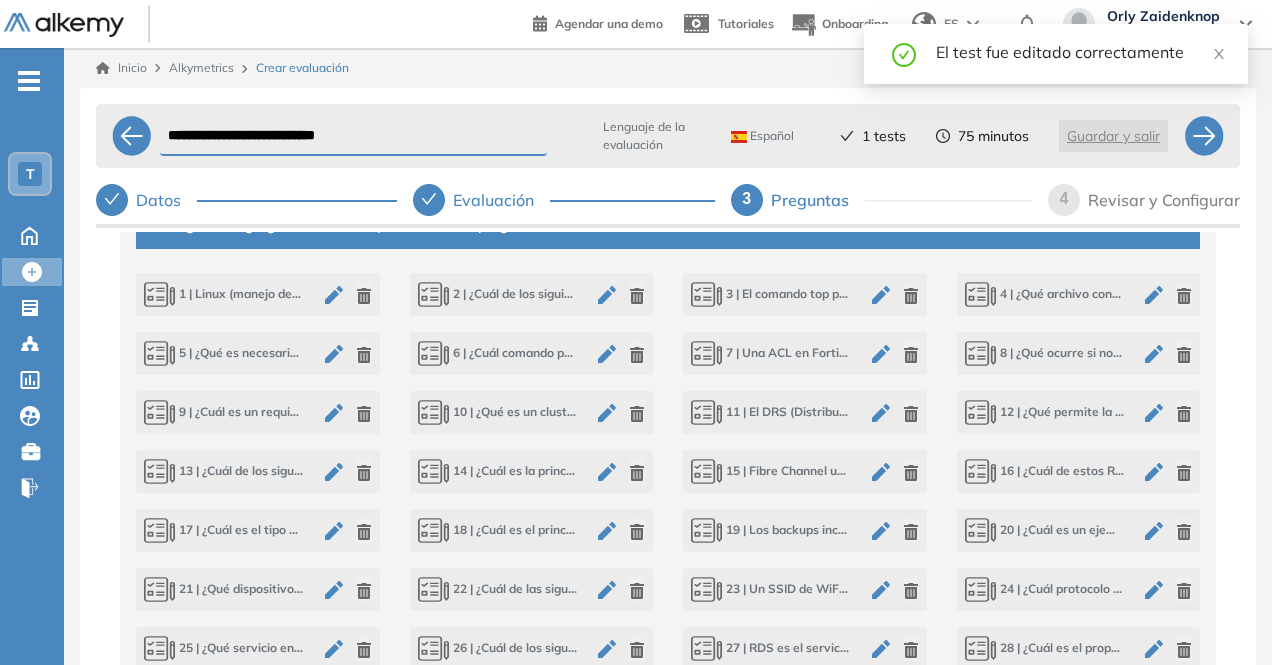 click 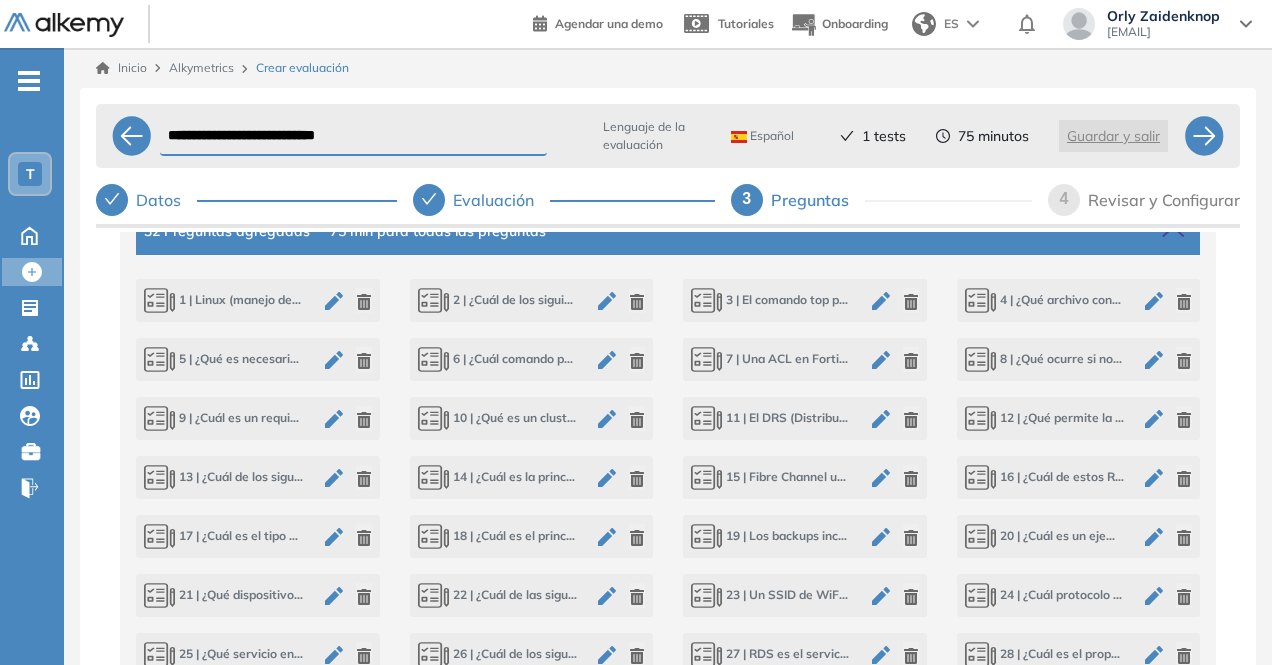 click 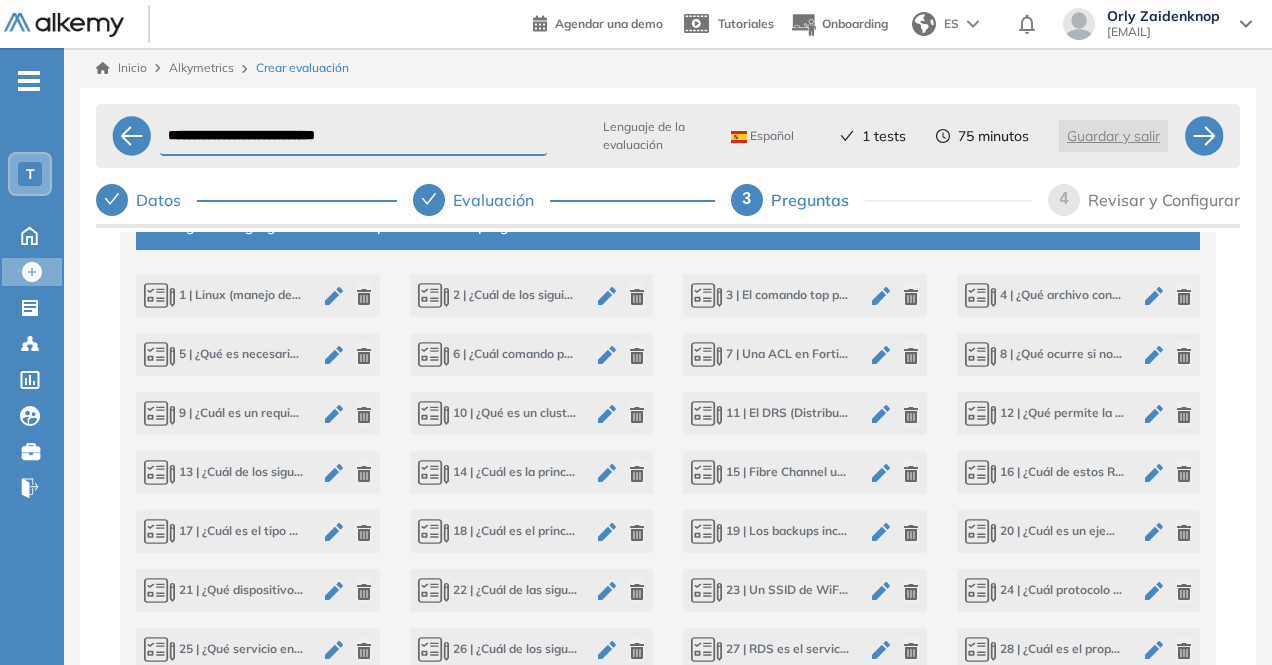 scroll, scrollTop: 868, scrollLeft: 0, axis: vertical 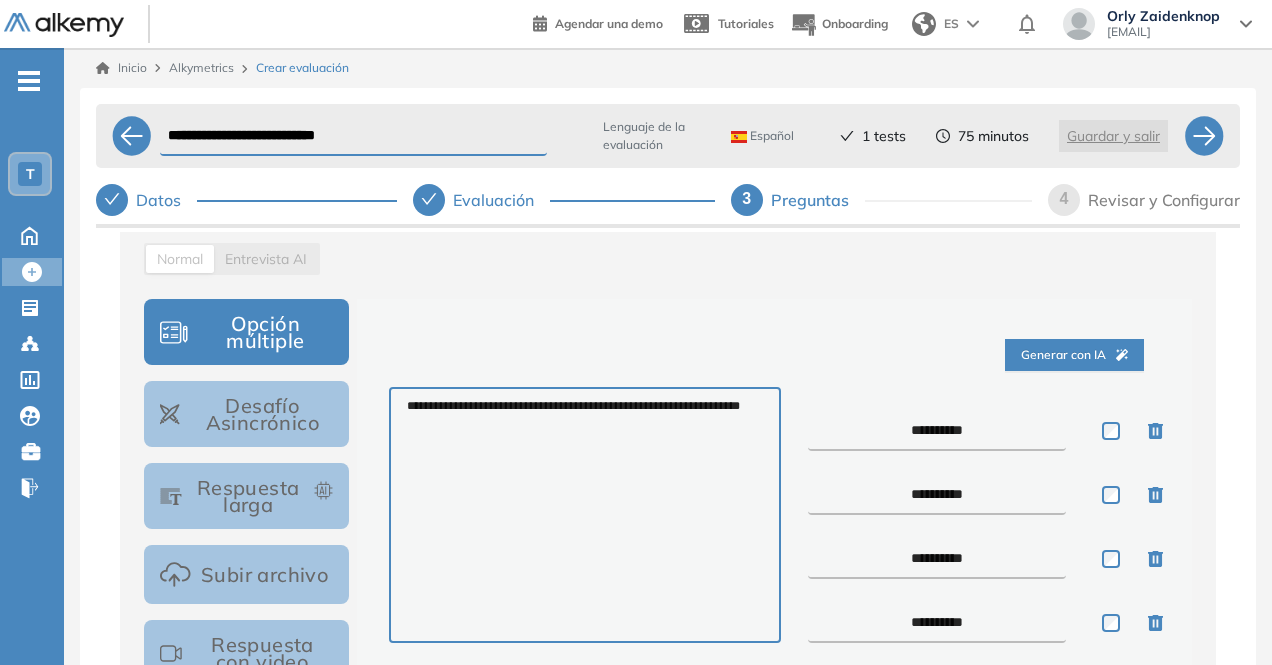 click on "*********" at bounding box center (937, 431) 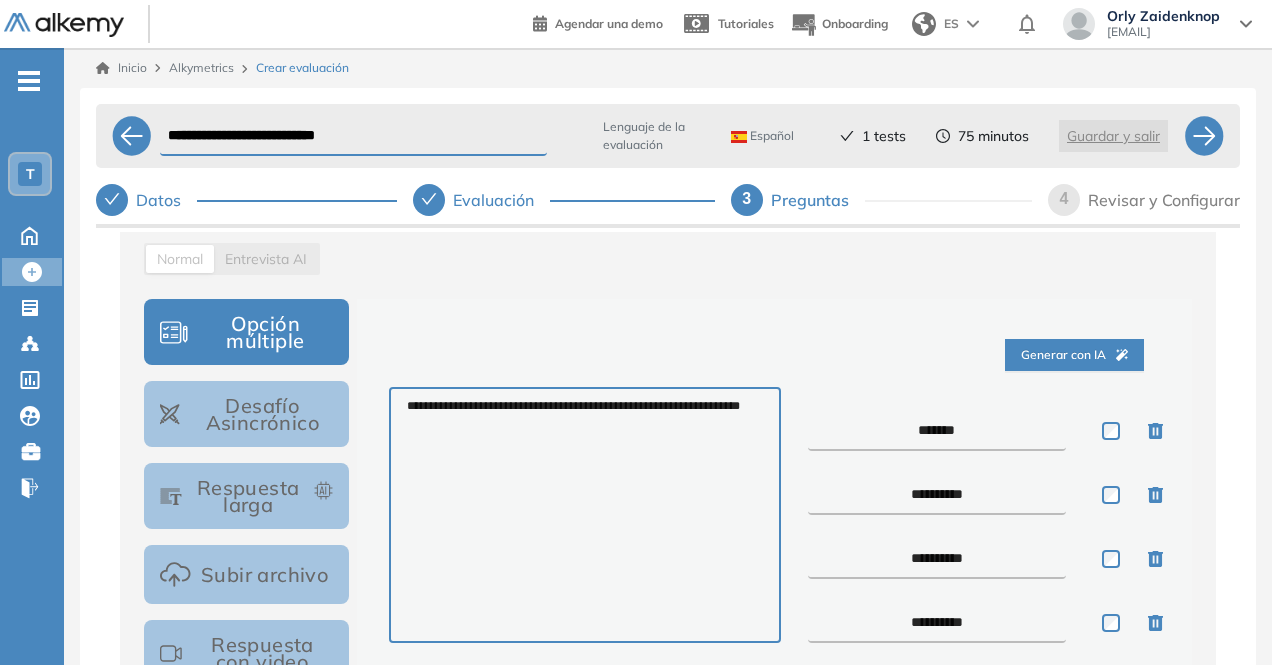 type on "******" 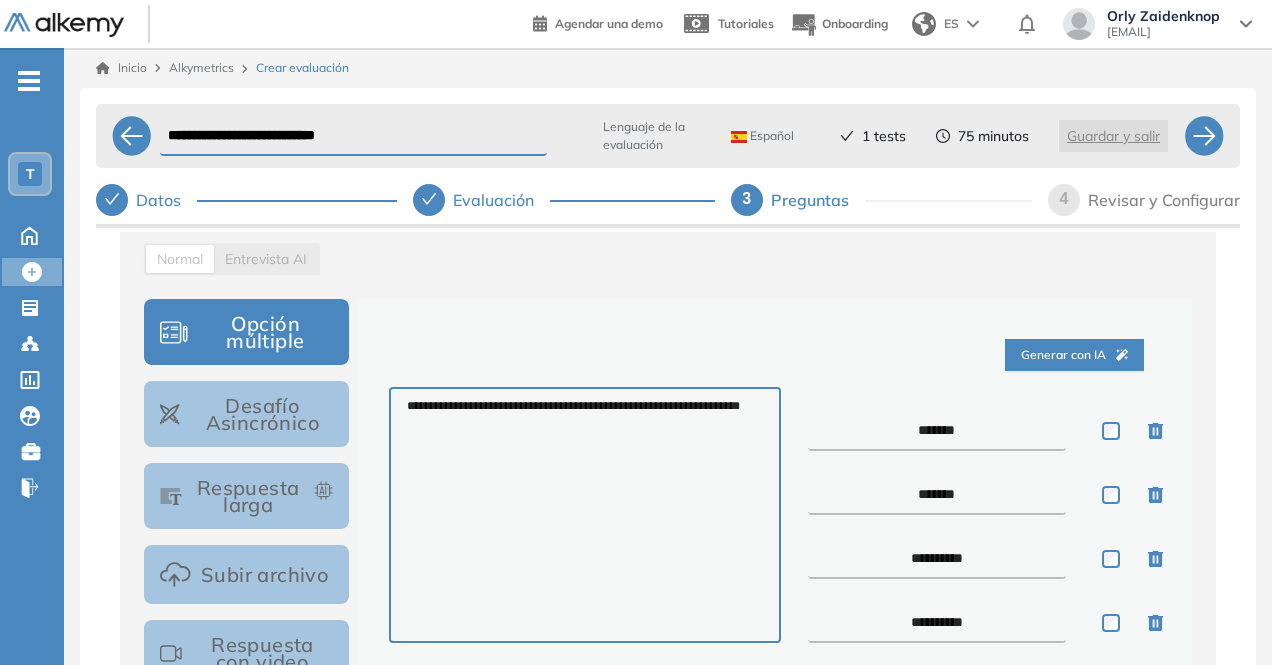 type on "******" 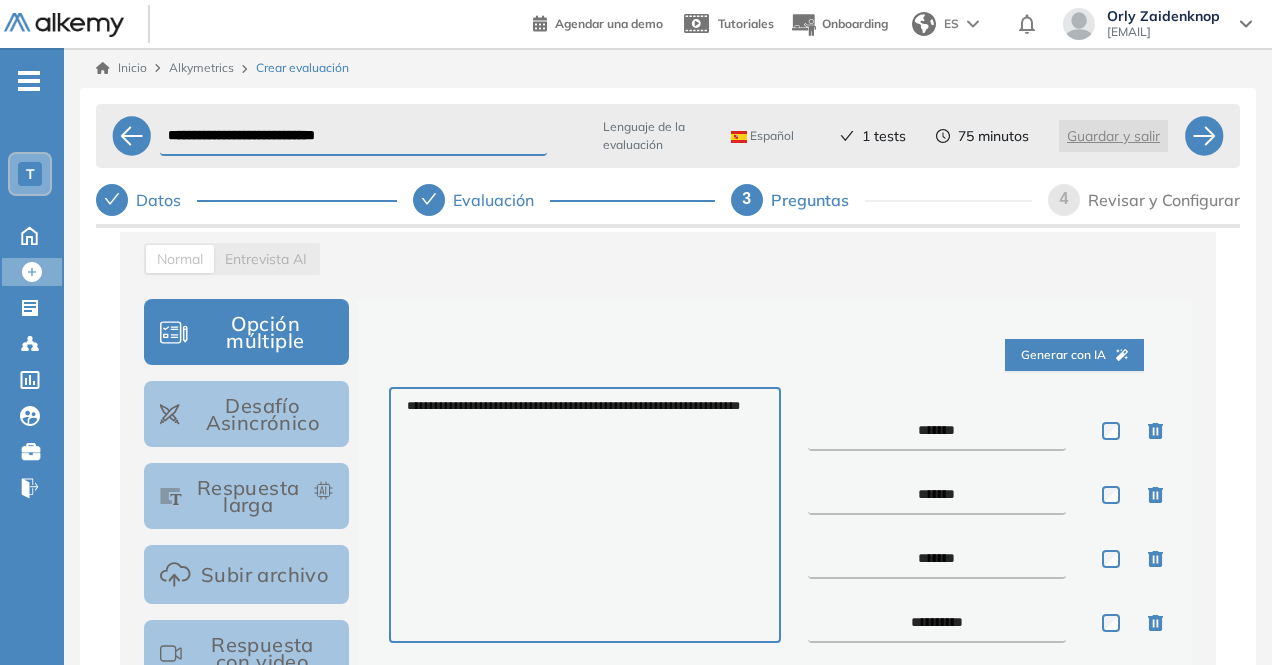 type on "******" 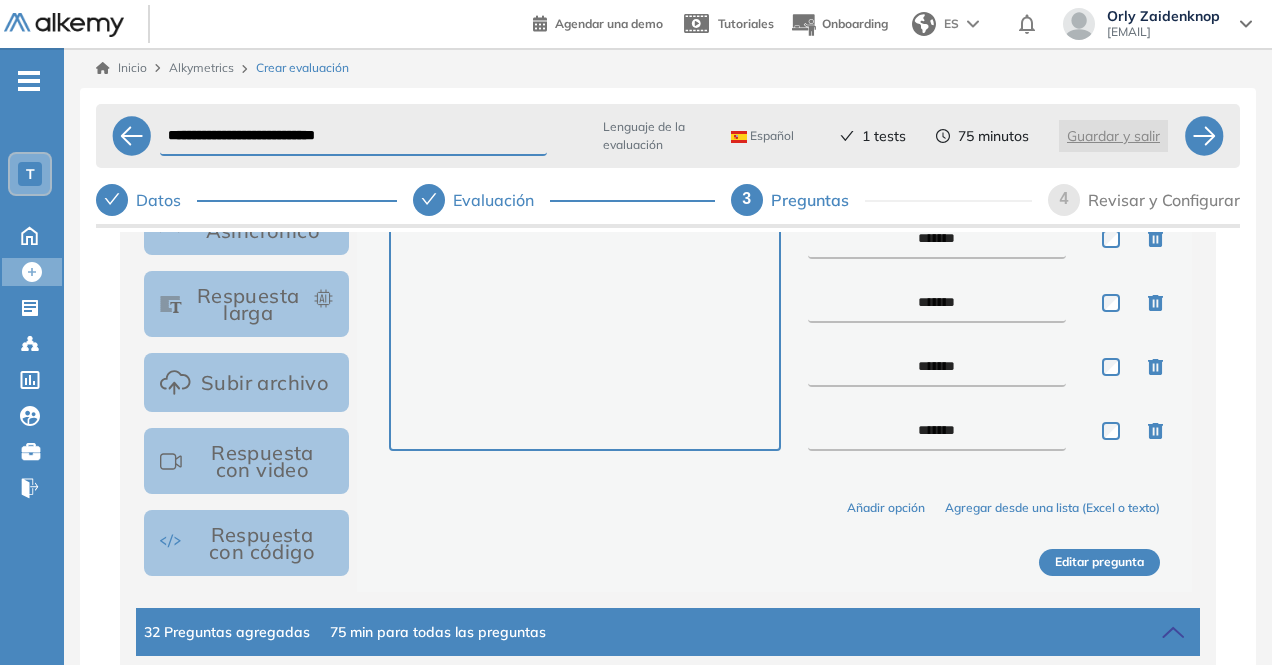 type on "*******" 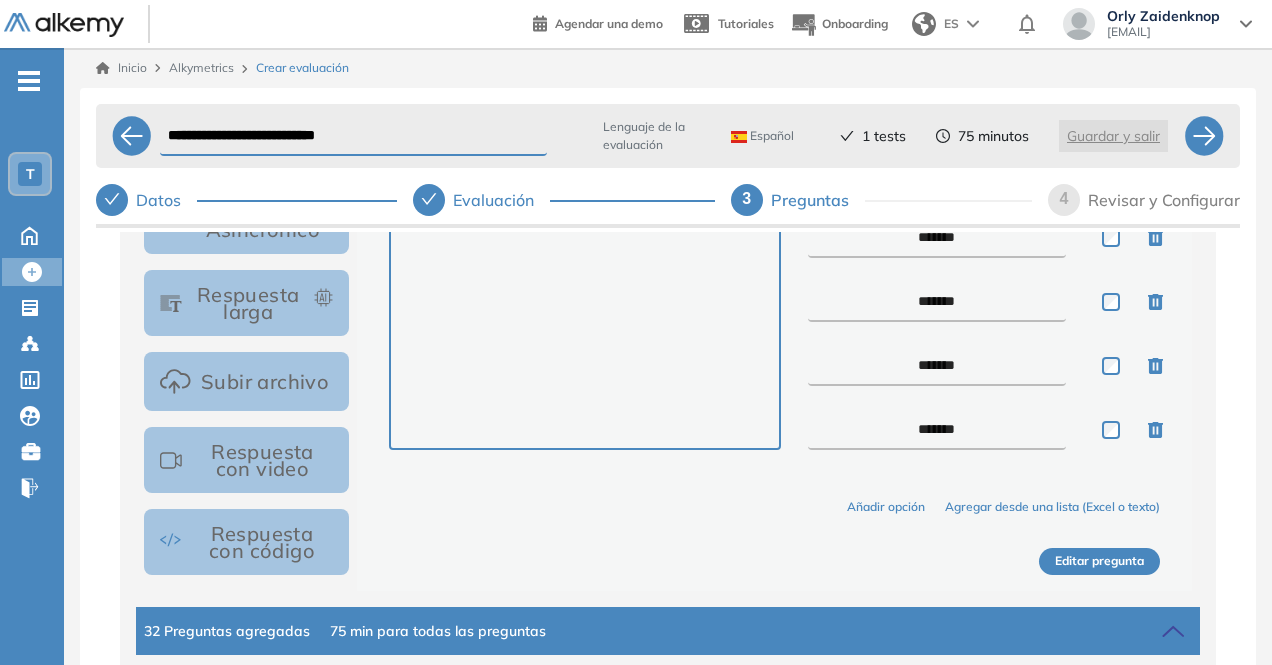 click on "Editar pregunta" at bounding box center (1099, 561) 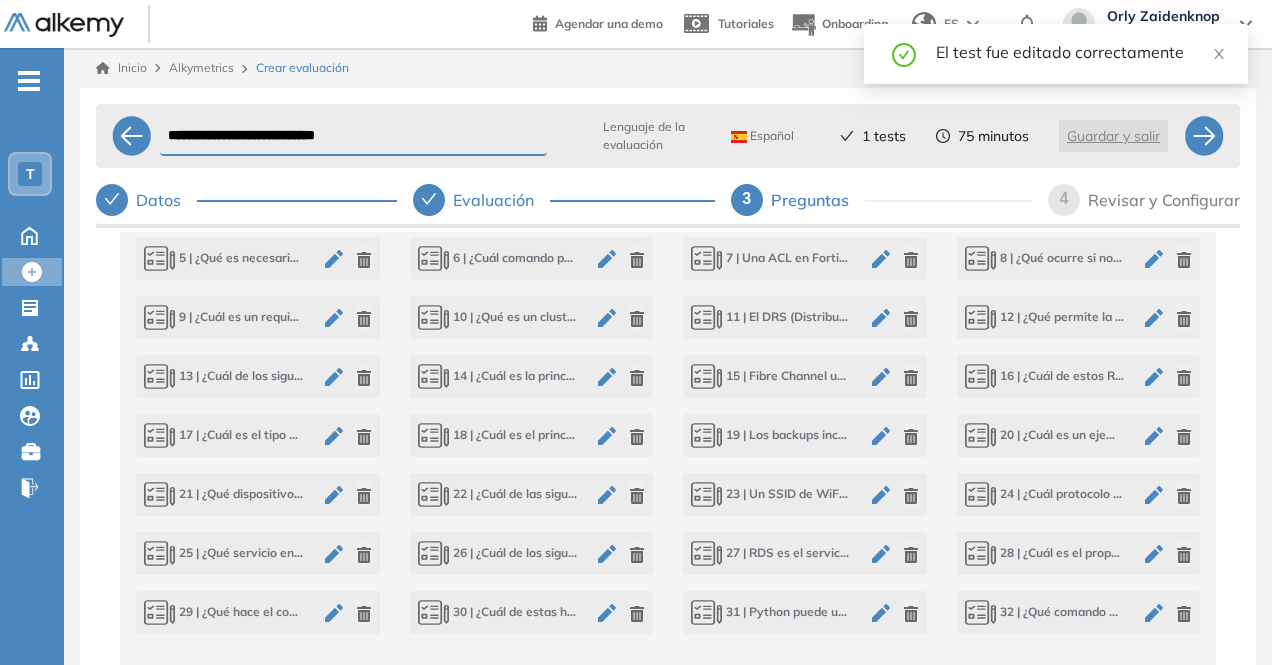 scroll, scrollTop: 965, scrollLeft: 0, axis: vertical 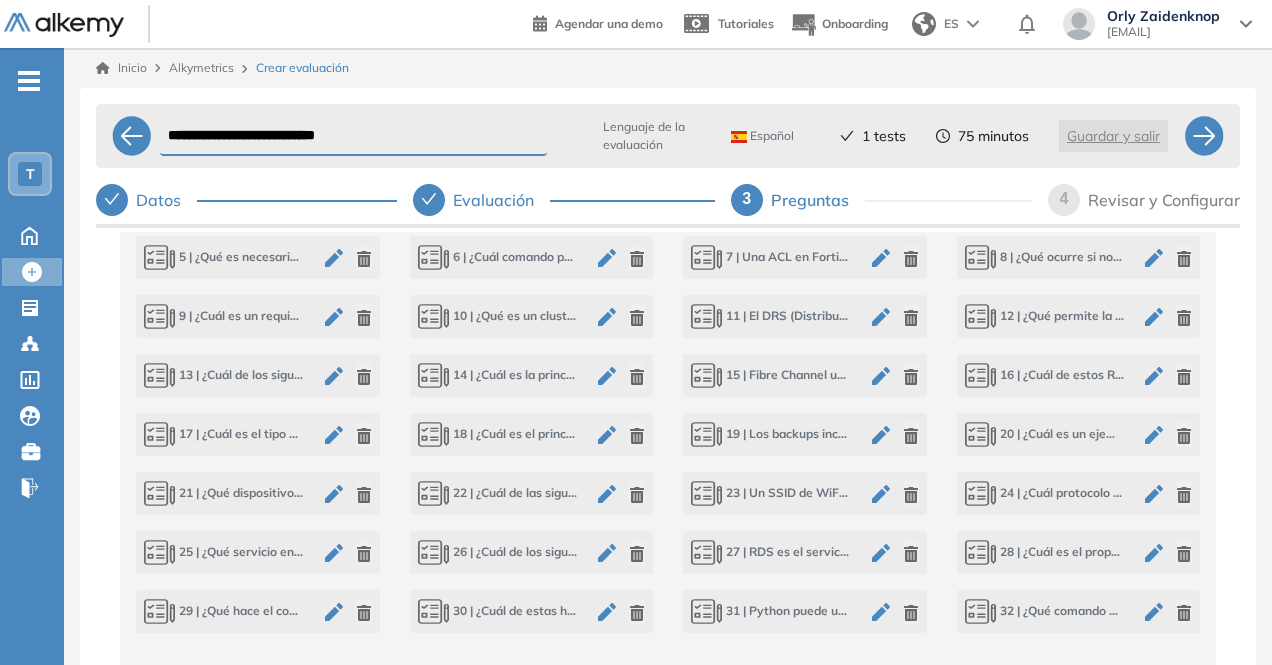 click 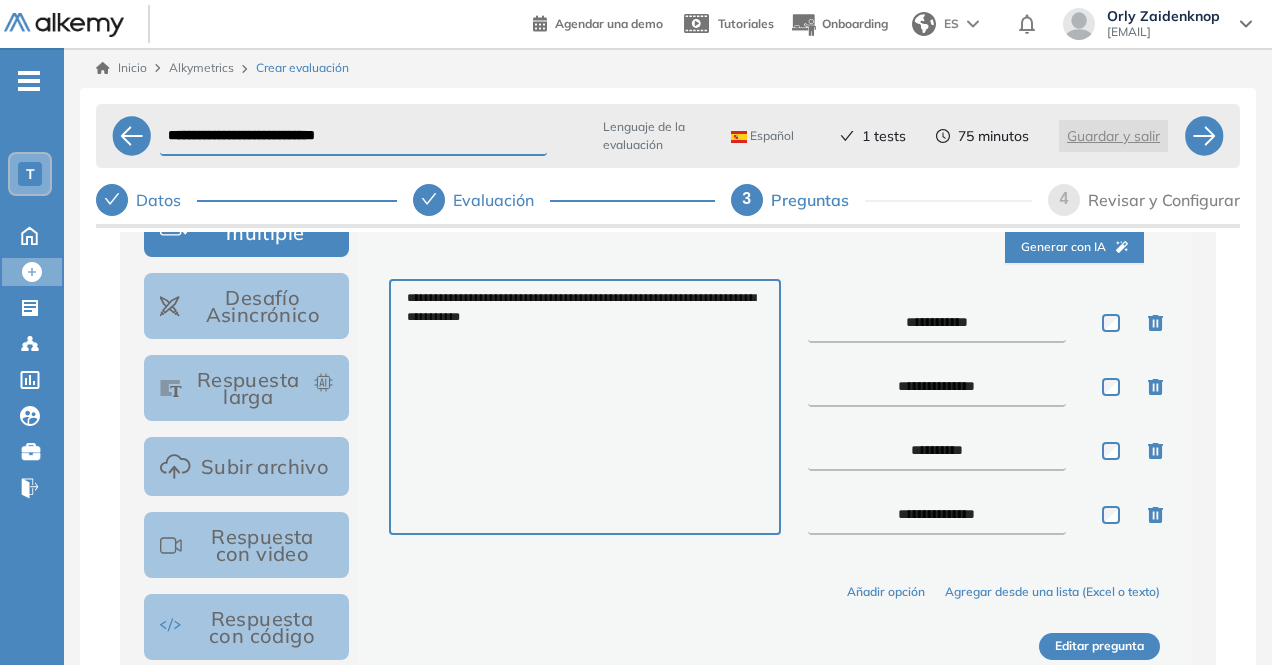 scroll, scrollTop: 377, scrollLeft: 0, axis: vertical 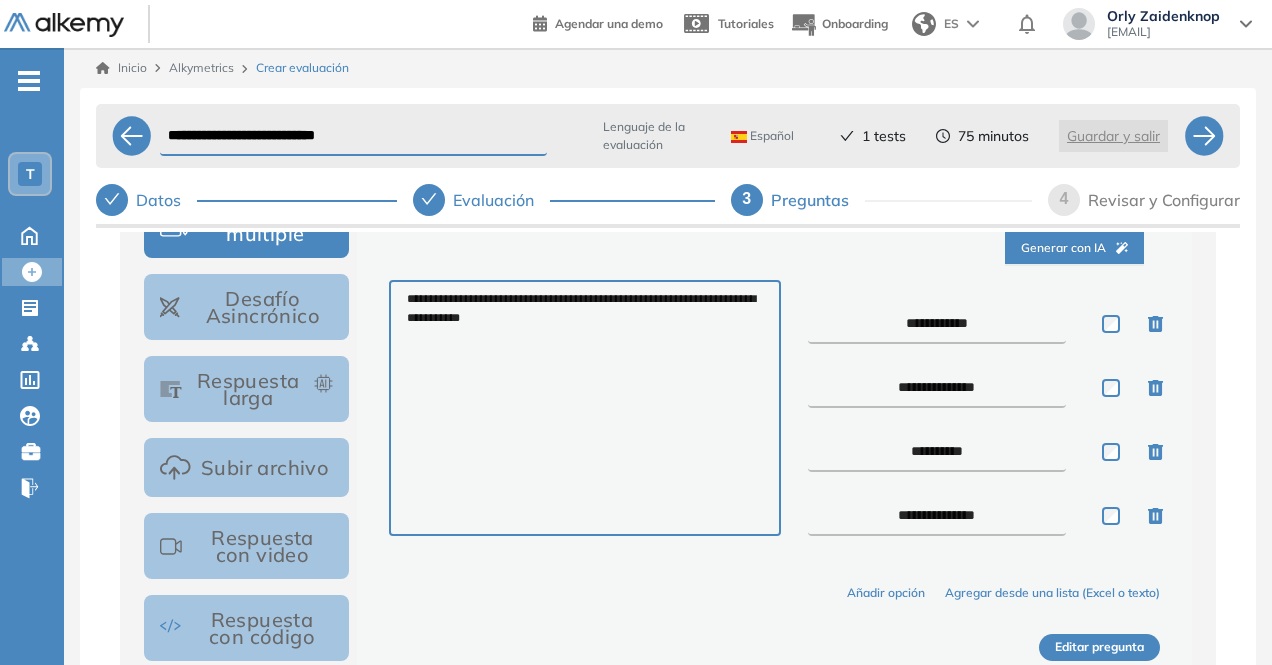 click on "**********" at bounding box center (937, 324) 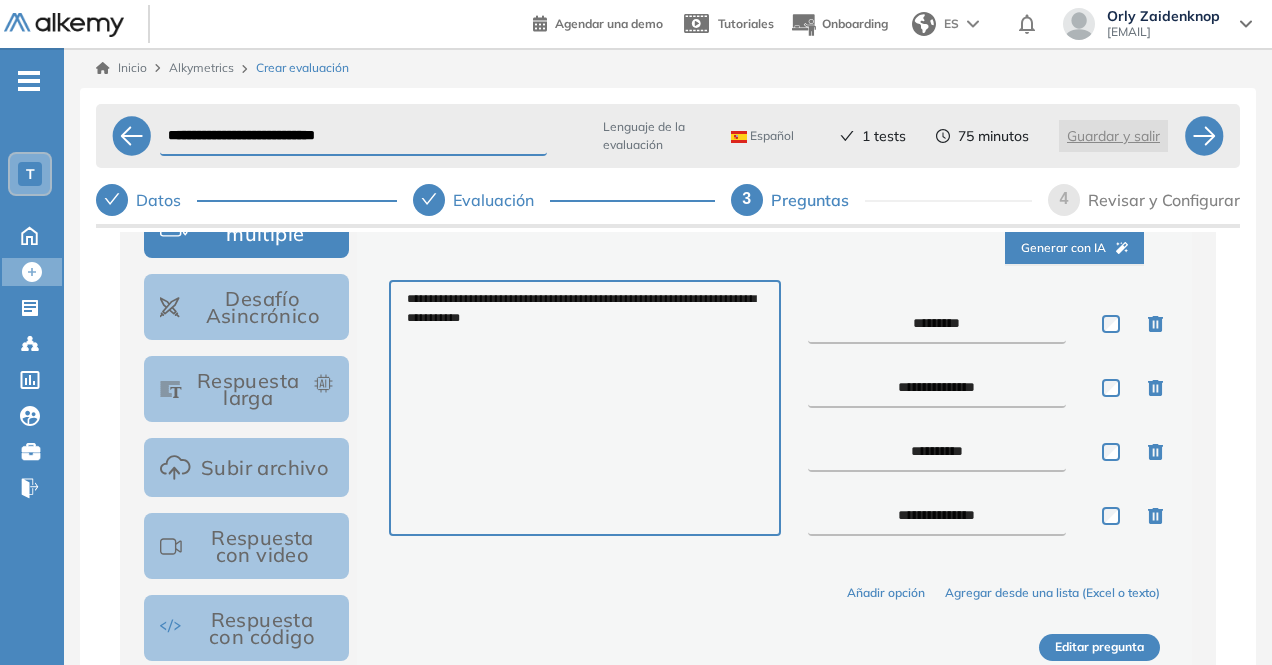 type on "********" 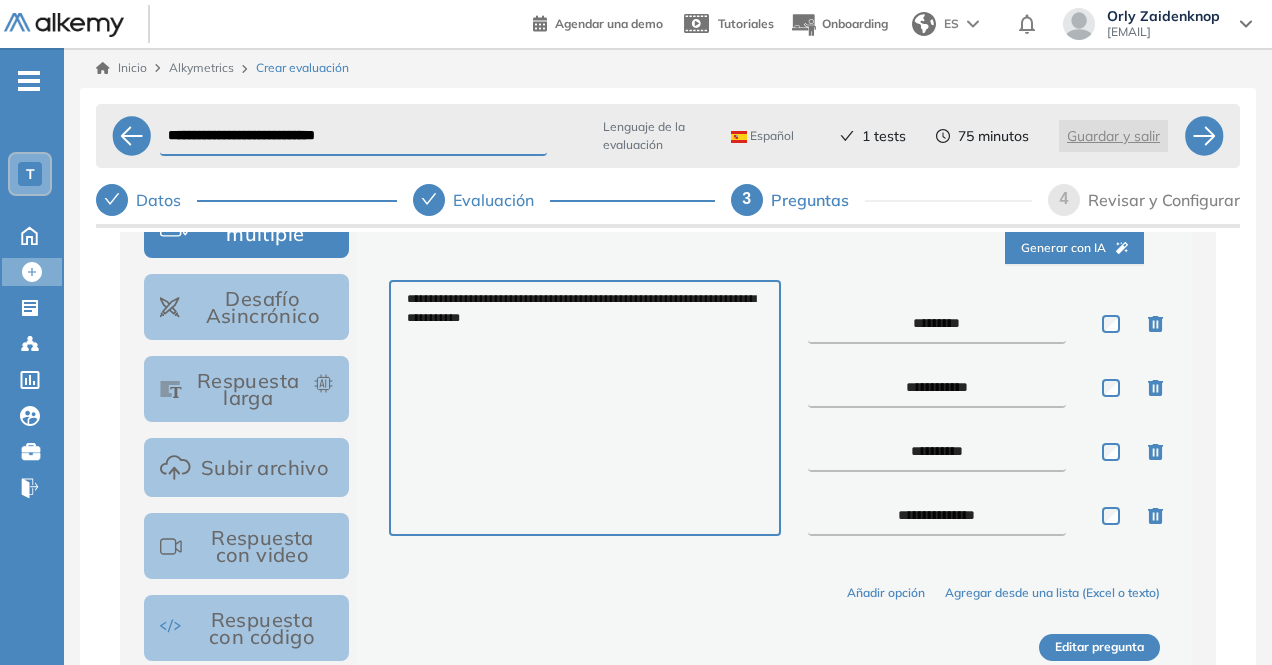 type on "**********" 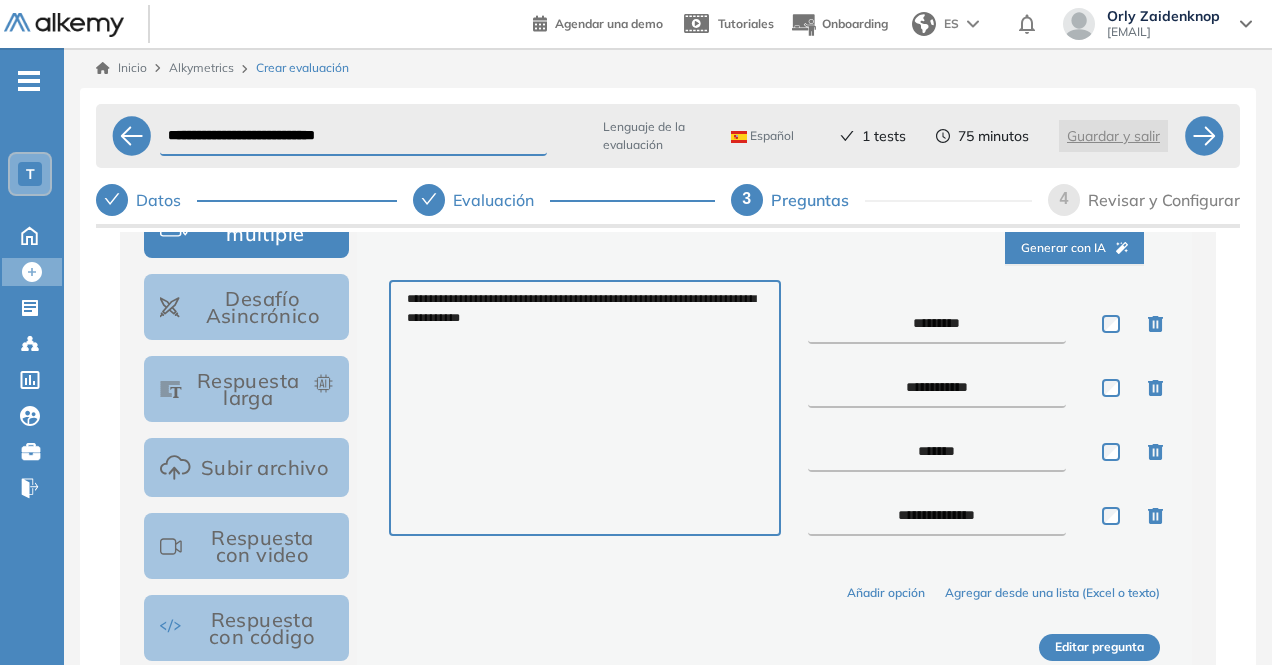 type on "*******" 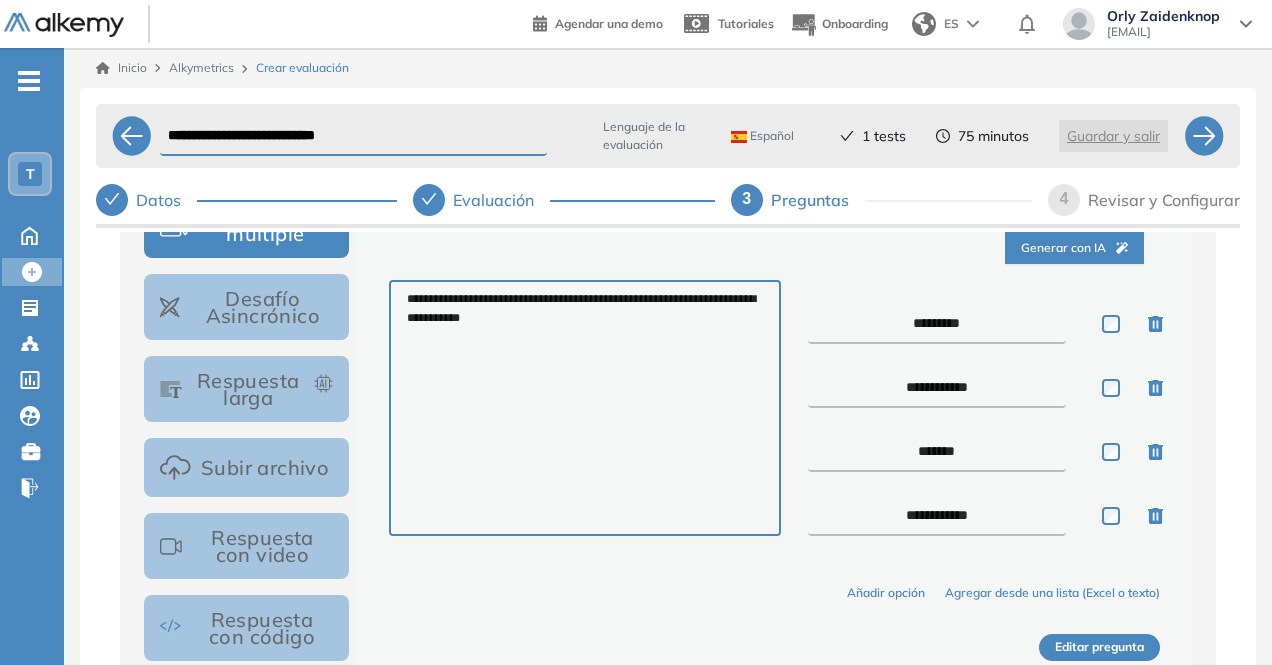 type on "**********" 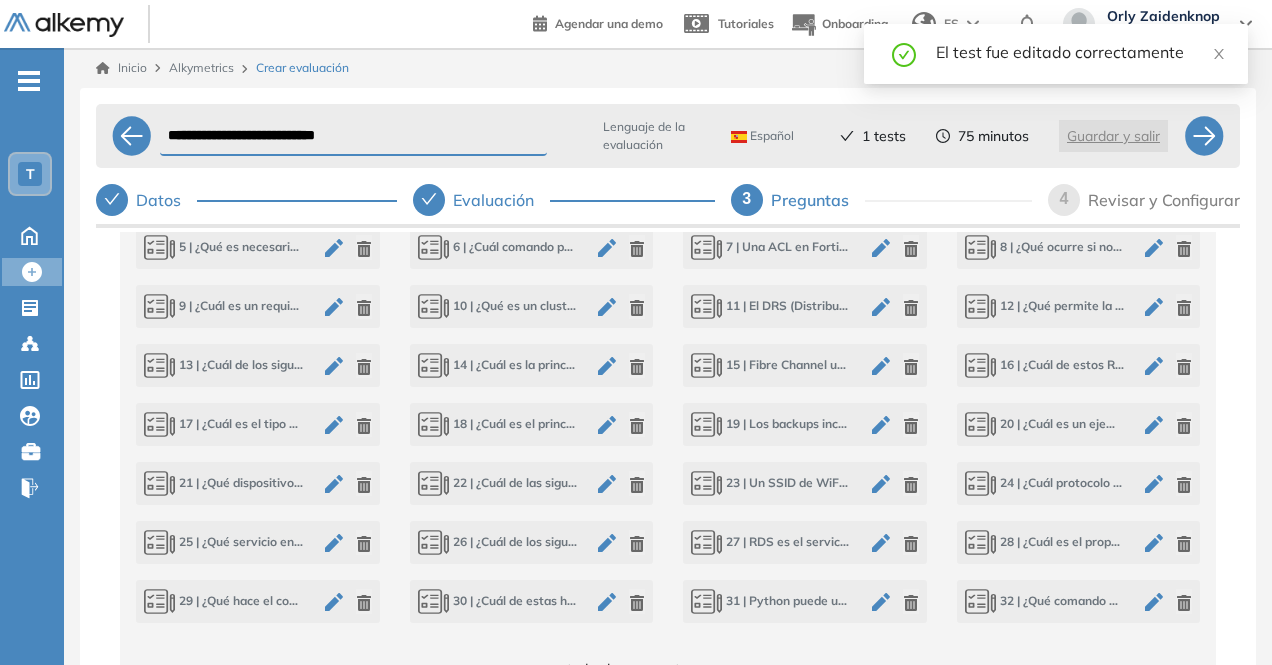 scroll, scrollTop: 976, scrollLeft: 0, axis: vertical 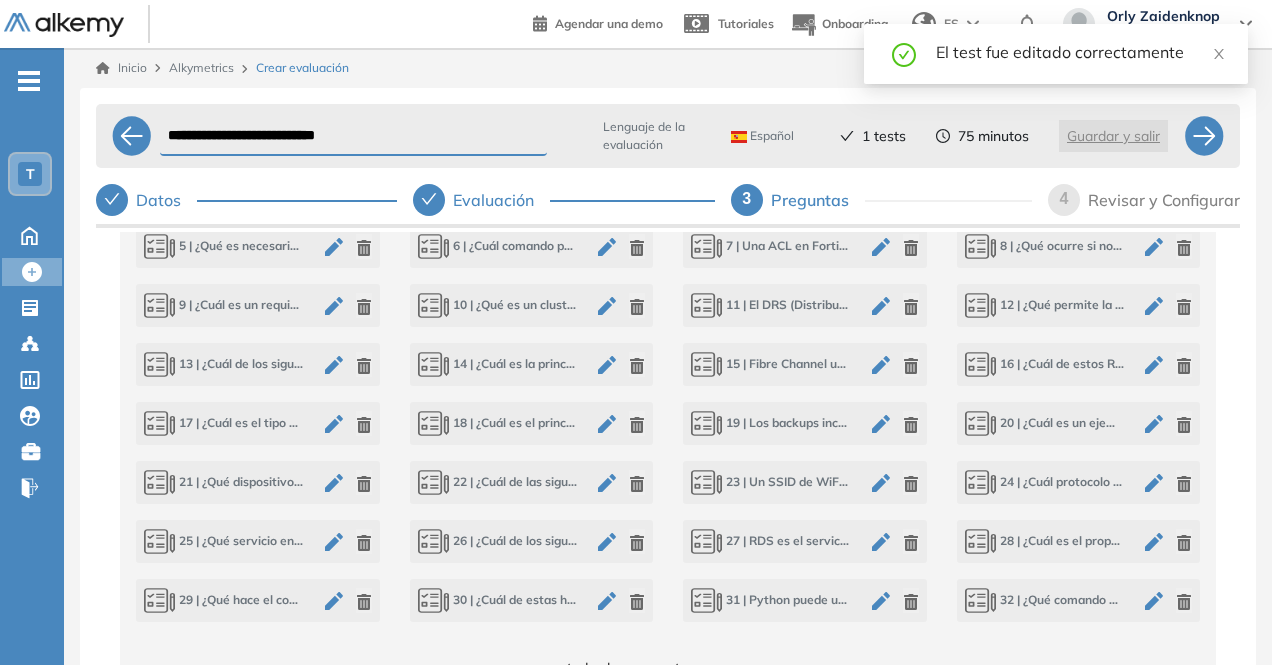 click 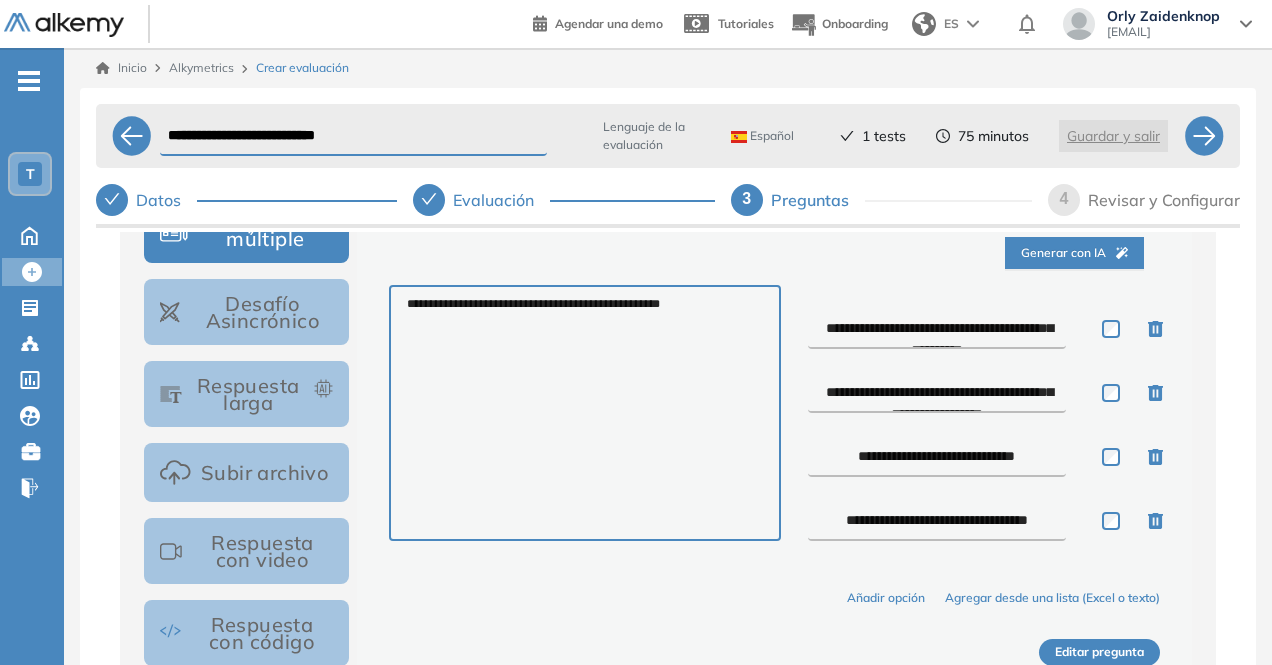 scroll, scrollTop: 375, scrollLeft: 0, axis: vertical 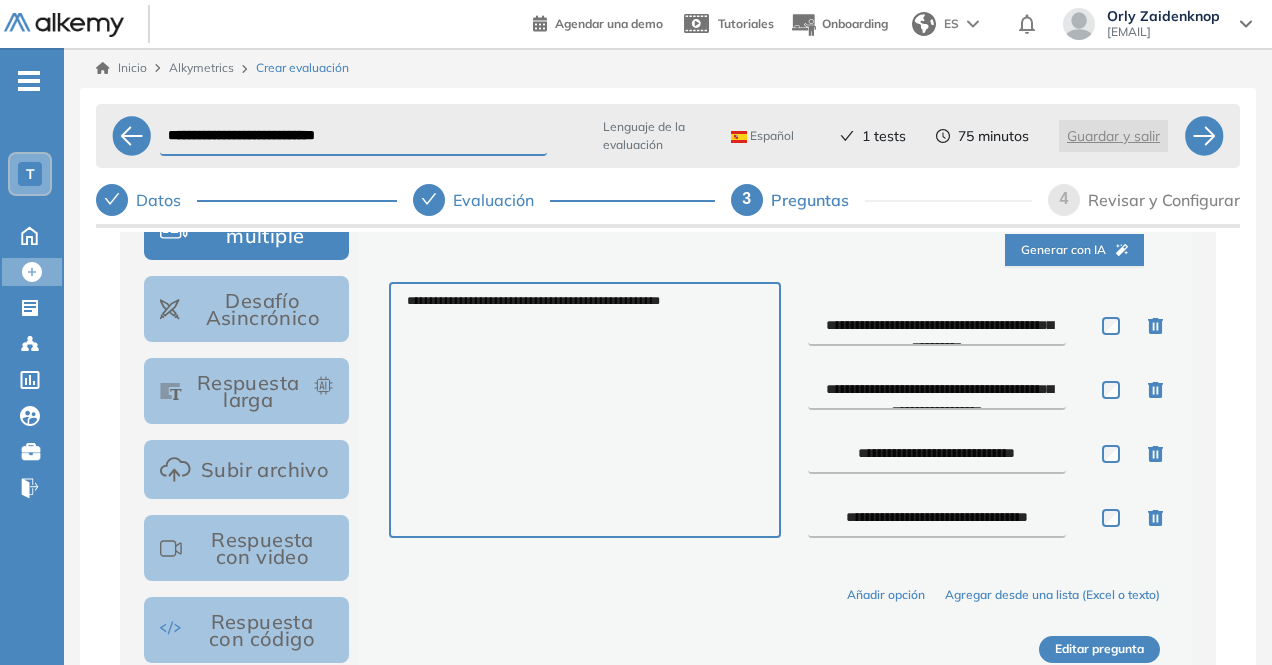 click on "**********" at bounding box center (937, 326) 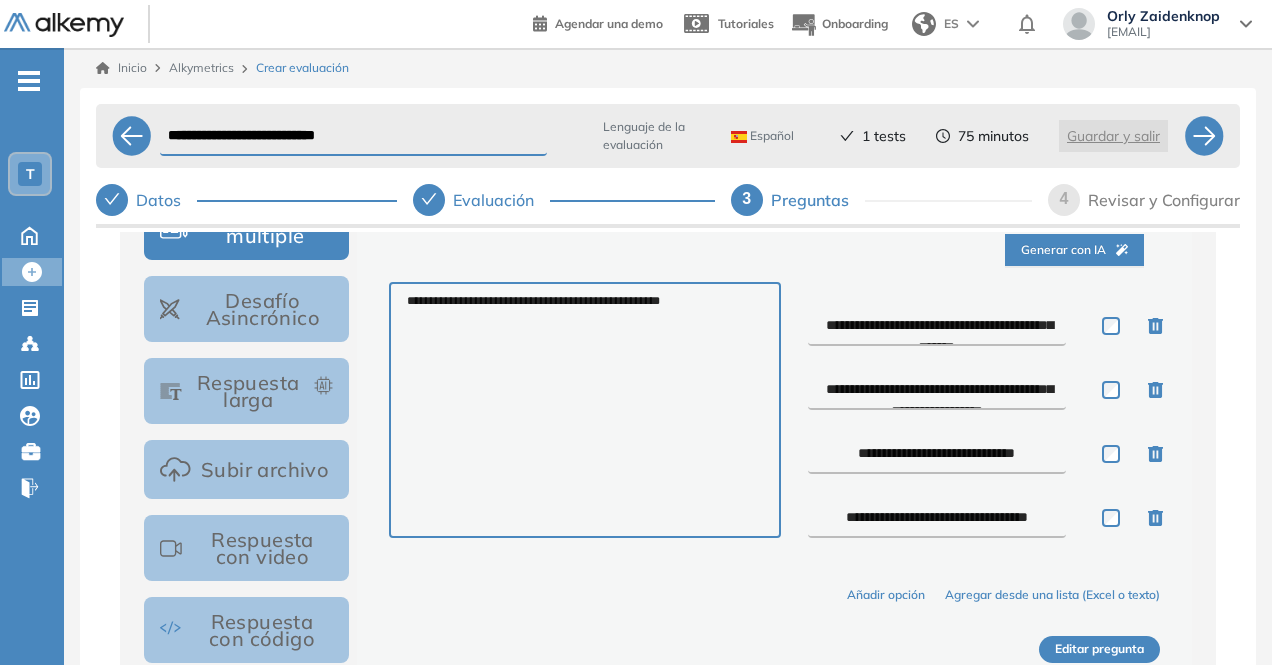 type on "**********" 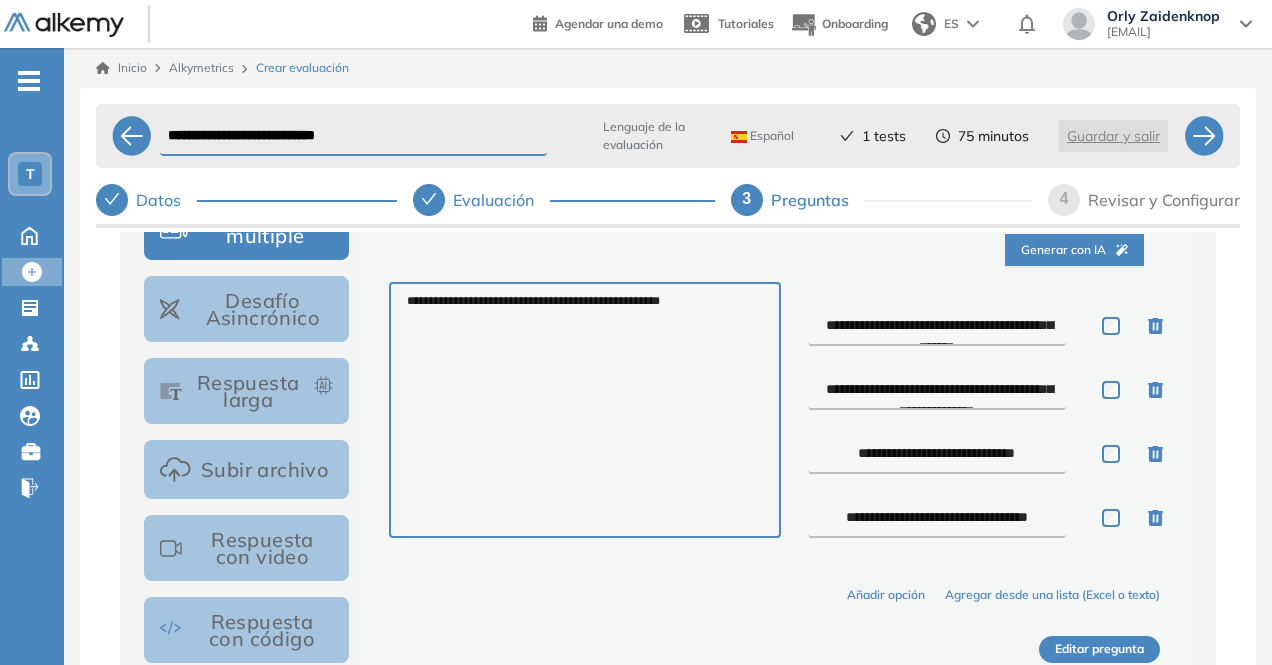 type on "**********" 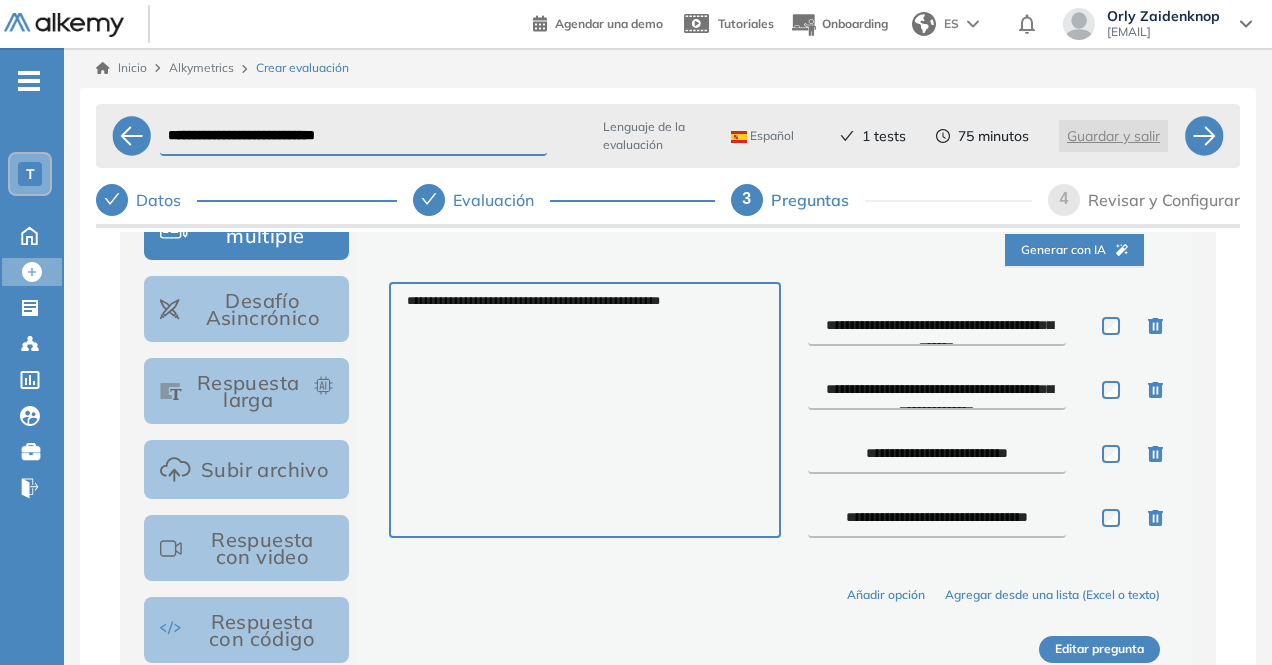 type on "**********" 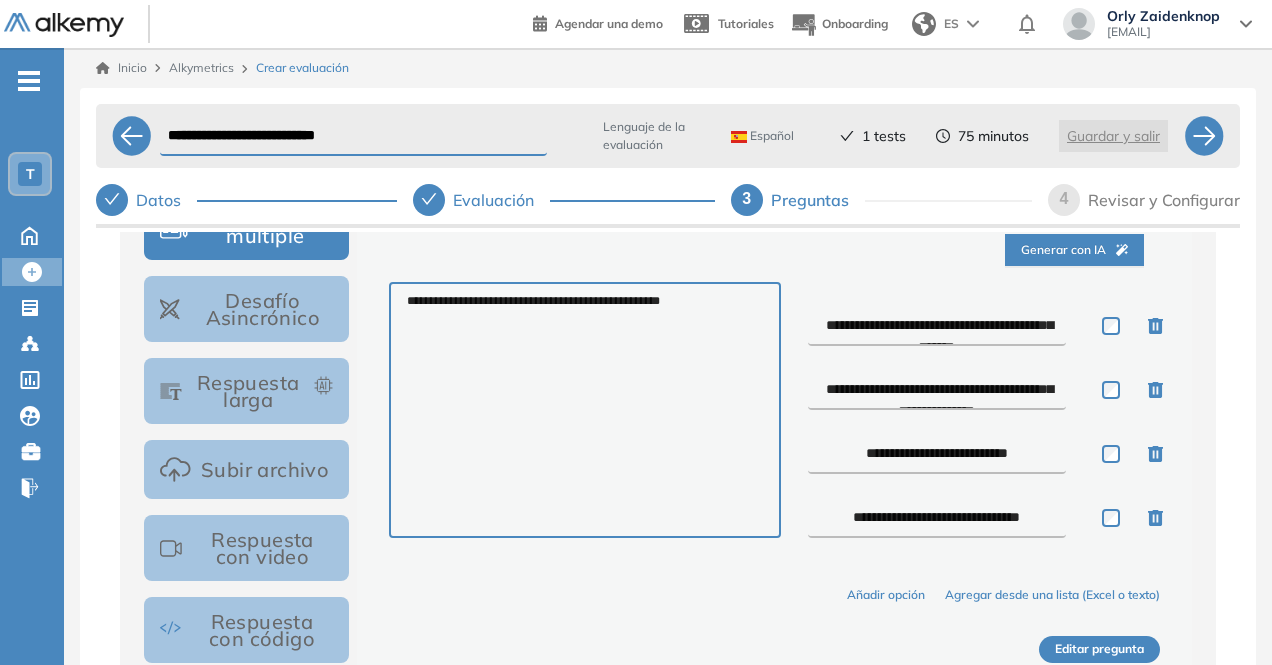 type on "**********" 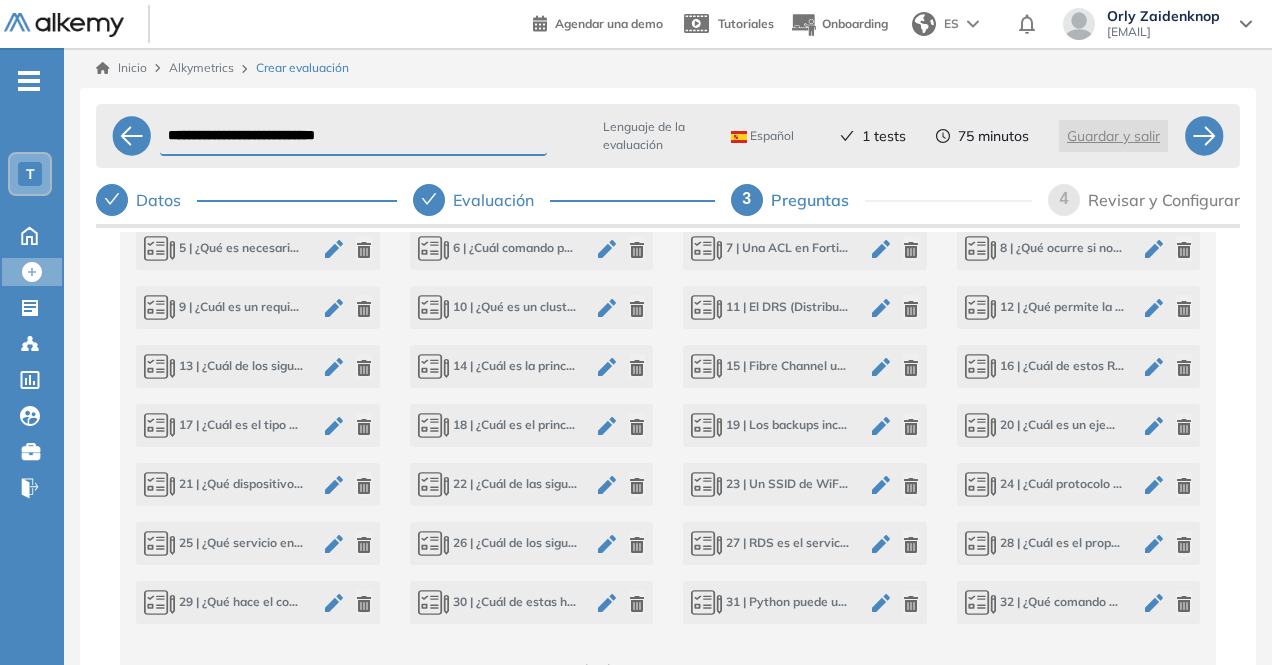 scroll, scrollTop: 975, scrollLeft: 0, axis: vertical 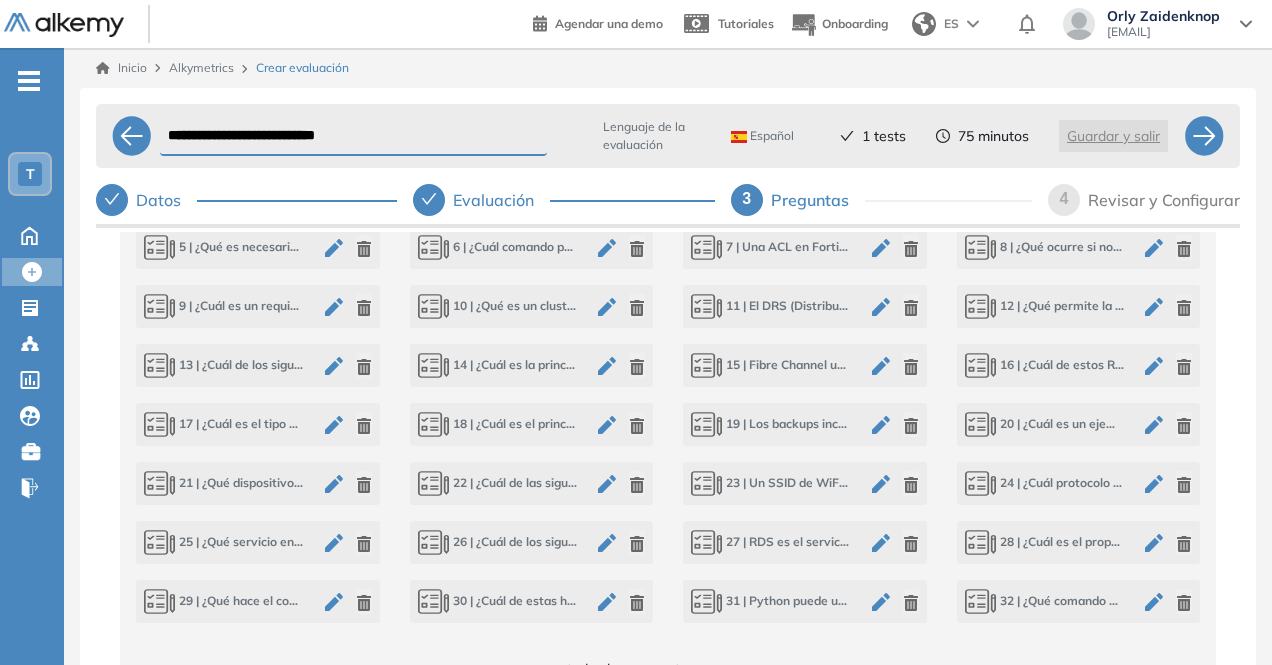 click 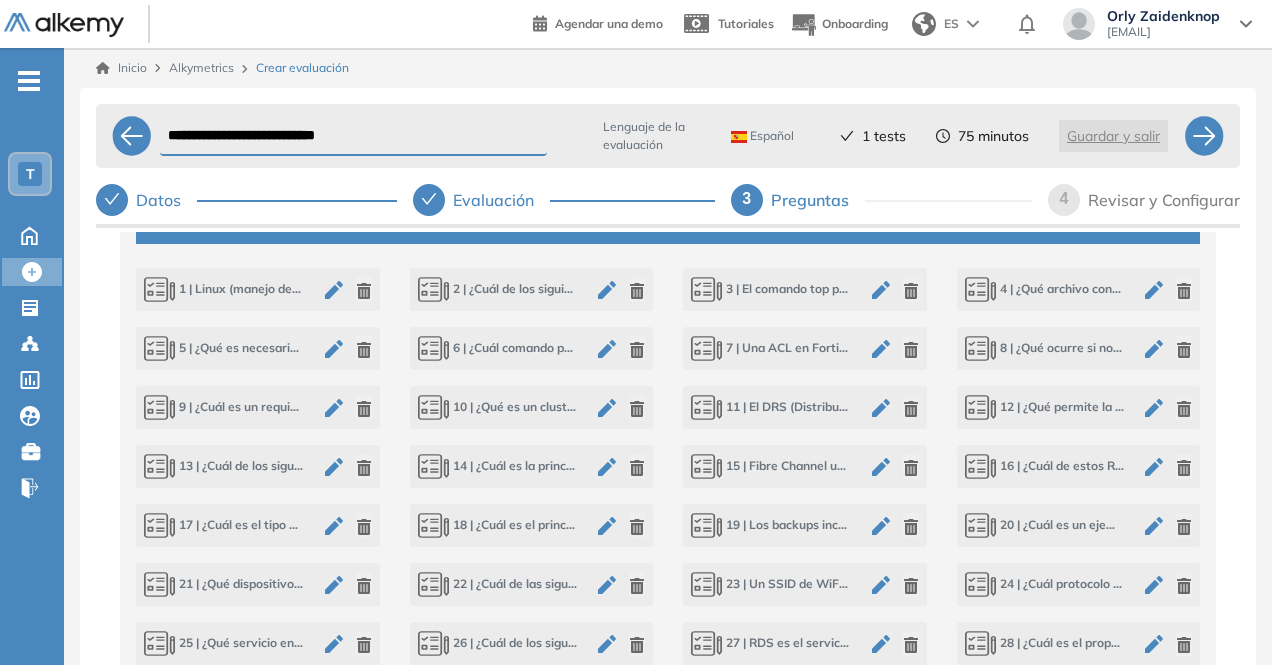 scroll, scrollTop: 875, scrollLeft: 0, axis: vertical 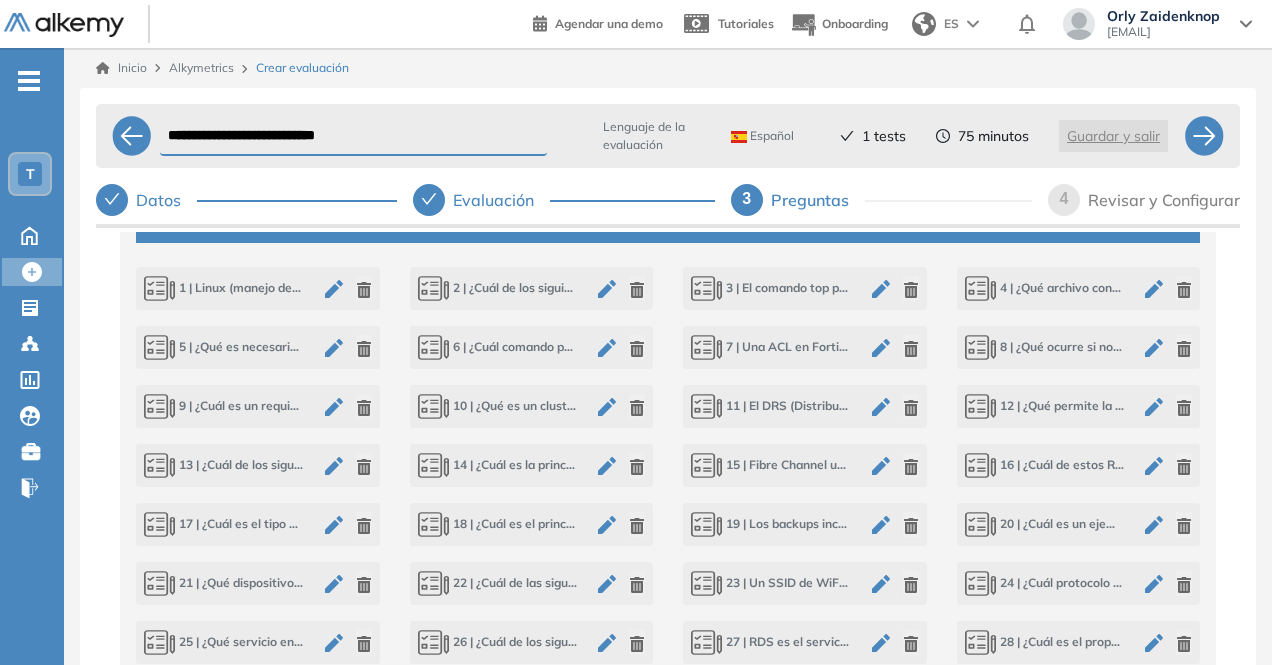 click 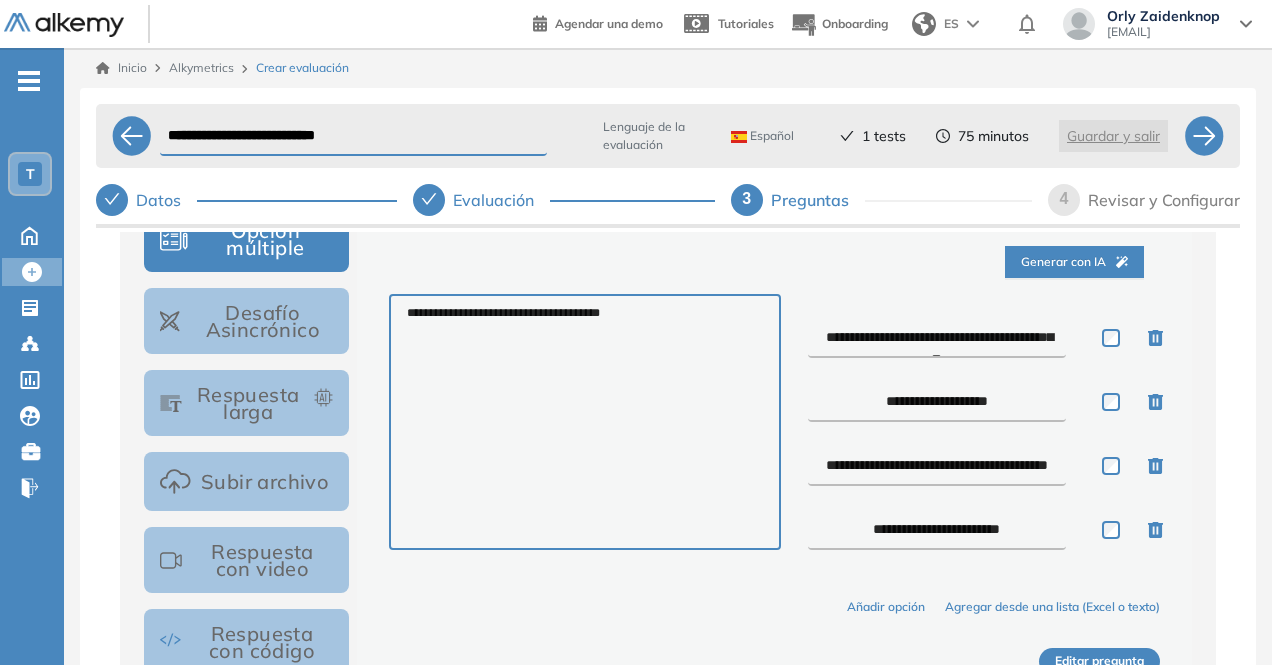scroll, scrollTop: 366, scrollLeft: 0, axis: vertical 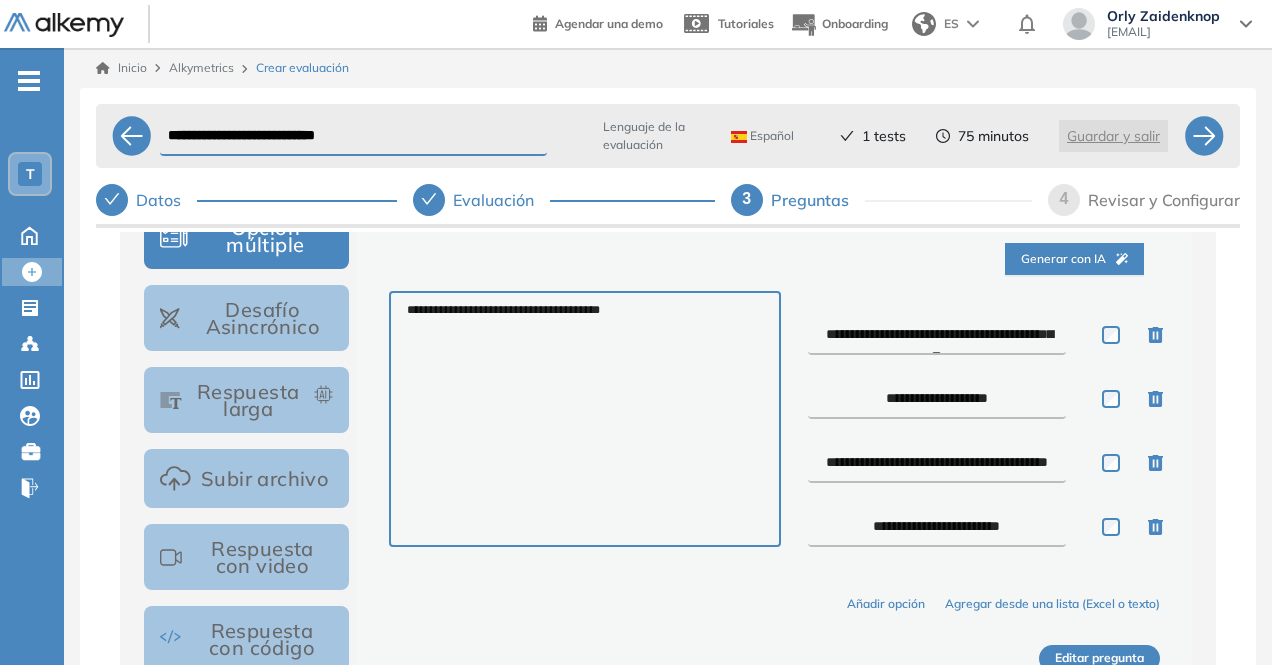 click on "**********" at bounding box center (937, 335) 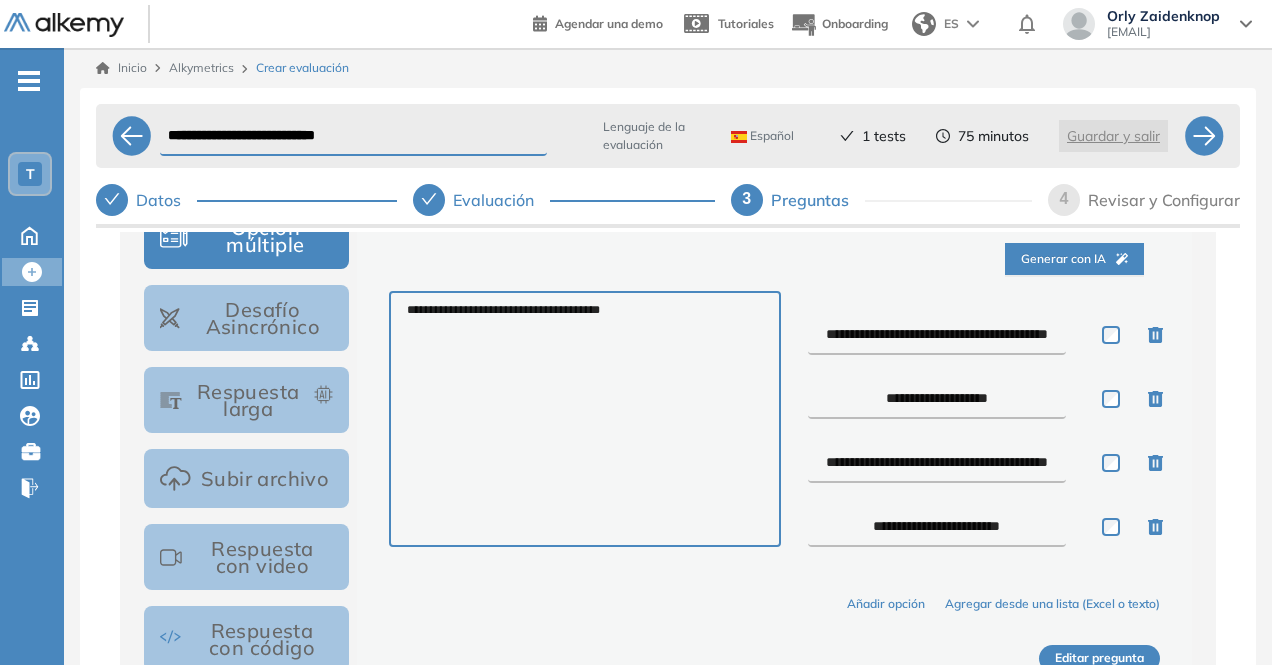 type on "**********" 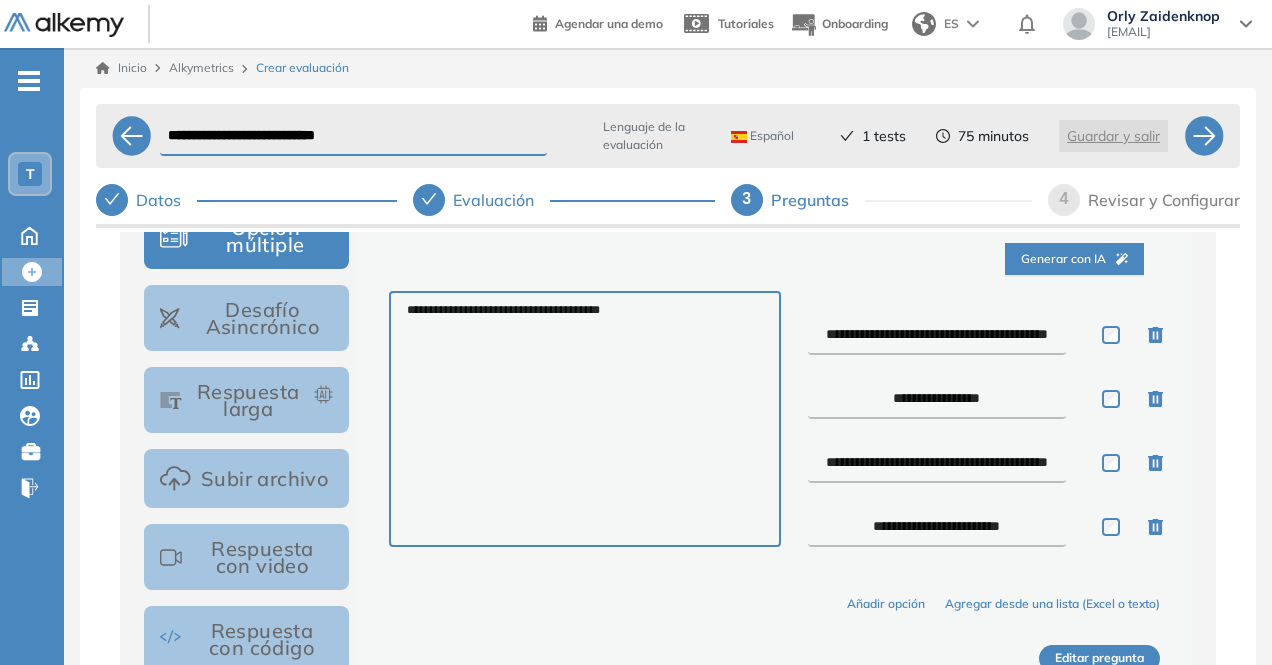 type on "**********" 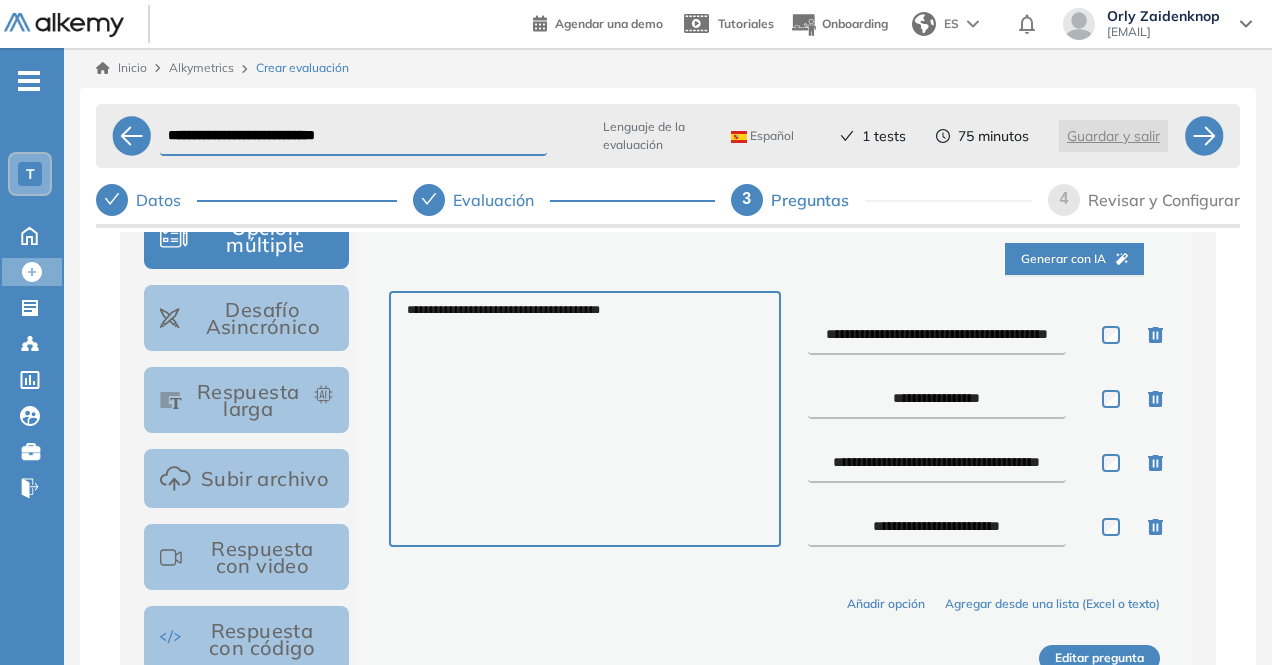 type on "**********" 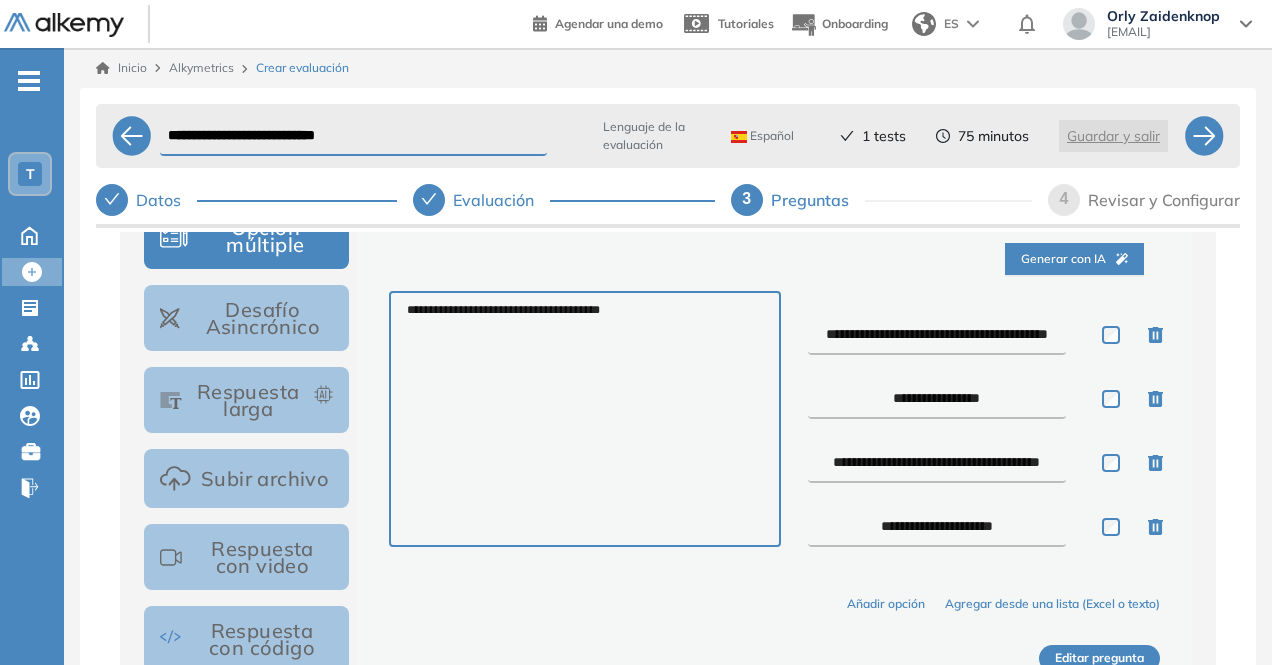 type on "**********" 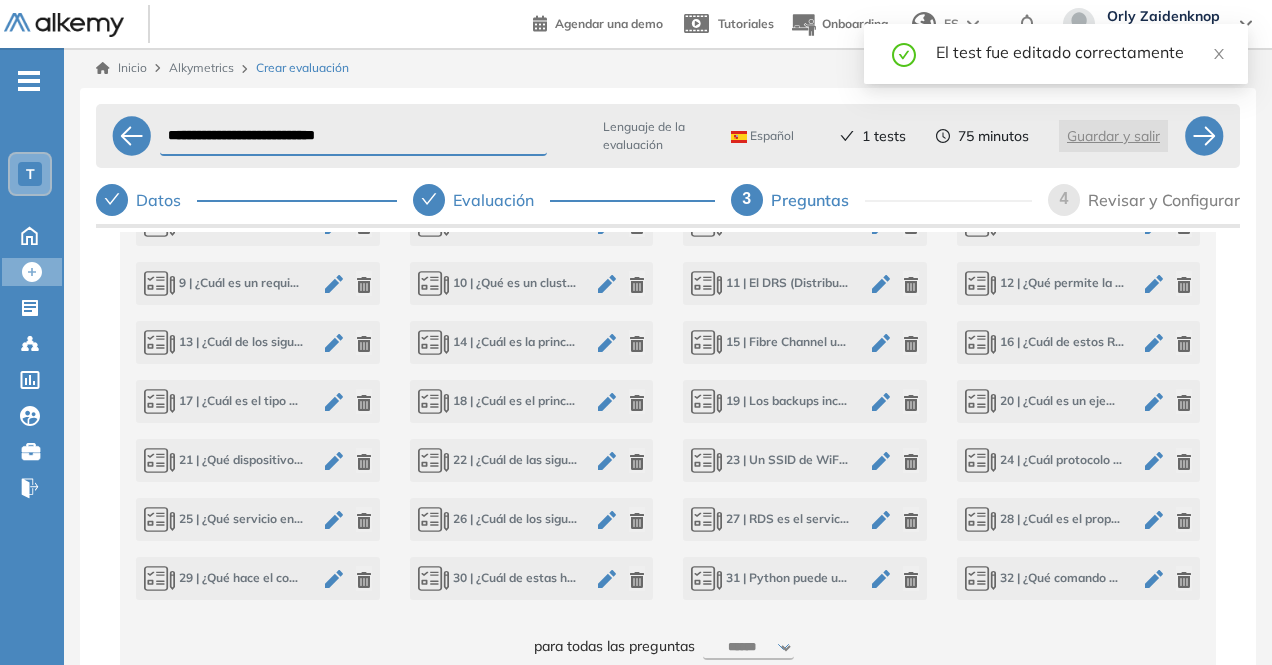 scroll, scrollTop: 1002, scrollLeft: 0, axis: vertical 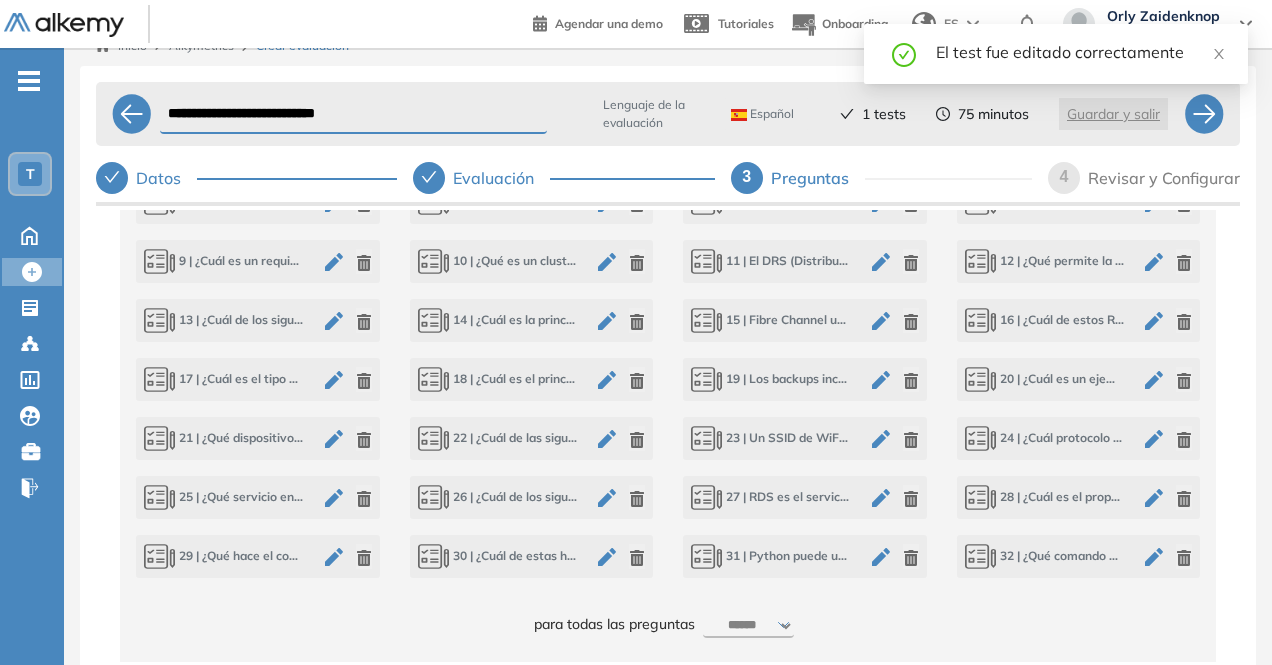 click 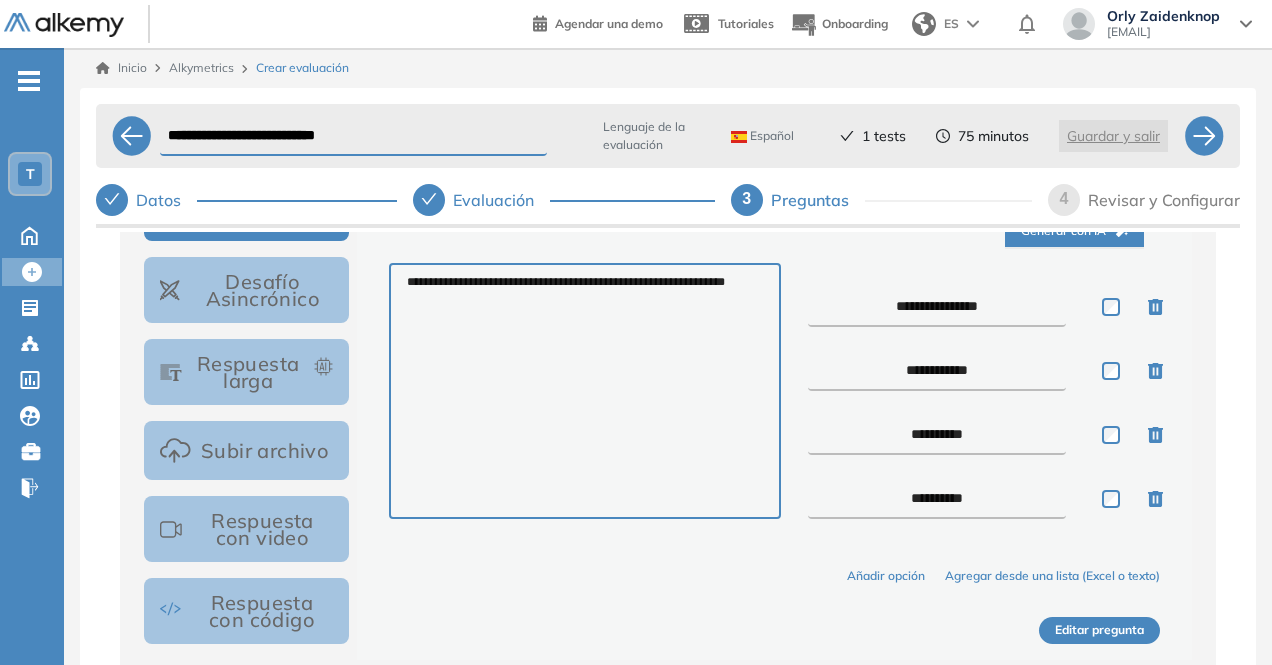 scroll, scrollTop: 393, scrollLeft: 0, axis: vertical 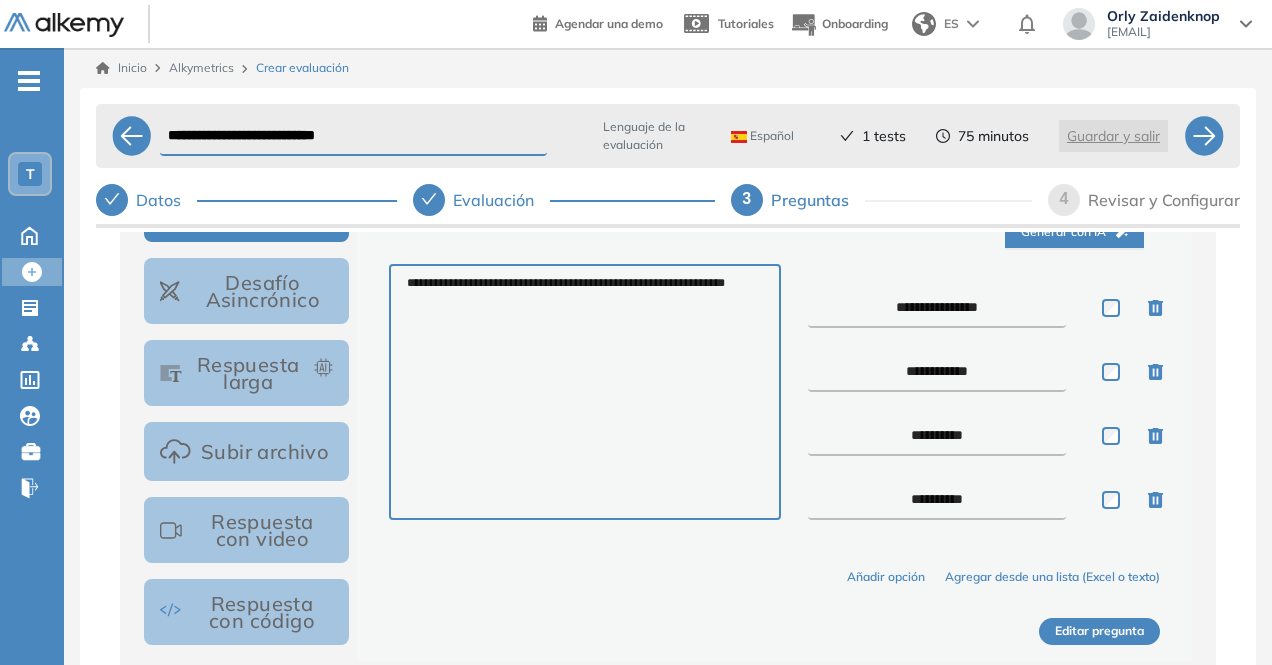 click on "**********" at bounding box center [937, 308] 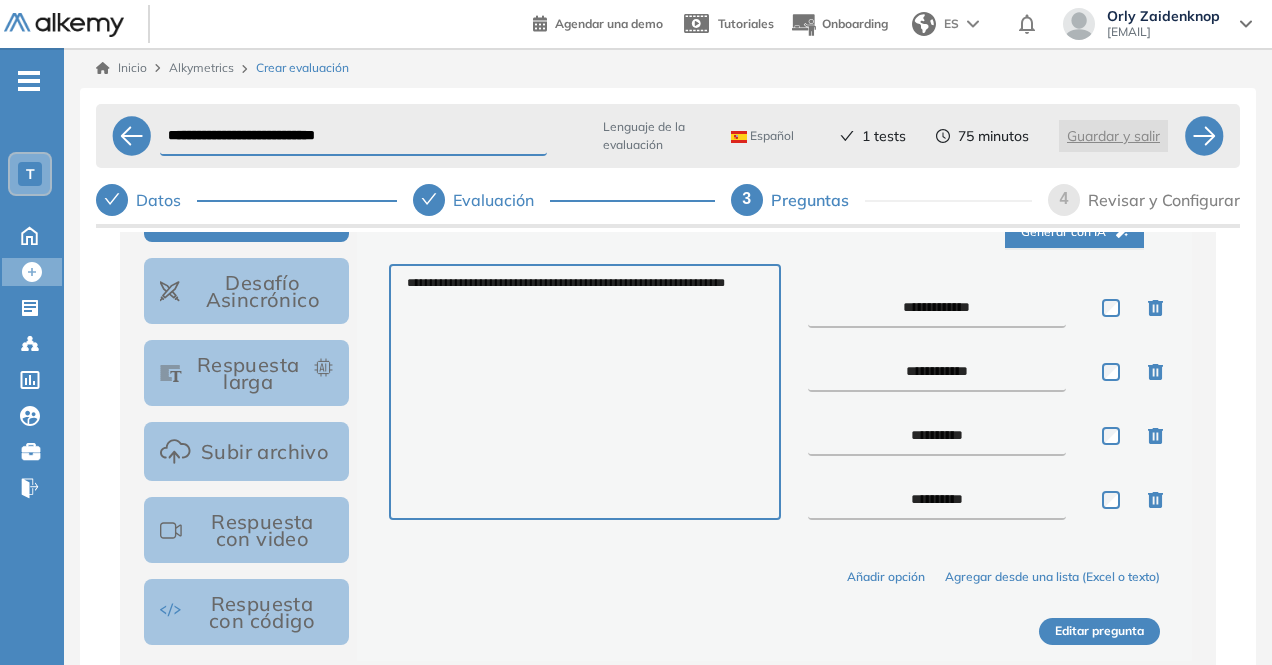type on "**********" 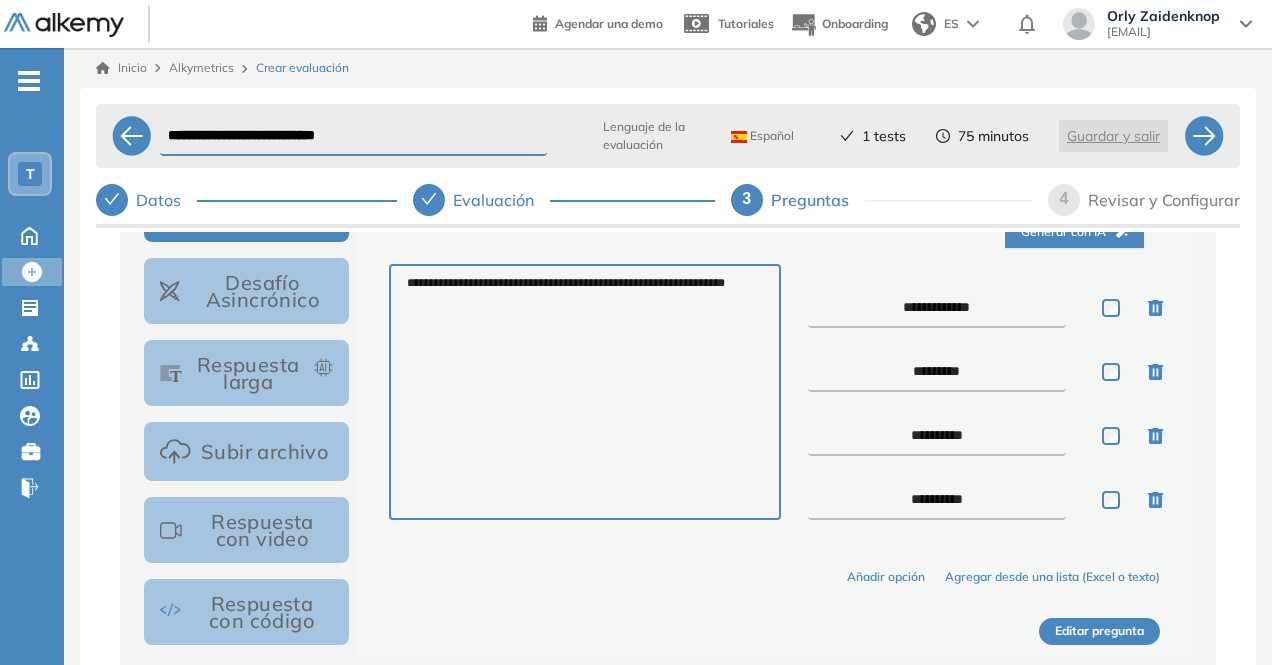 type on "********" 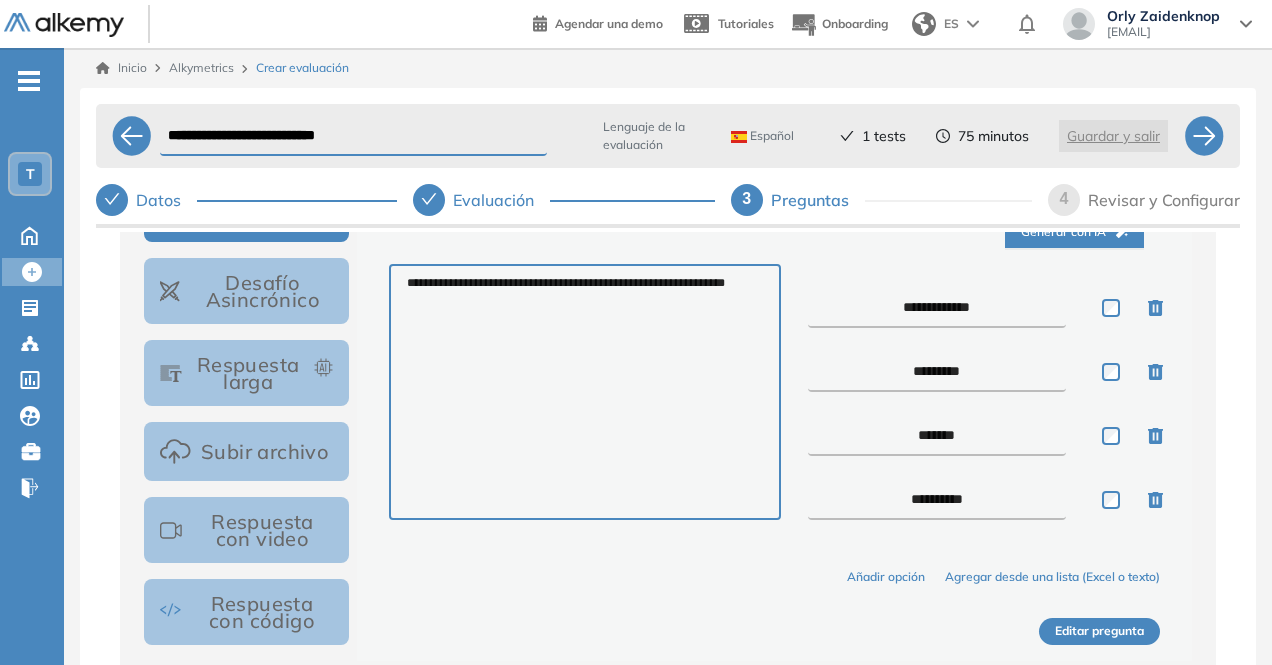 type on "******" 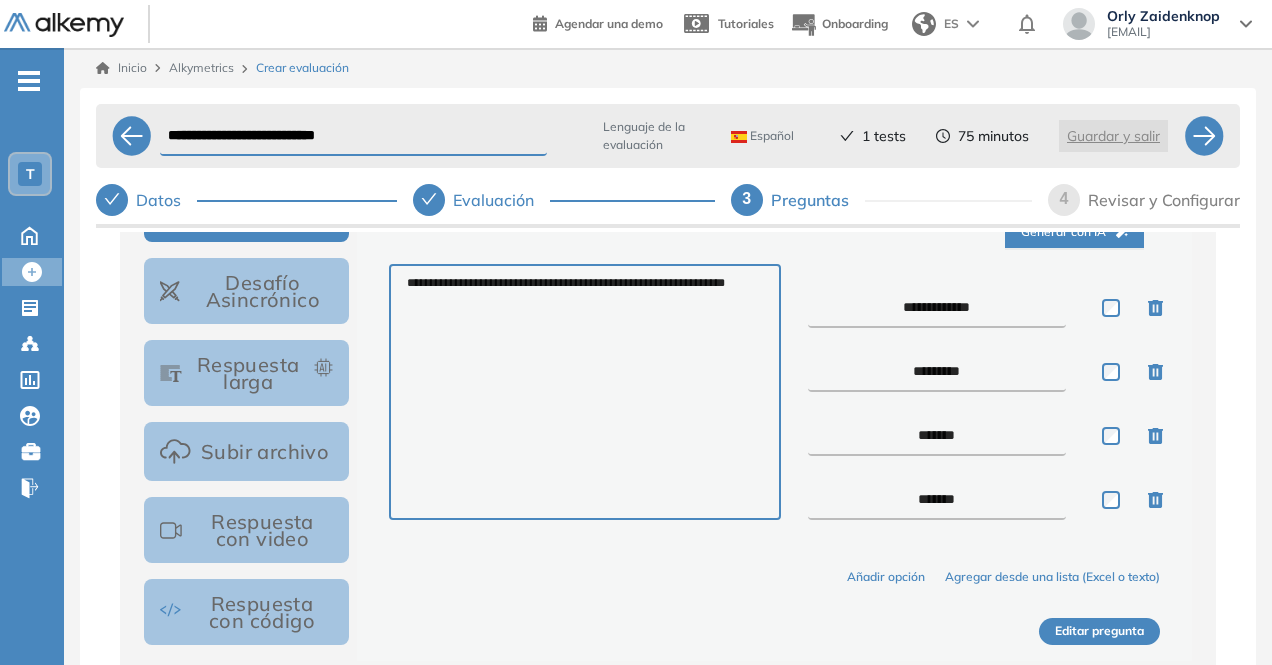 type on "******" 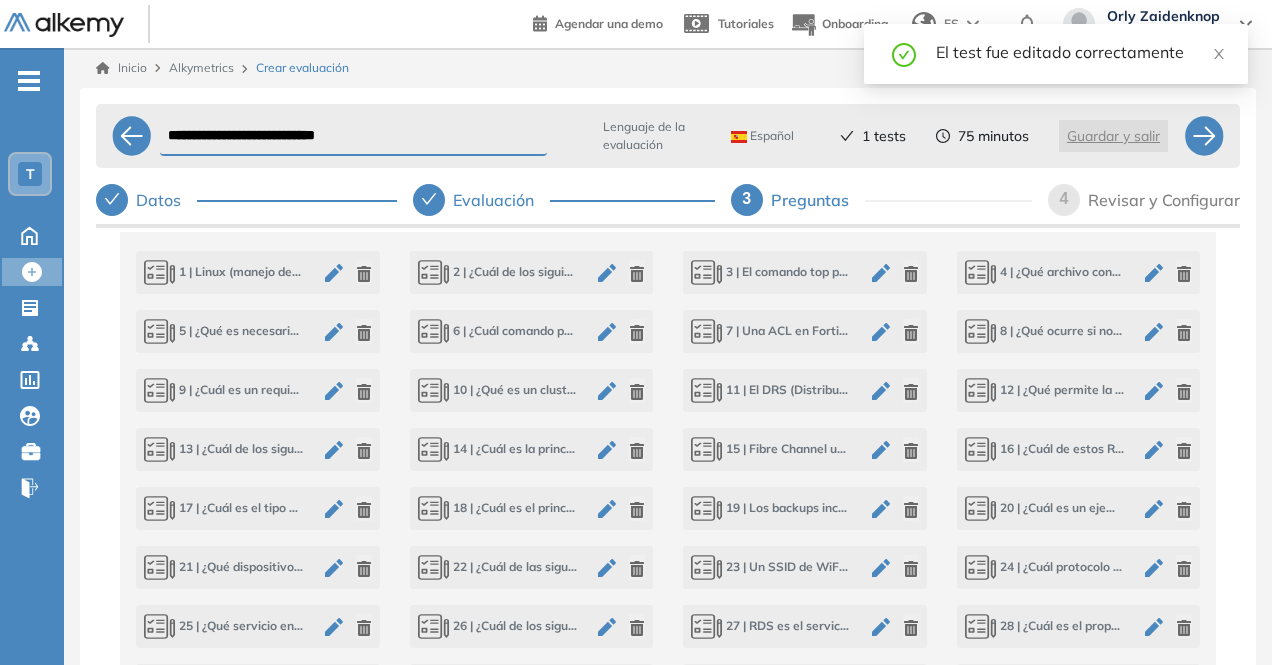 scroll, scrollTop: 892, scrollLeft: 0, axis: vertical 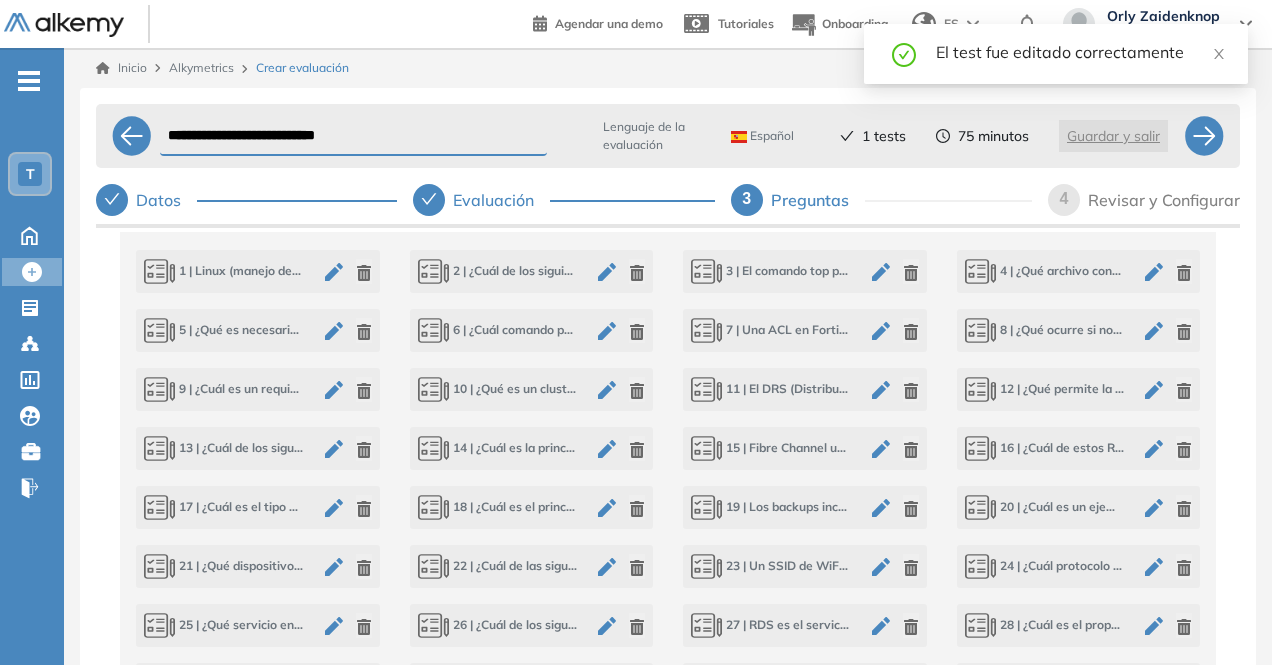 click 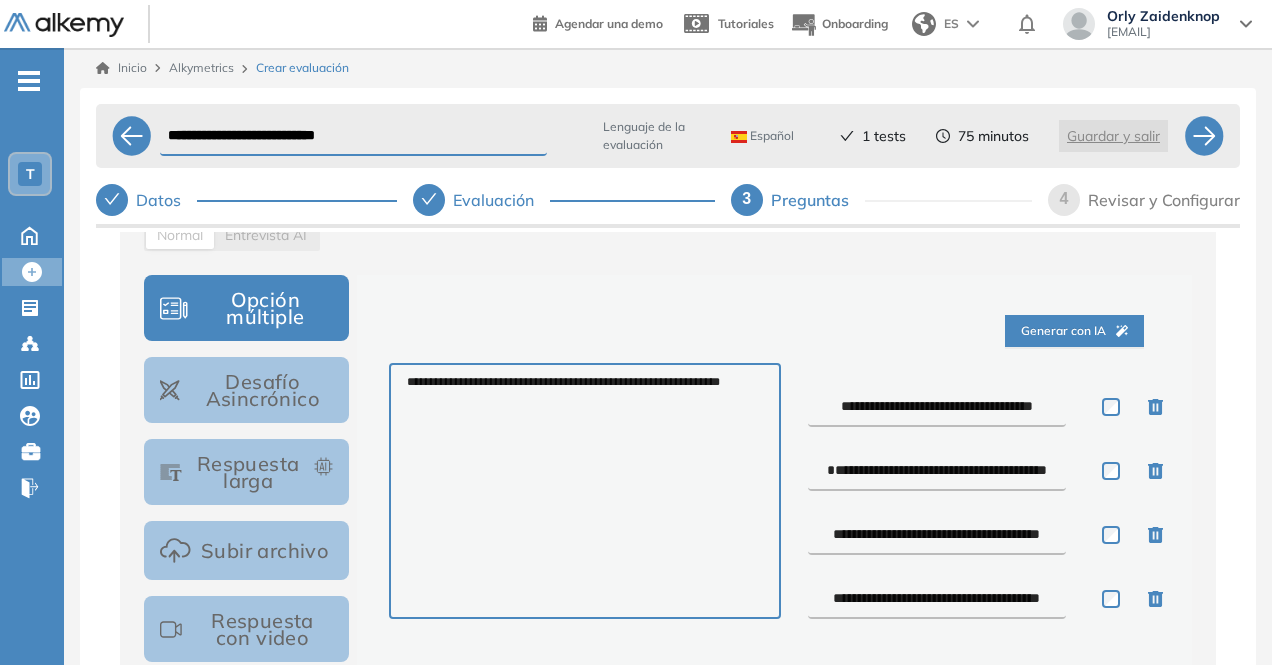 scroll, scrollTop: 293, scrollLeft: 0, axis: vertical 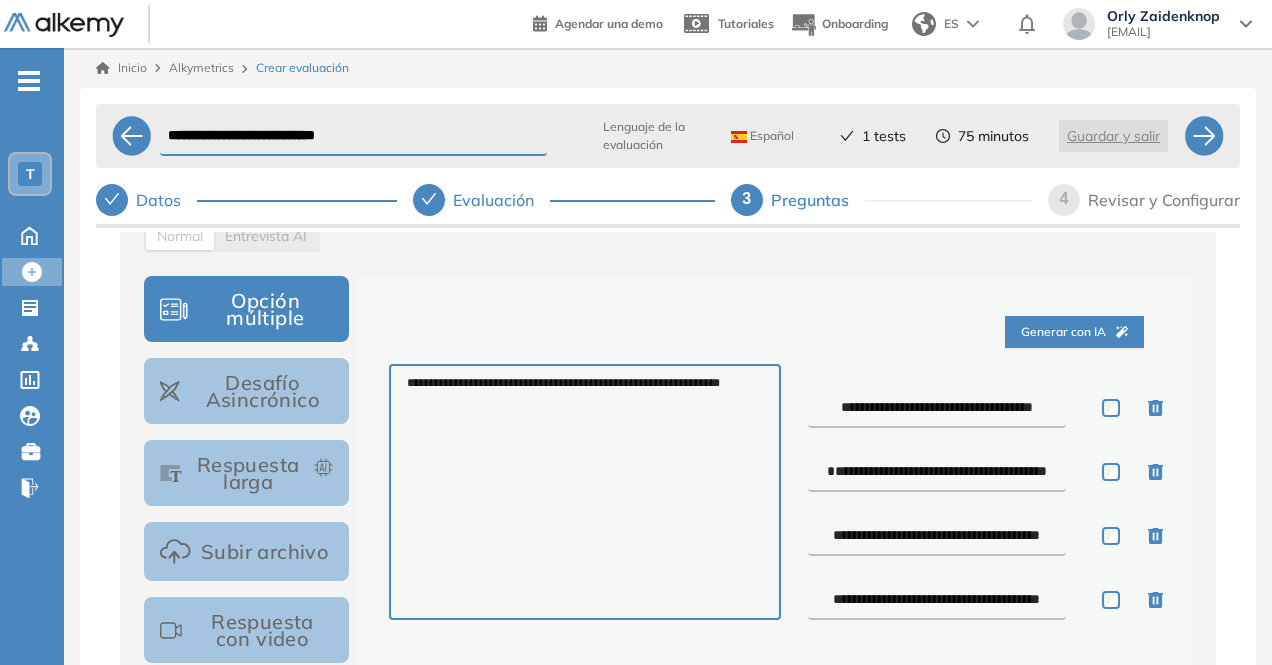 click on "**********" at bounding box center [937, 408] 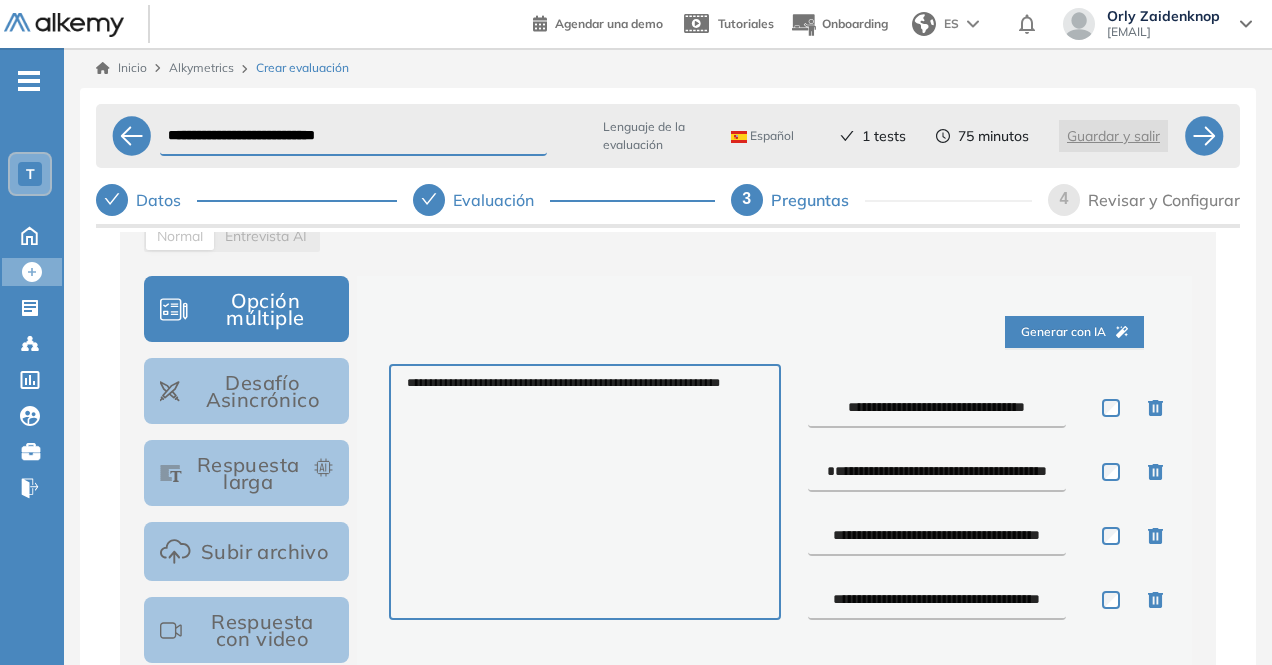 type on "**********" 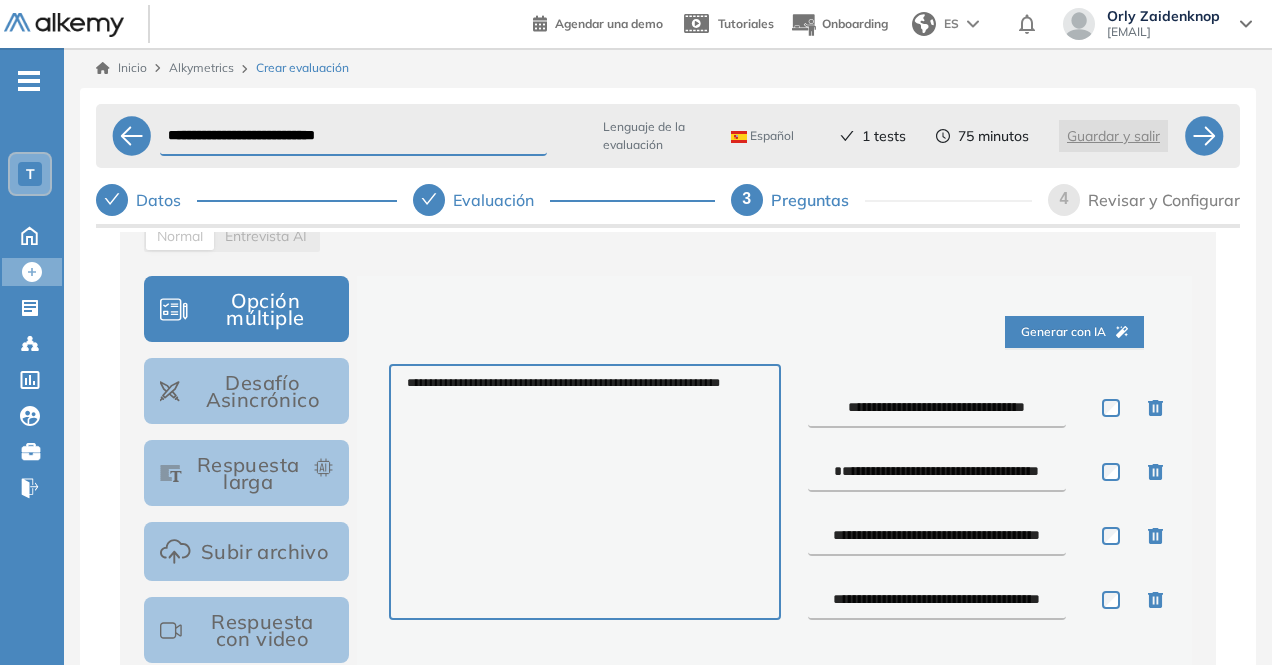 type on "**********" 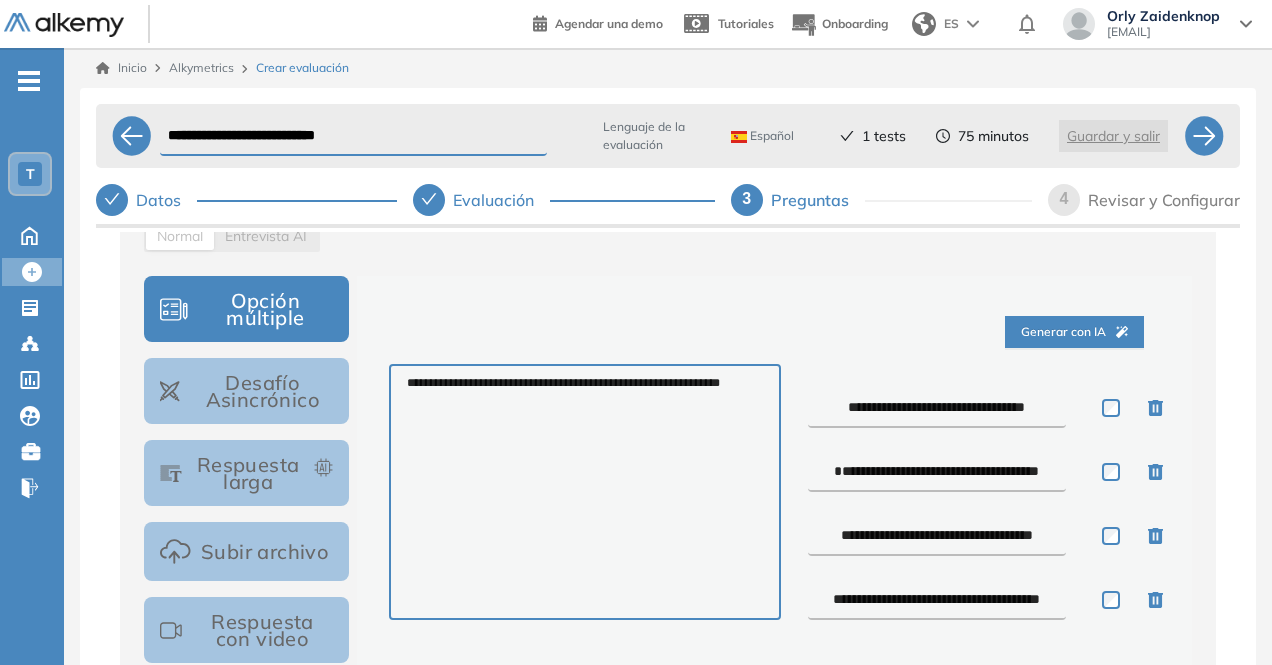 type on "**********" 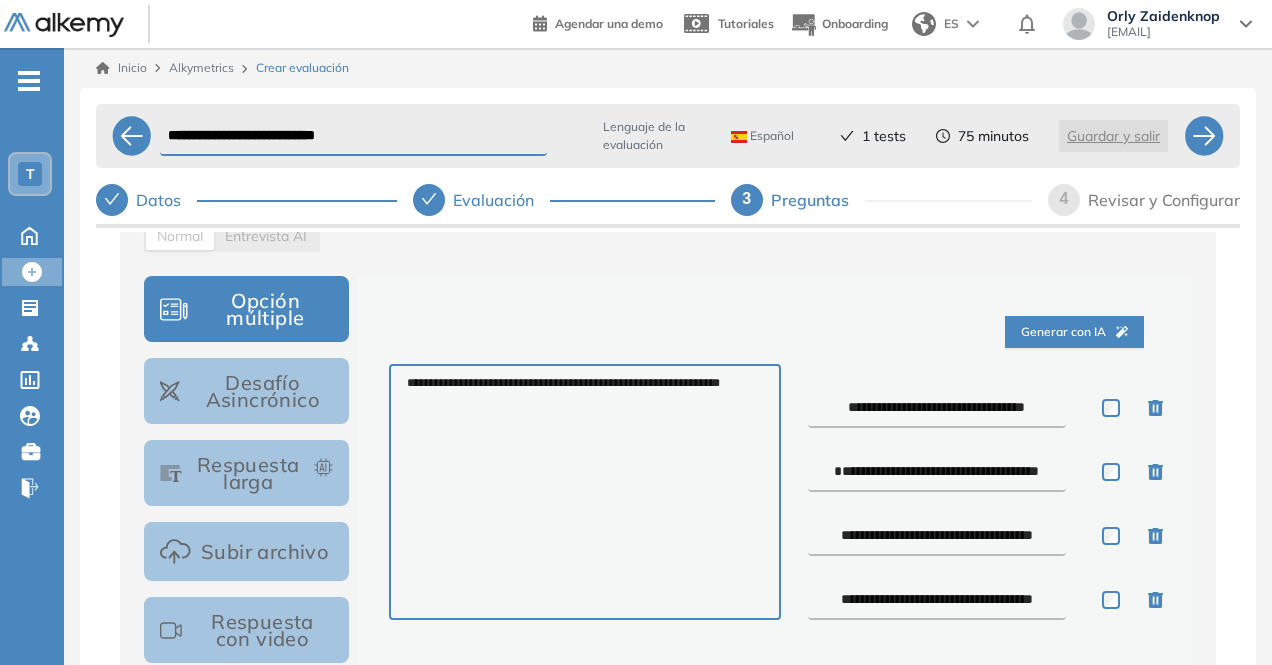scroll, scrollTop: 22, scrollLeft: 0, axis: vertical 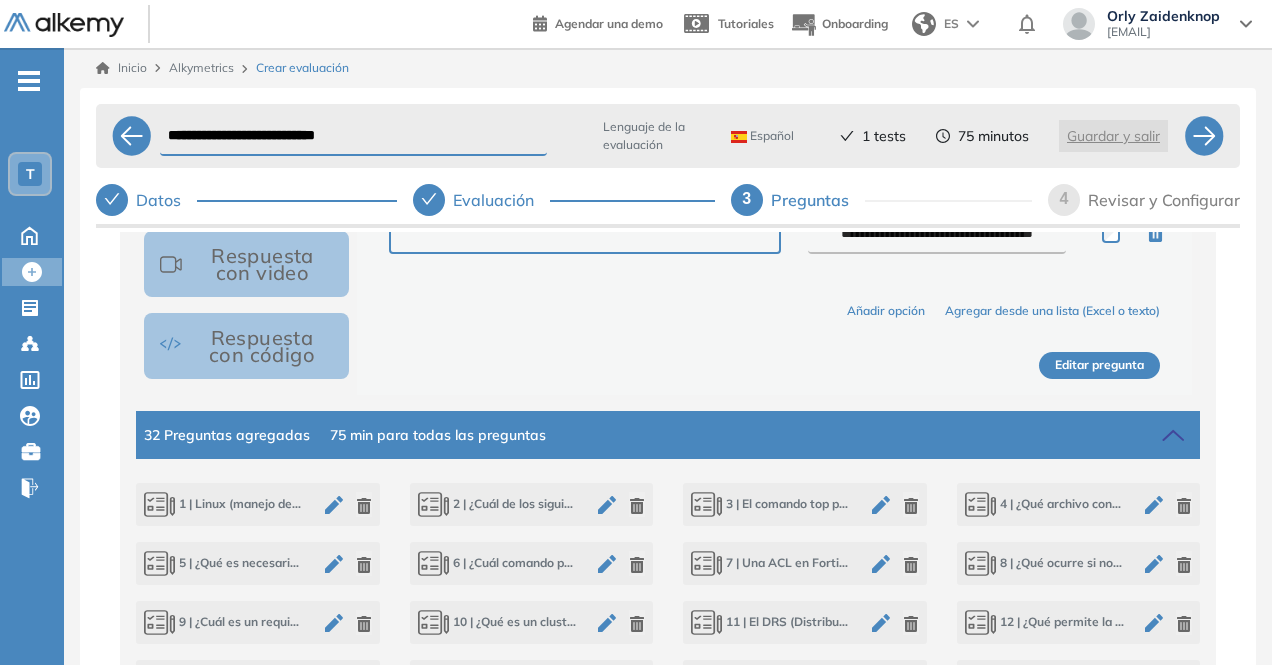 type on "**********" 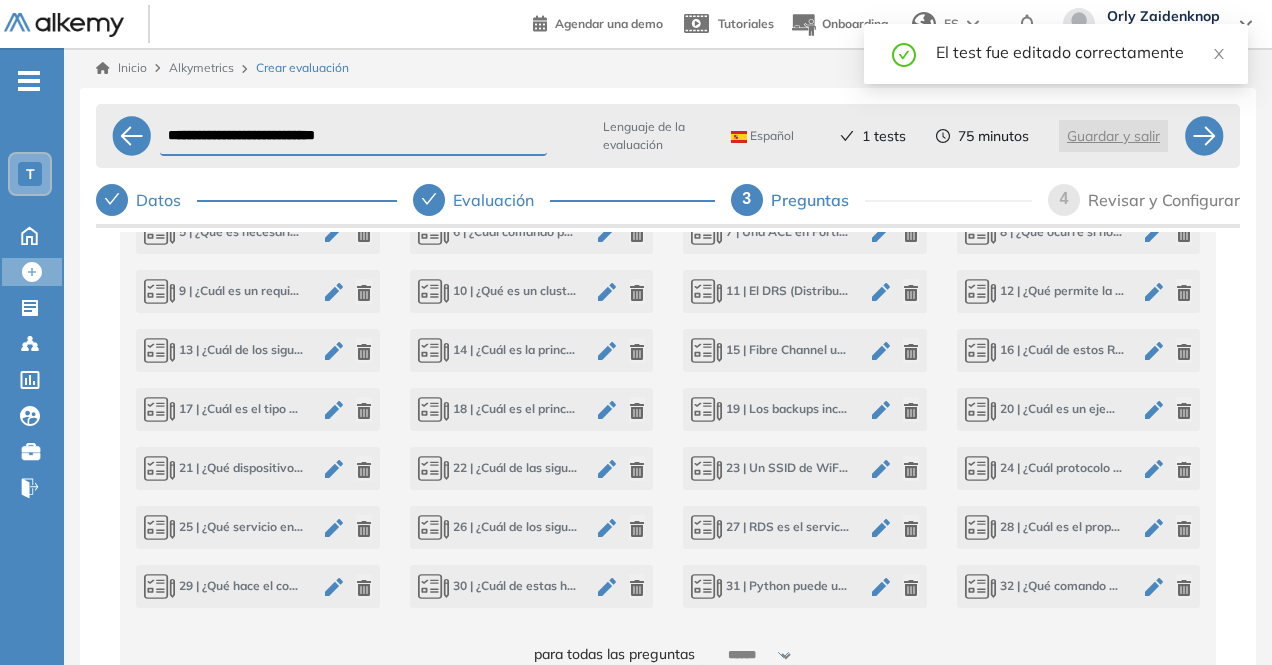 scroll, scrollTop: 1002, scrollLeft: 0, axis: vertical 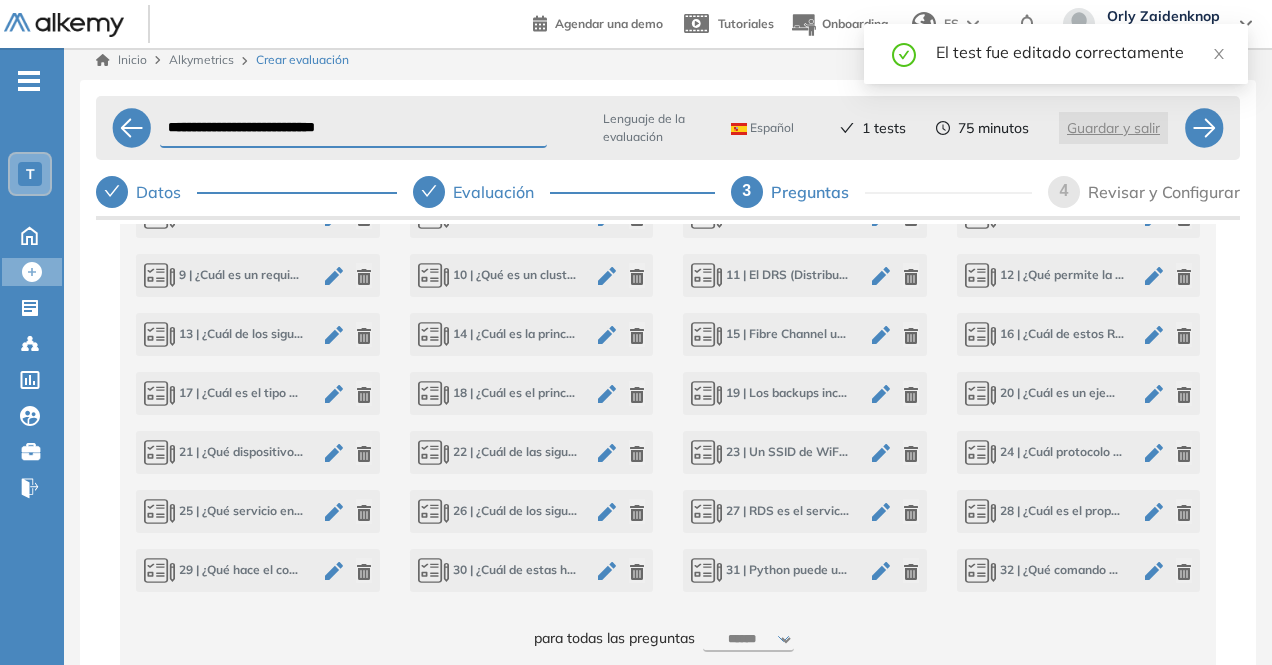 click 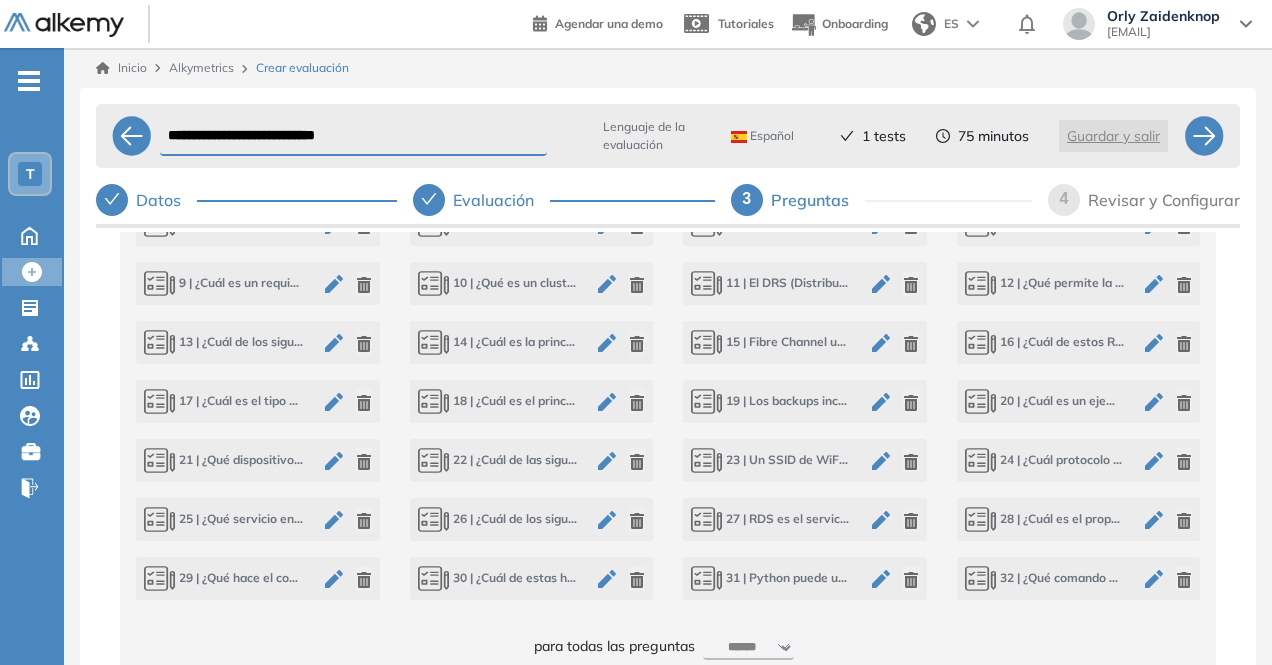 scroll, scrollTop: 1002, scrollLeft: 0, axis: vertical 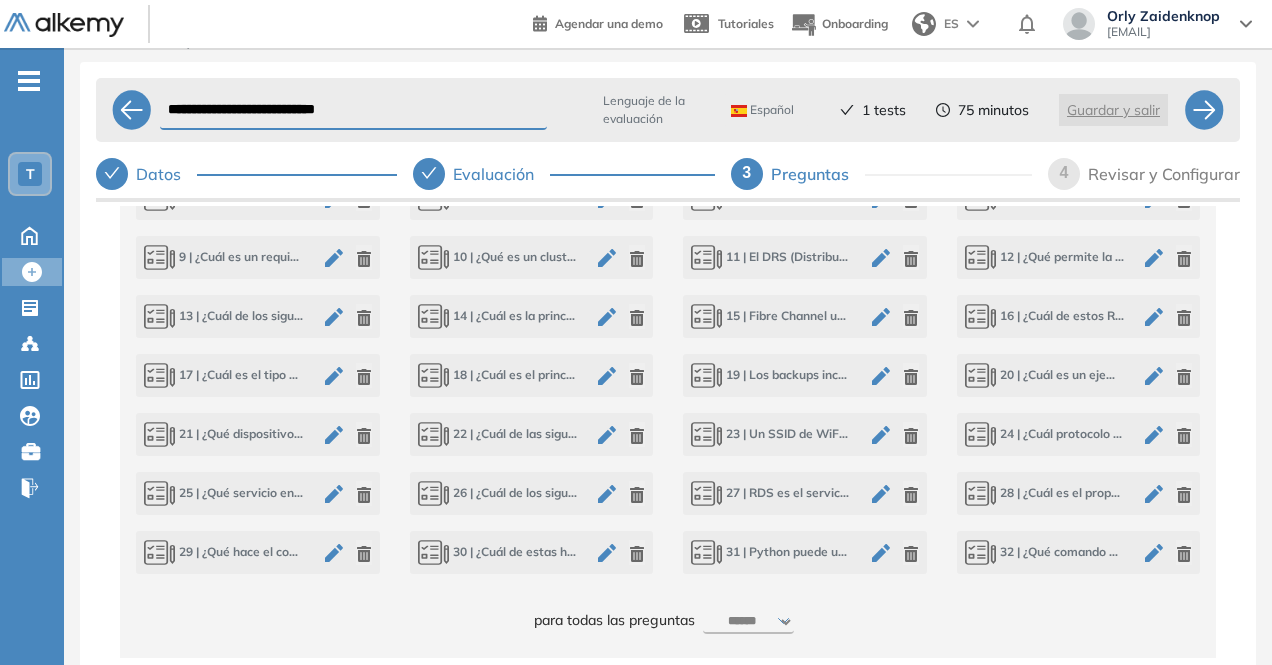 click 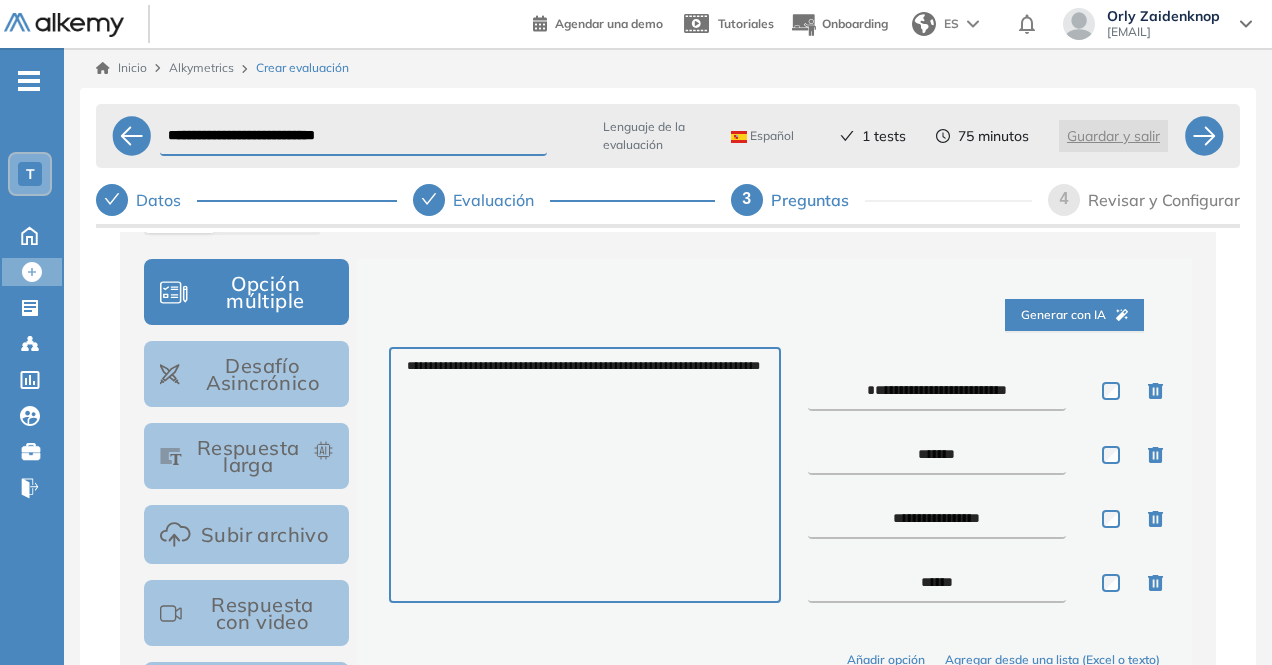 scroll, scrollTop: 309, scrollLeft: 0, axis: vertical 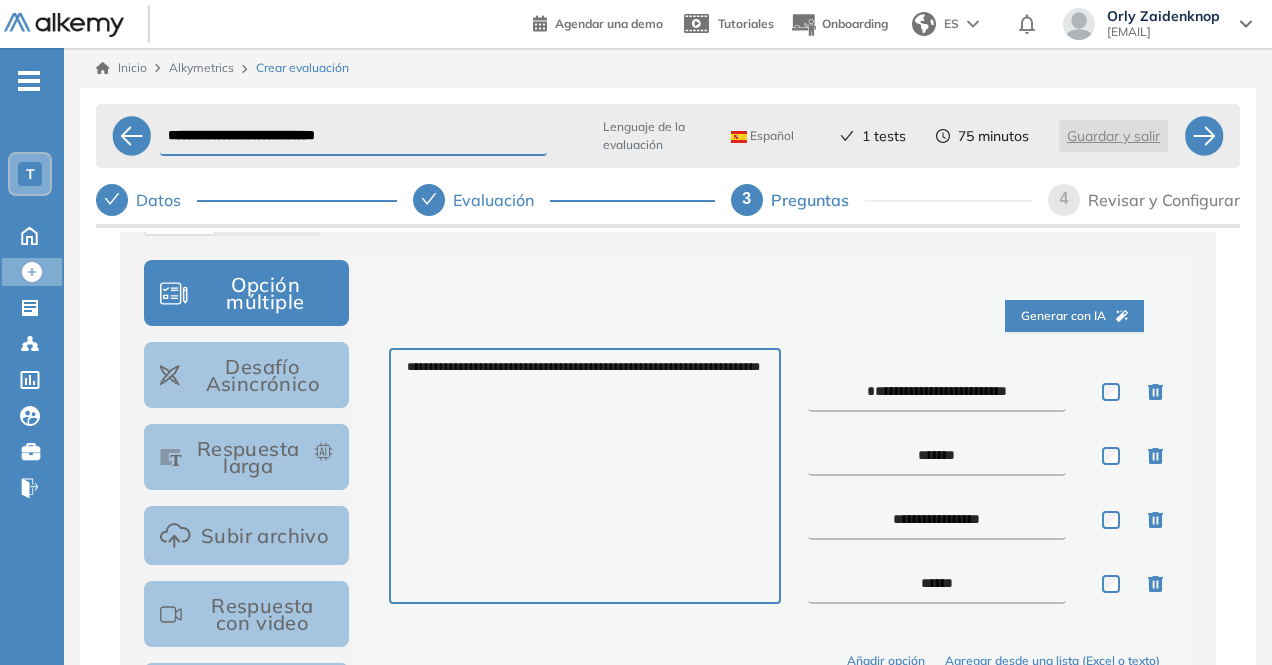 click on "**********" at bounding box center (937, 392) 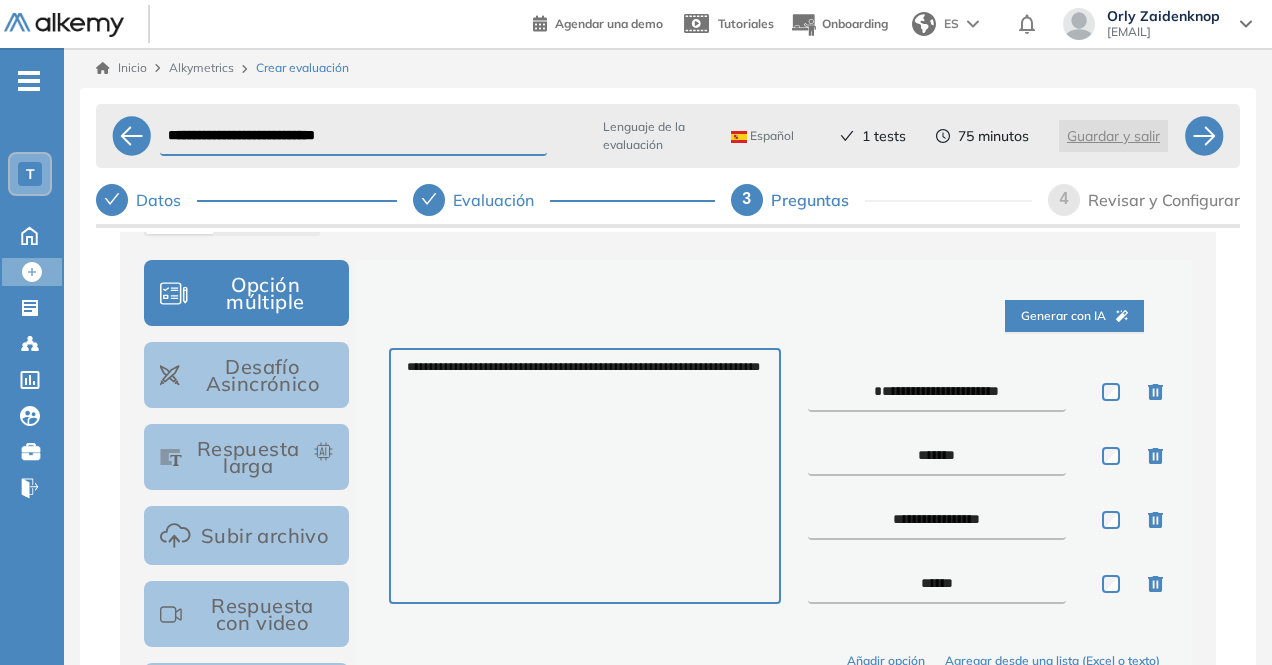 click on "*******" at bounding box center [937, 456] 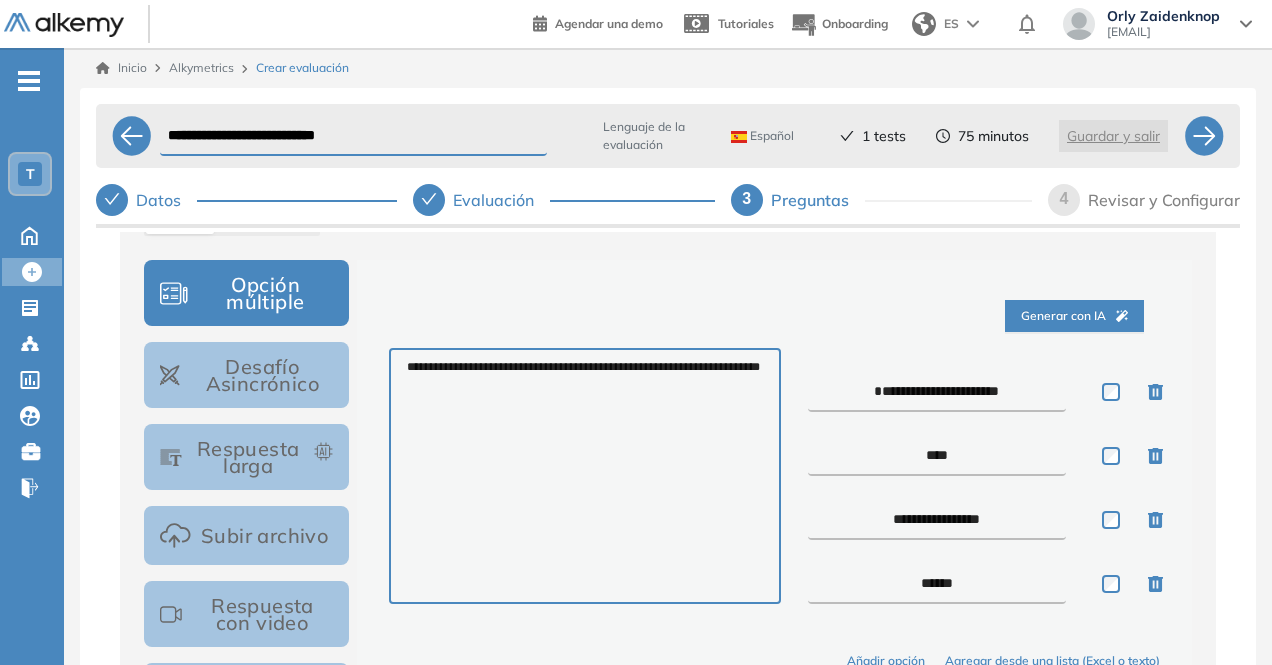 click on "**********" at bounding box center (937, 520) 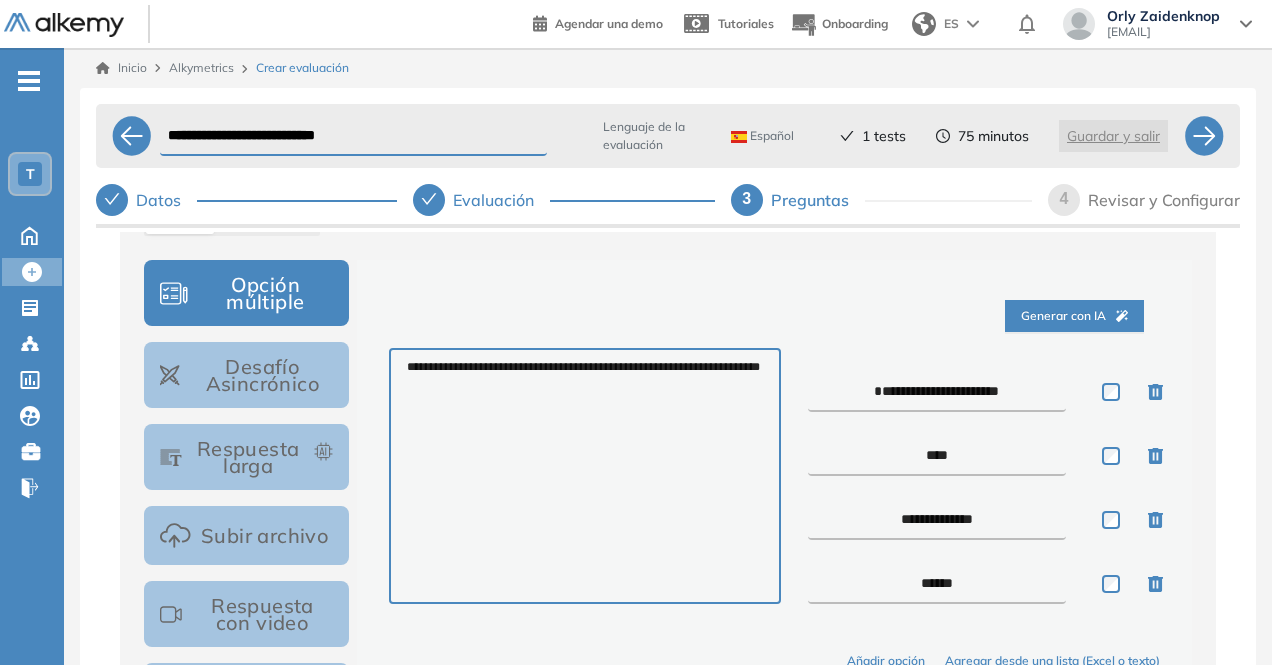 drag, startPoint x: 926, startPoint y: 582, endPoint x: 950, endPoint y: 585, distance: 24.186773 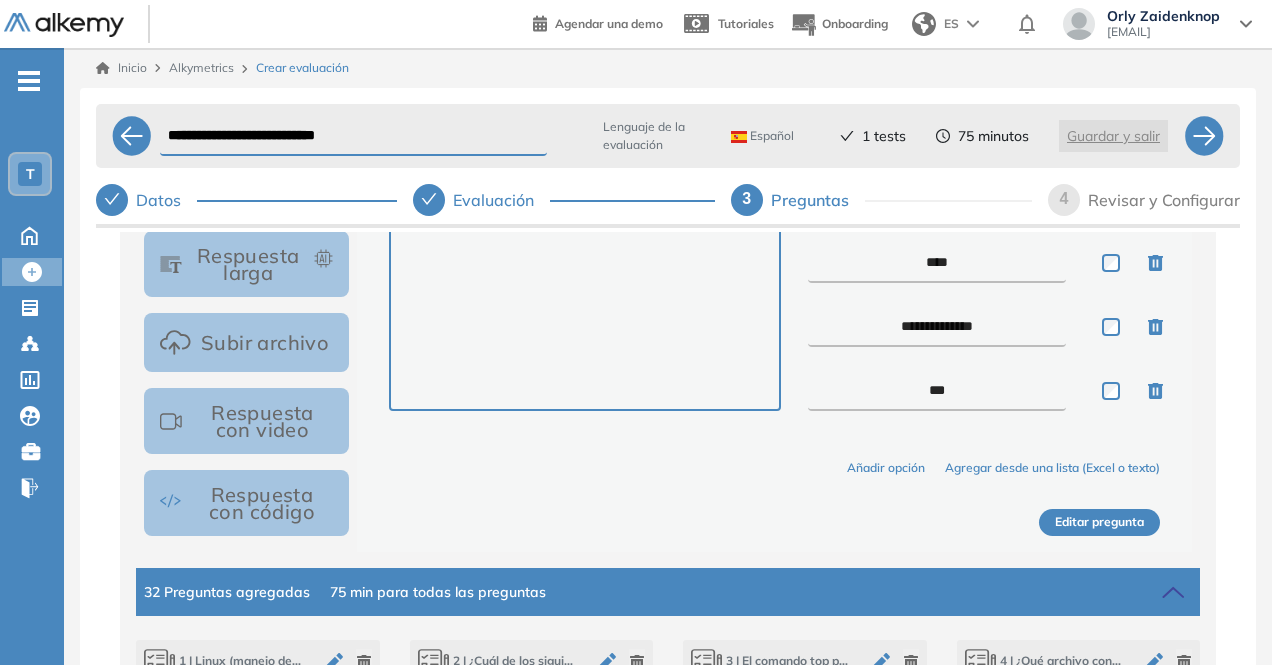 click on "Editar pregunta" at bounding box center [1099, 522] 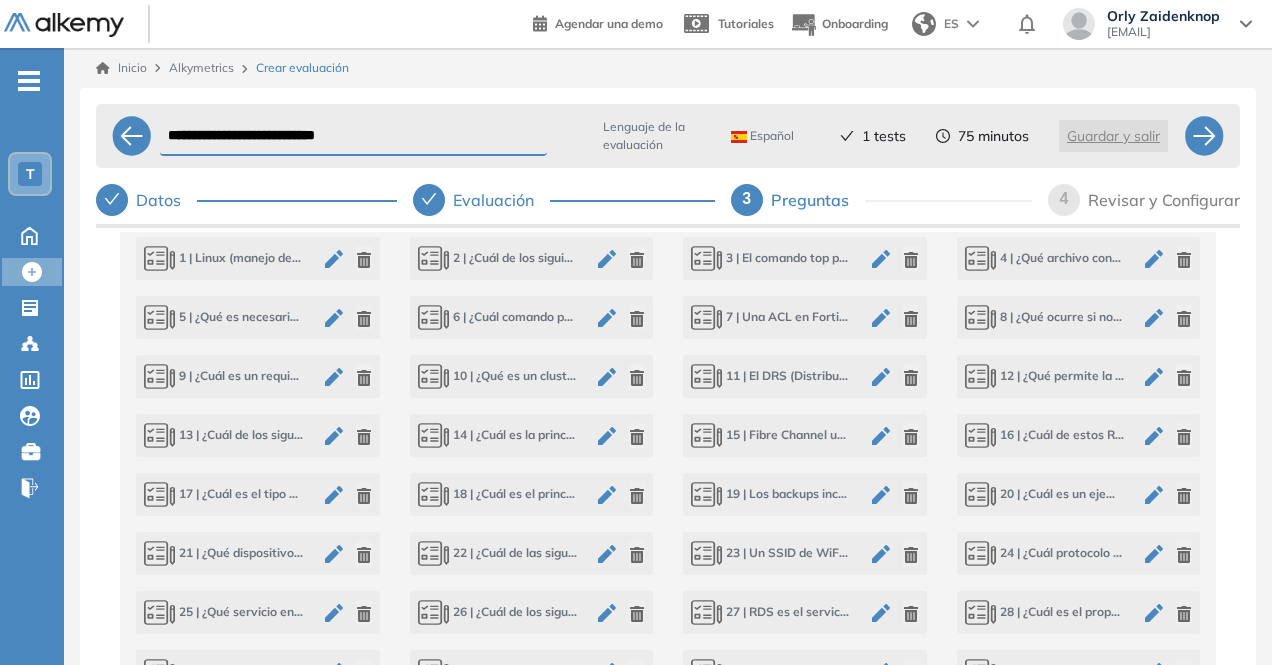 scroll, scrollTop: 906, scrollLeft: 0, axis: vertical 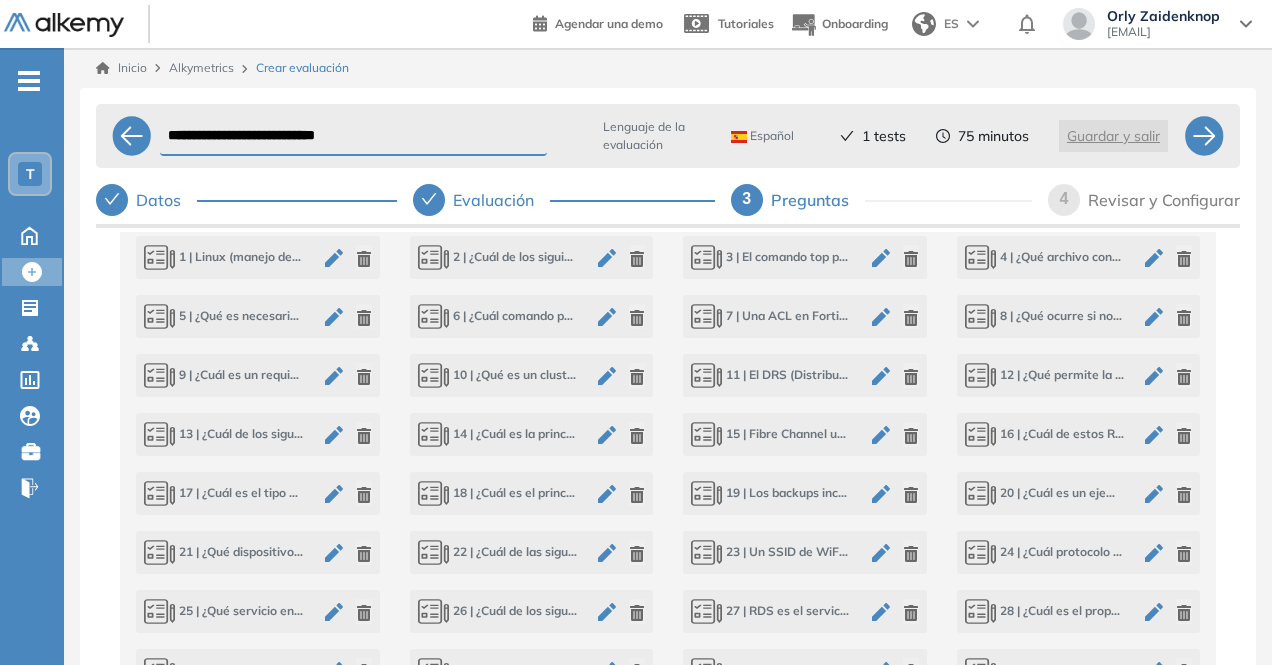 click 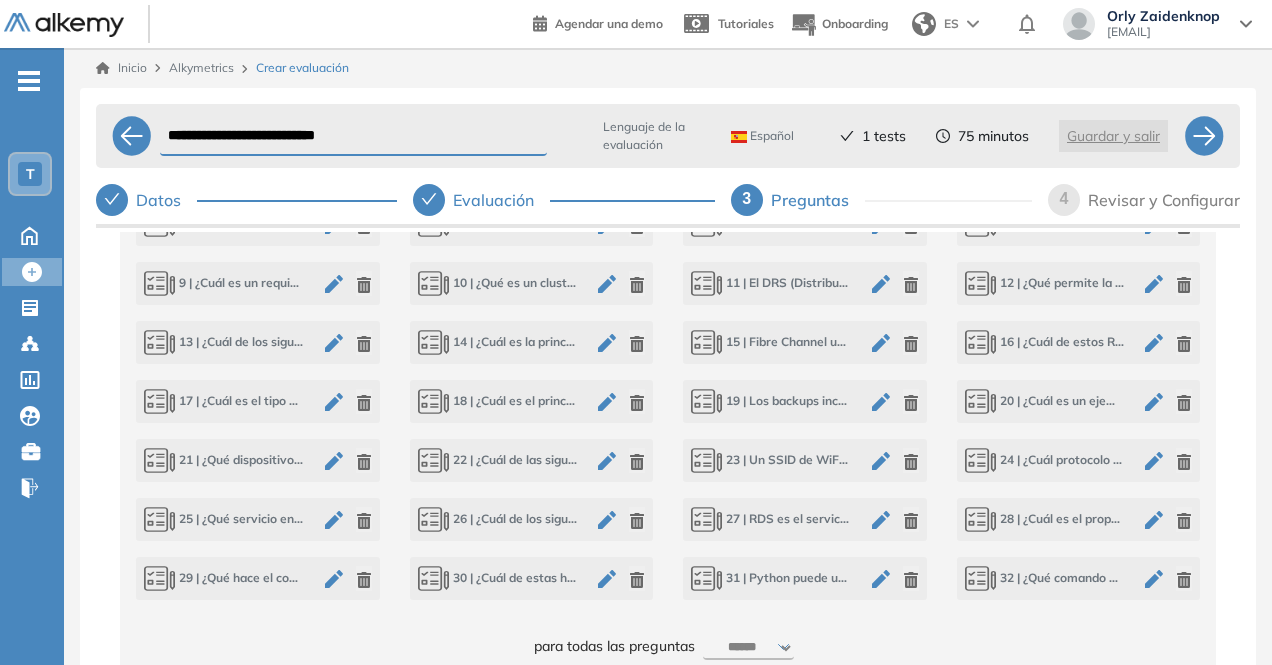 scroll, scrollTop: 1002, scrollLeft: 0, axis: vertical 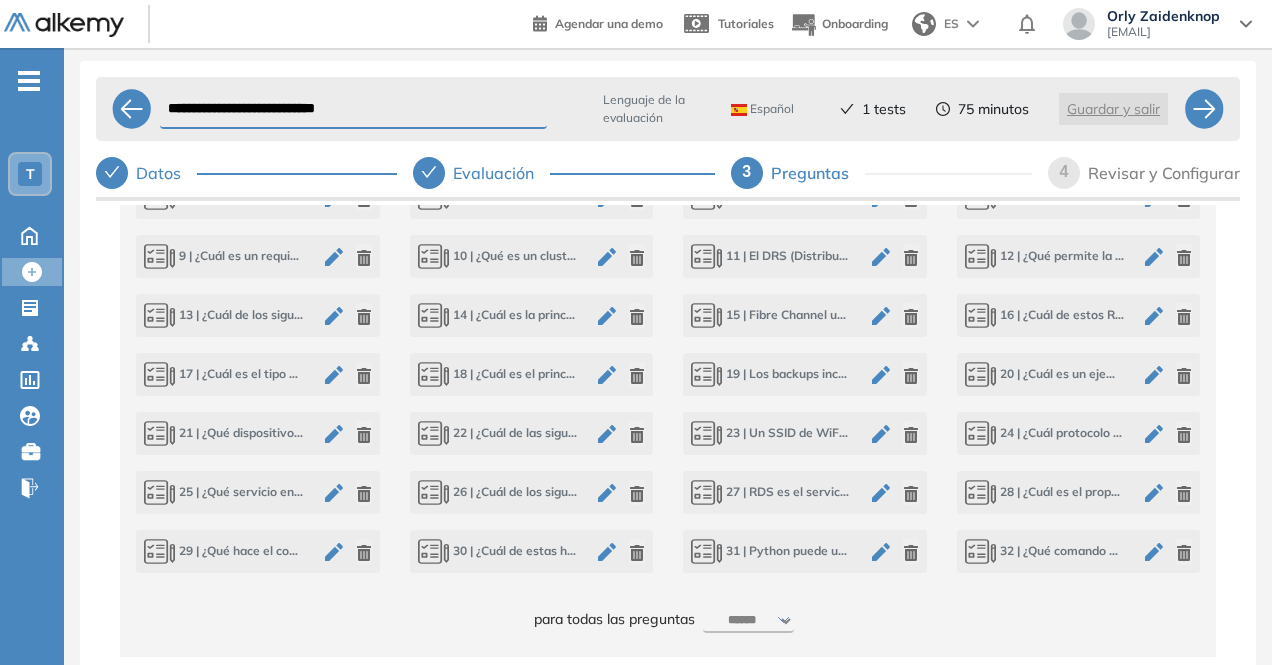 click 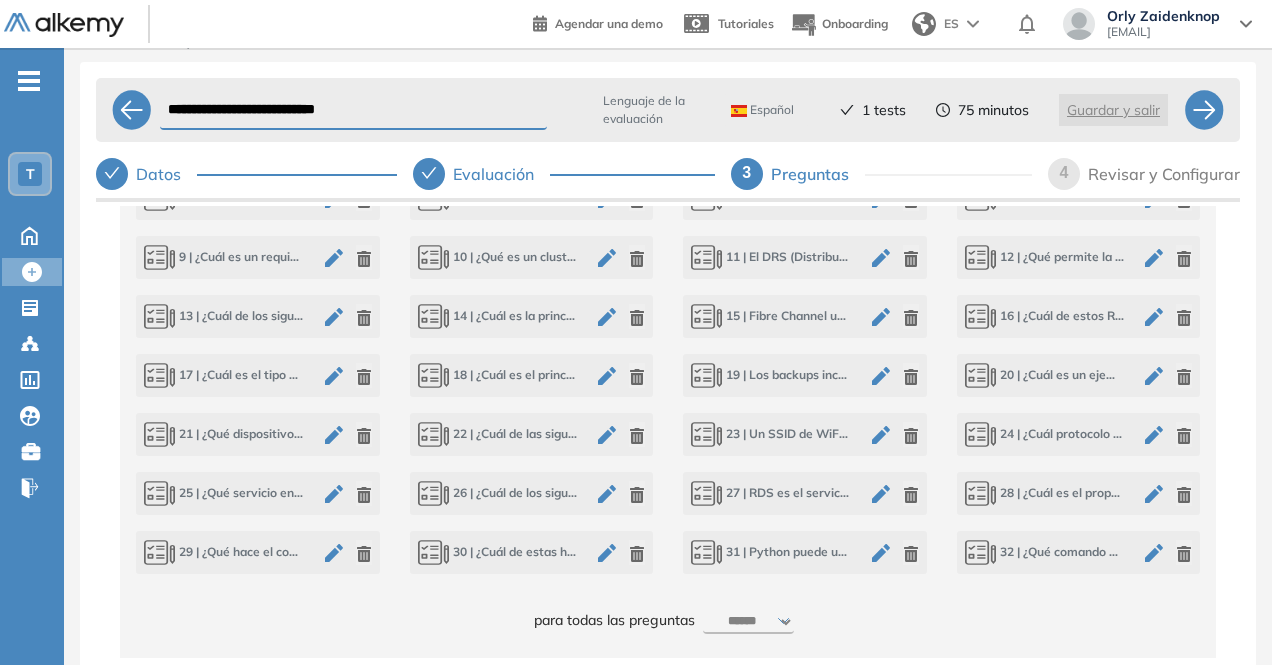 scroll, scrollTop: 0, scrollLeft: 0, axis: both 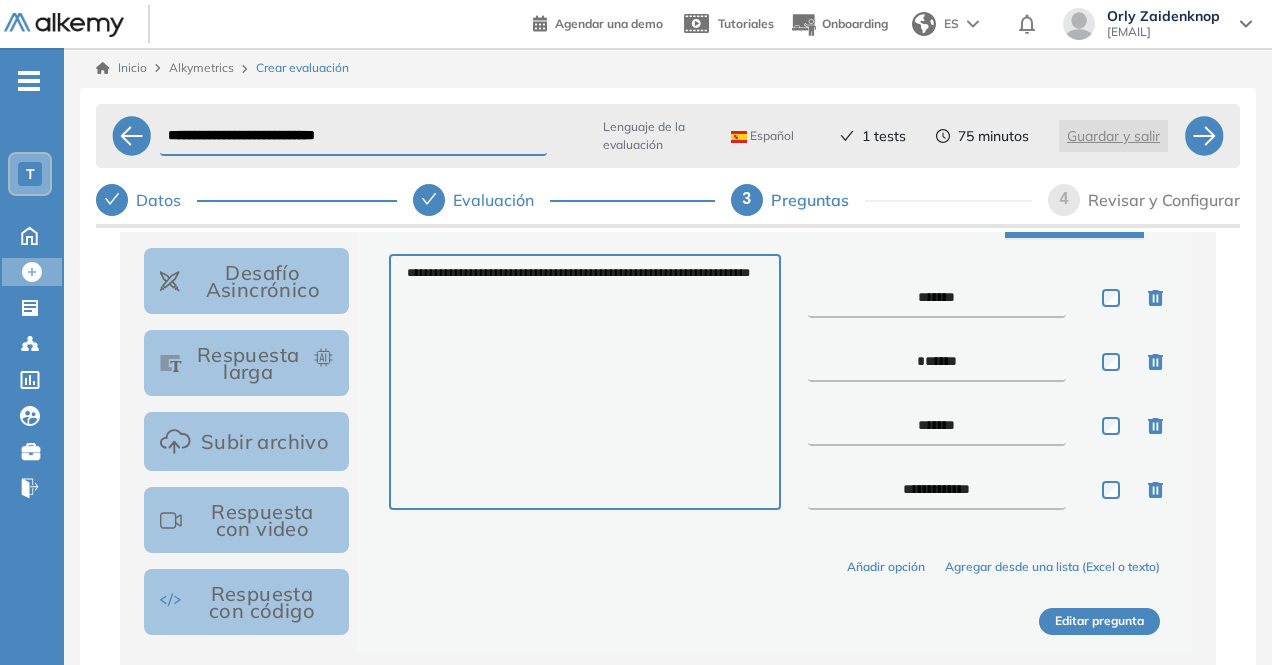 click on "******" at bounding box center [937, 298] 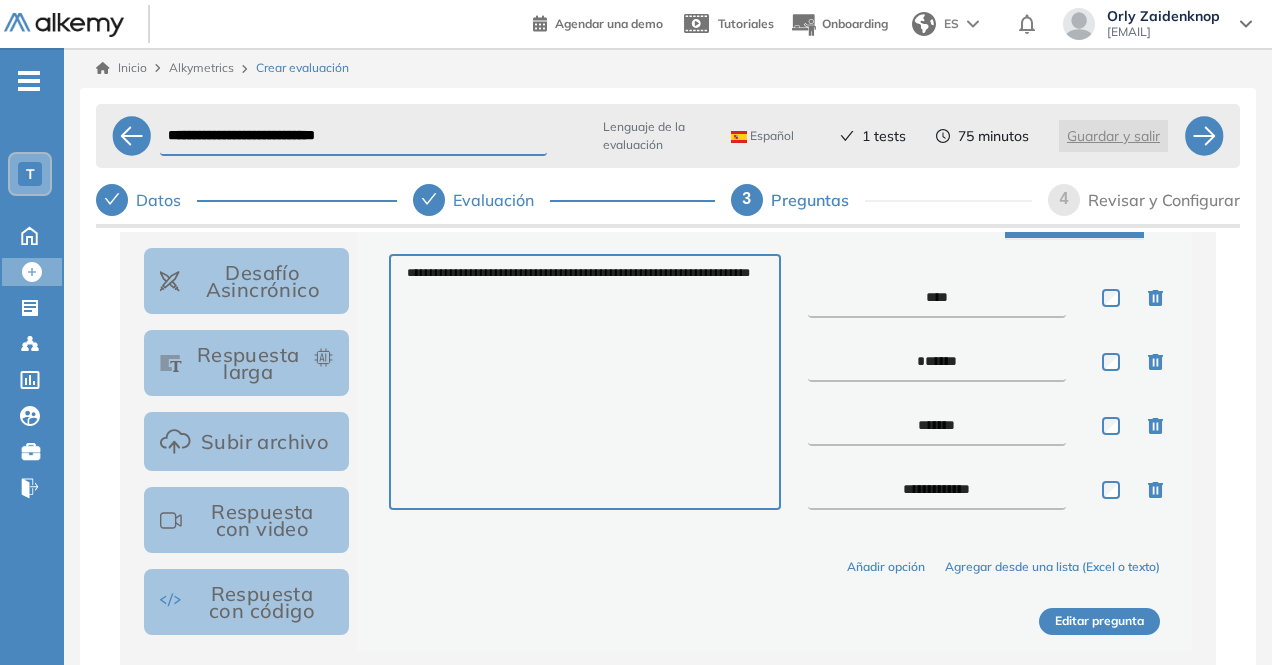 click on "*****" at bounding box center (937, 362) 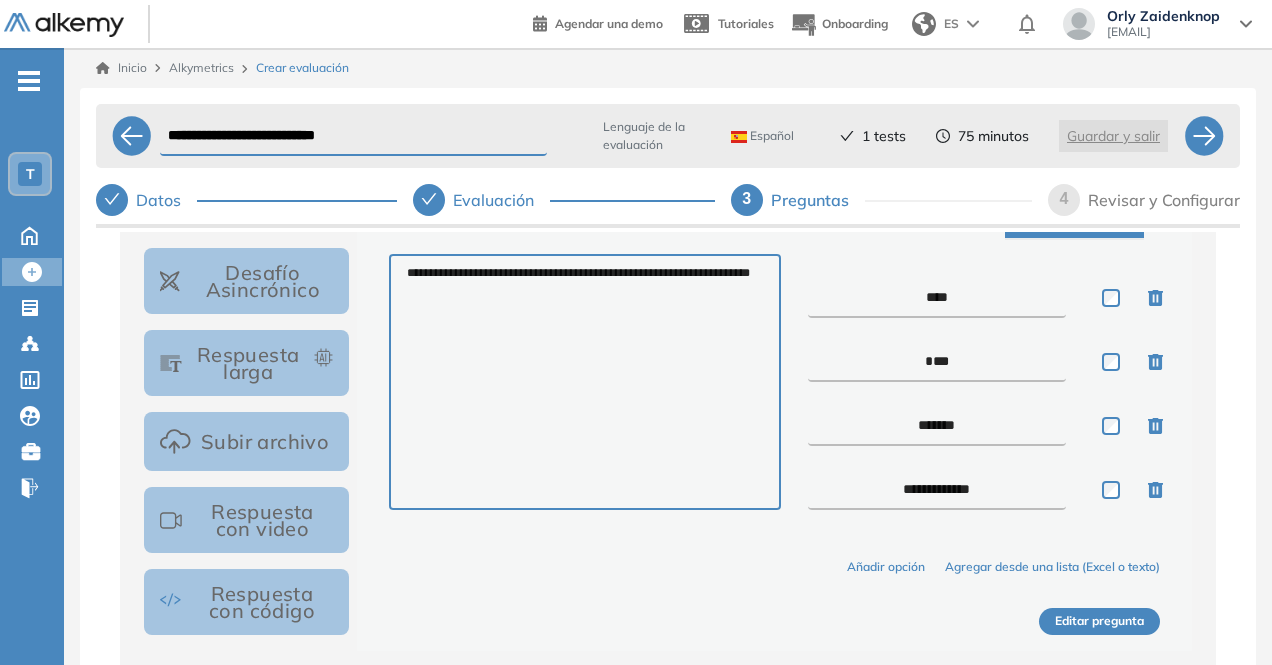 click on "******" at bounding box center [937, 426] 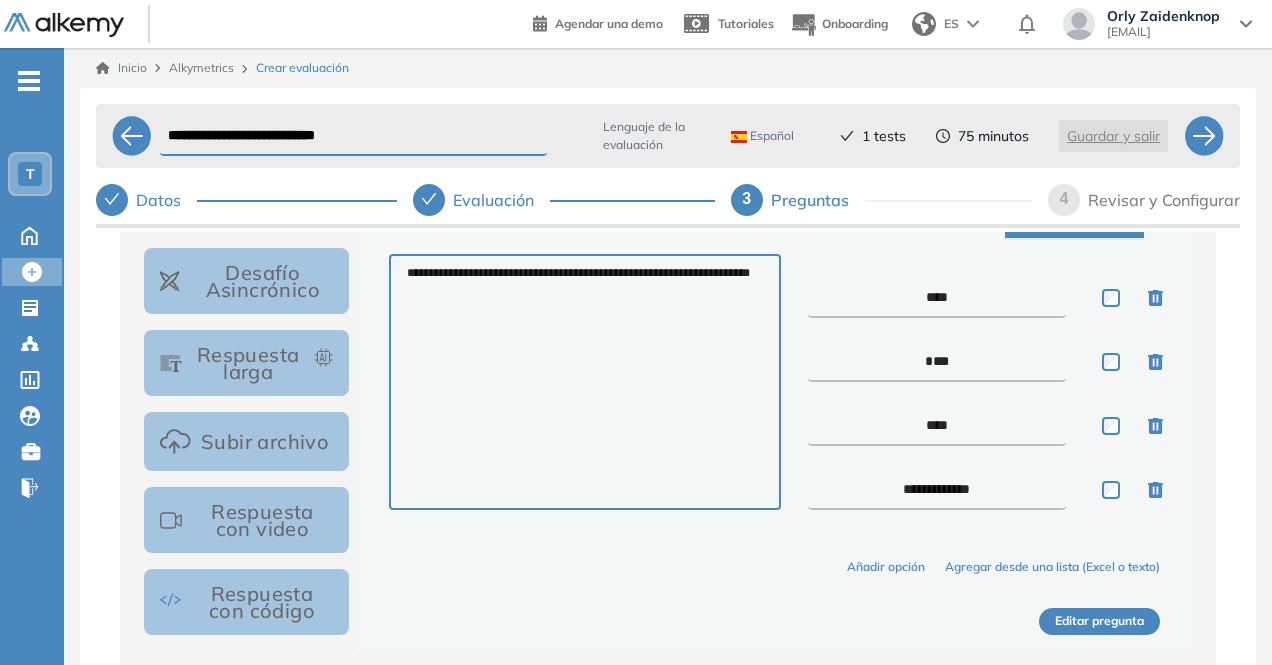 click on "**********" at bounding box center (937, 490) 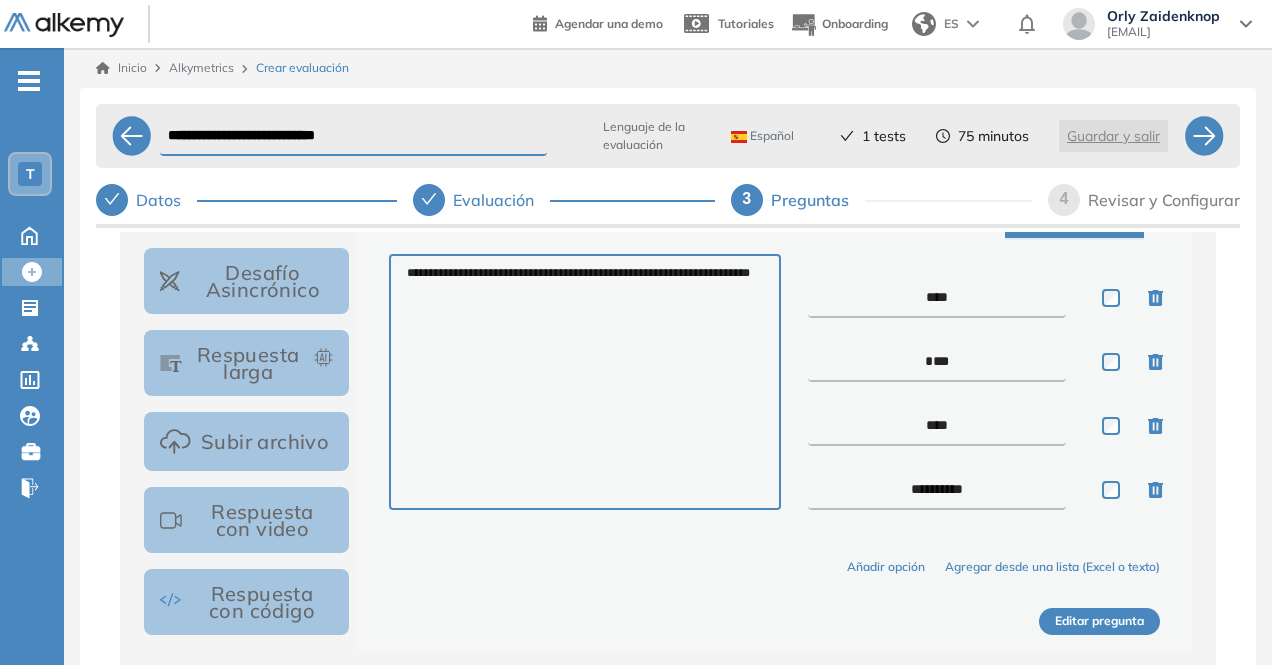 click on "Editar pregunta" at bounding box center [1099, 621] 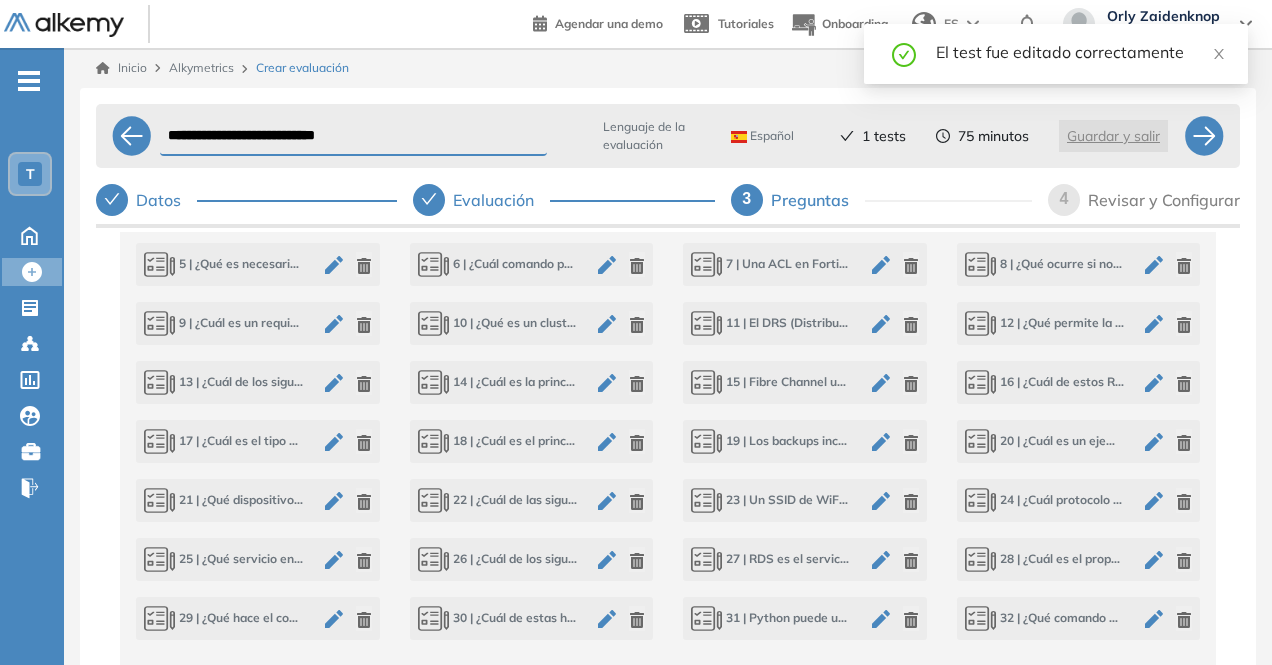 scroll, scrollTop: 1002, scrollLeft: 0, axis: vertical 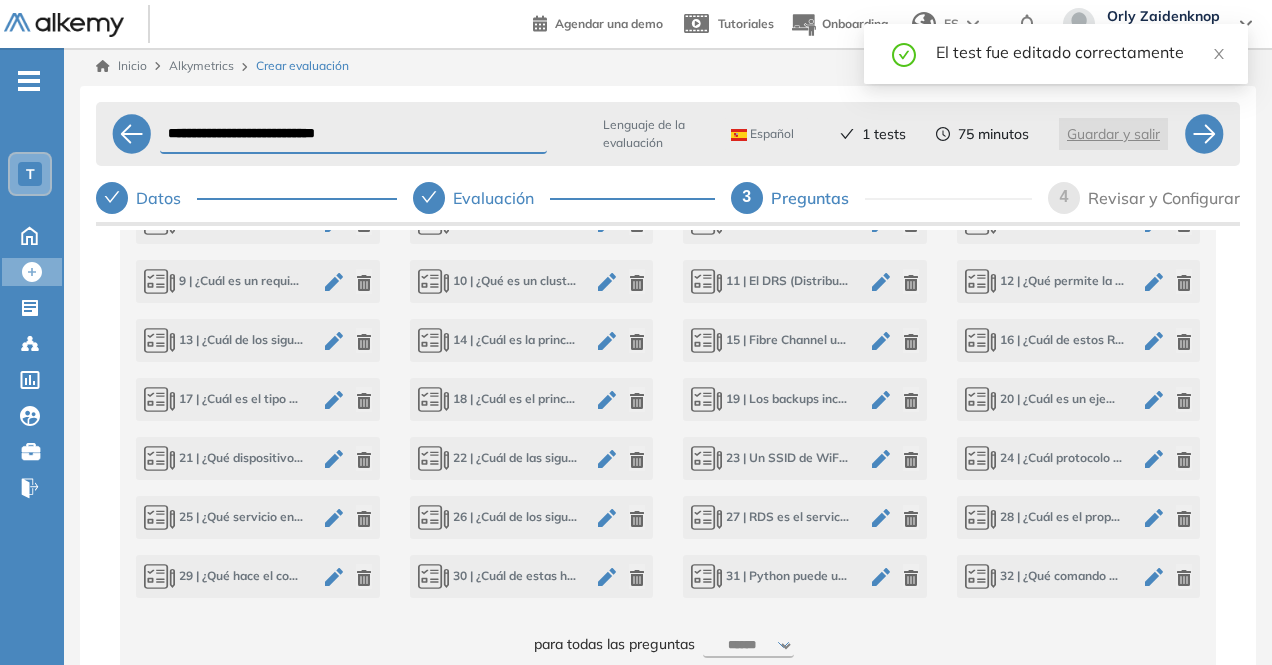 click 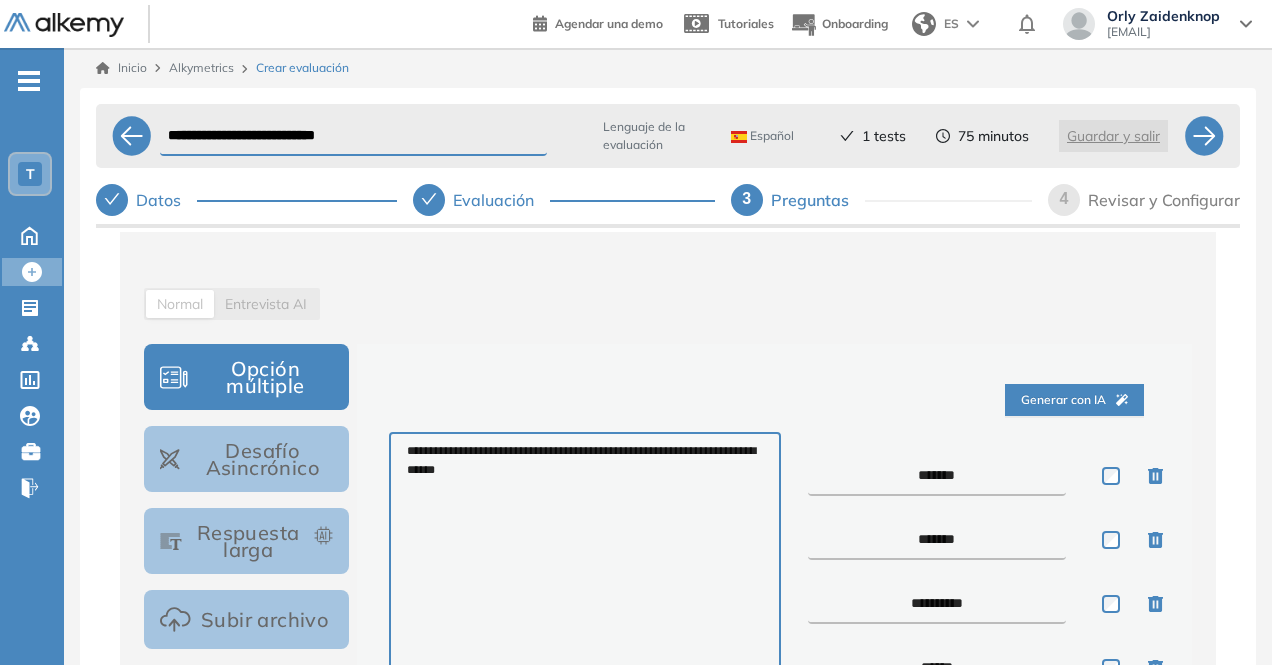 scroll, scrollTop: 224, scrollLeft: 0, axis: vertical 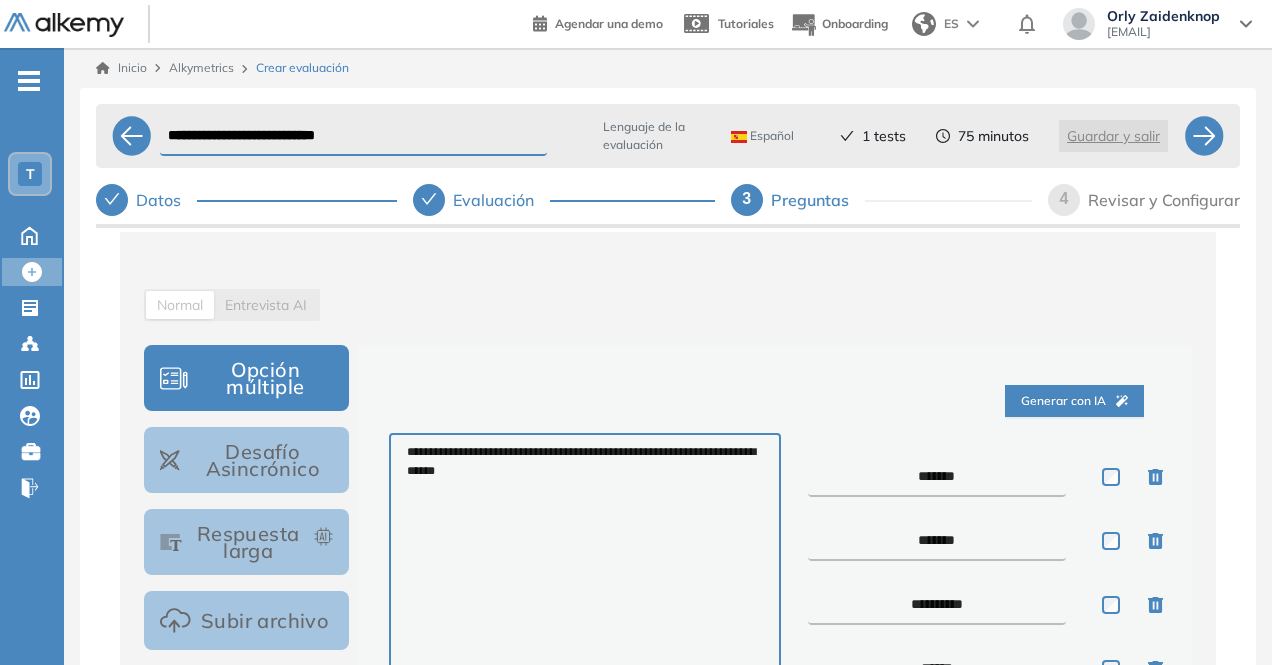 drag, startPoint x: 925, startPoint y: 480, endPoint x: 968, endPoint y: 491, distance: 44.38468 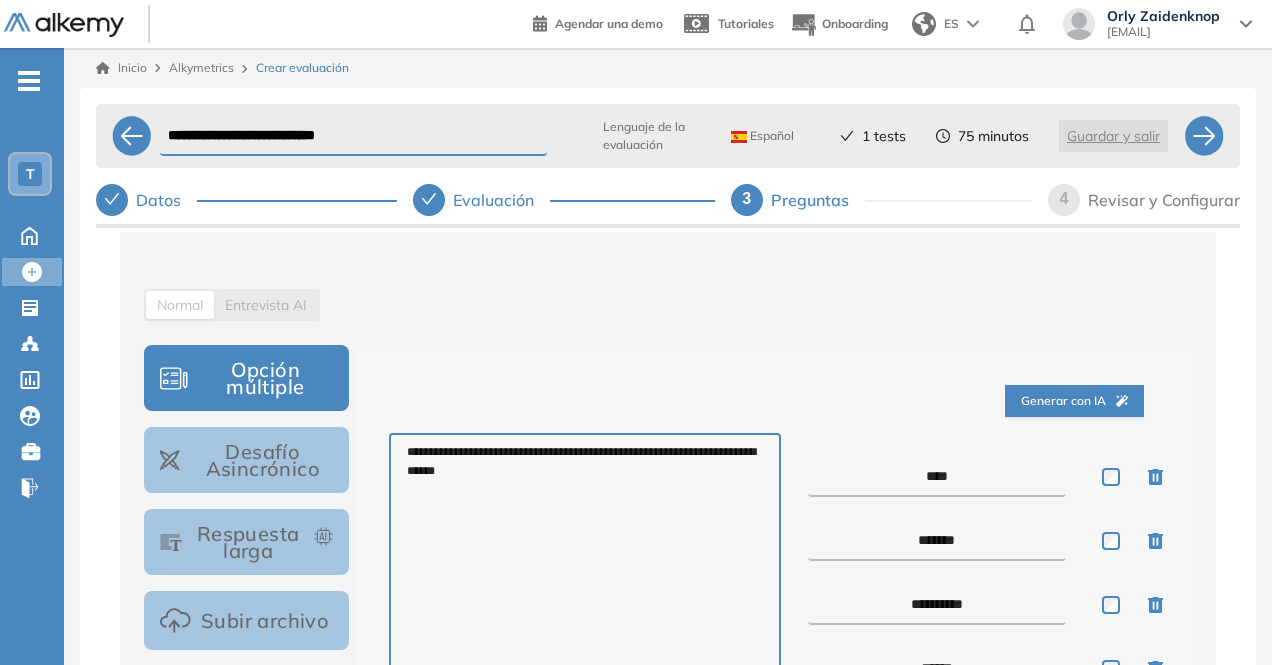drag, startPoint x: 926, startPoint y: 541, endPoint x: 942, endPoint y: 547, distance: 17.088007 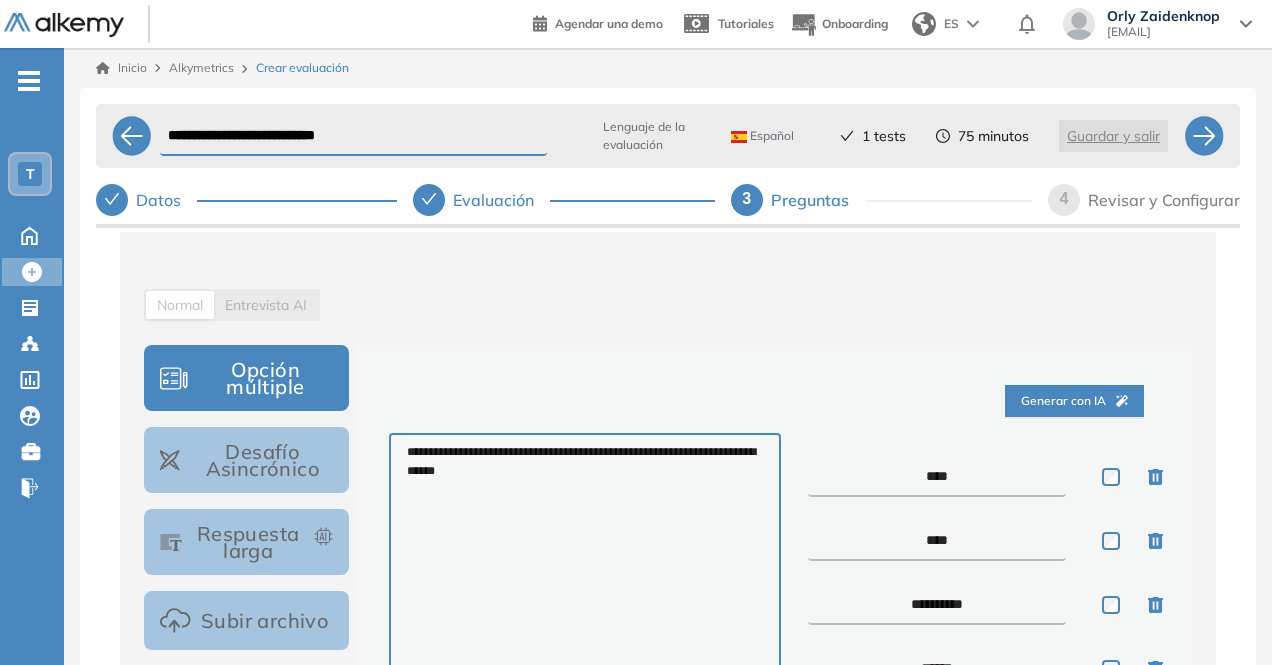 click on "**********" at bounding box center (937, 605) 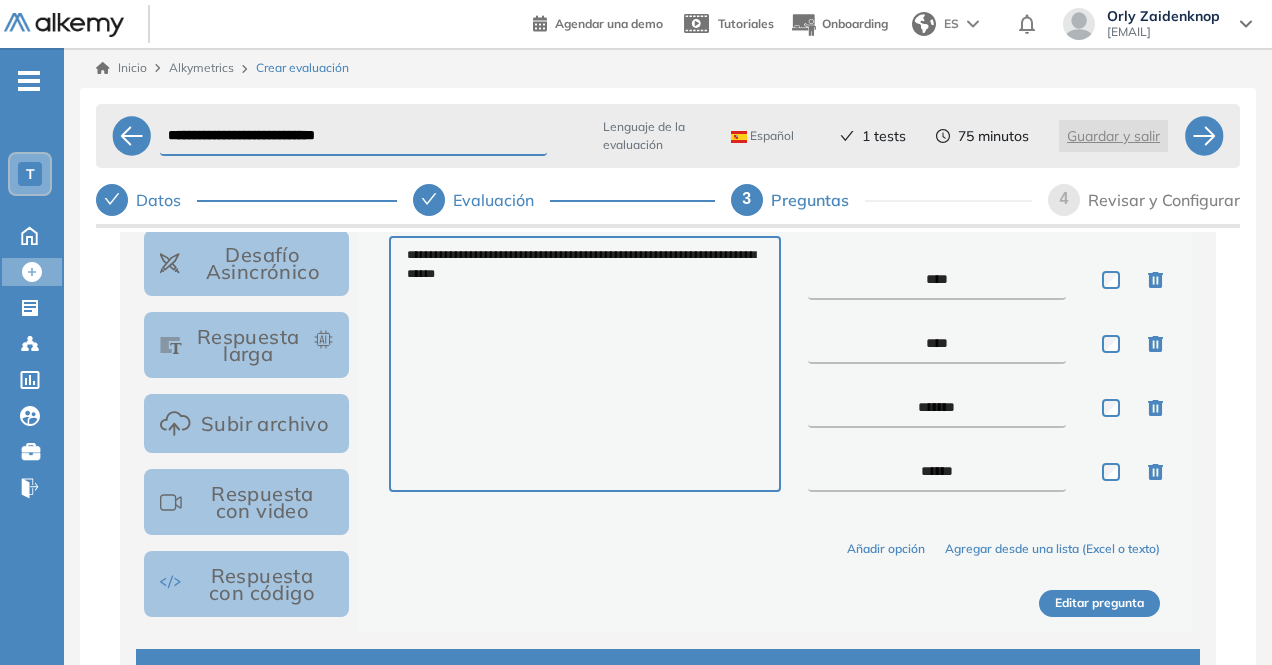 scroll, scrollTop: 422, scrollLeft: 0, axis: vertical 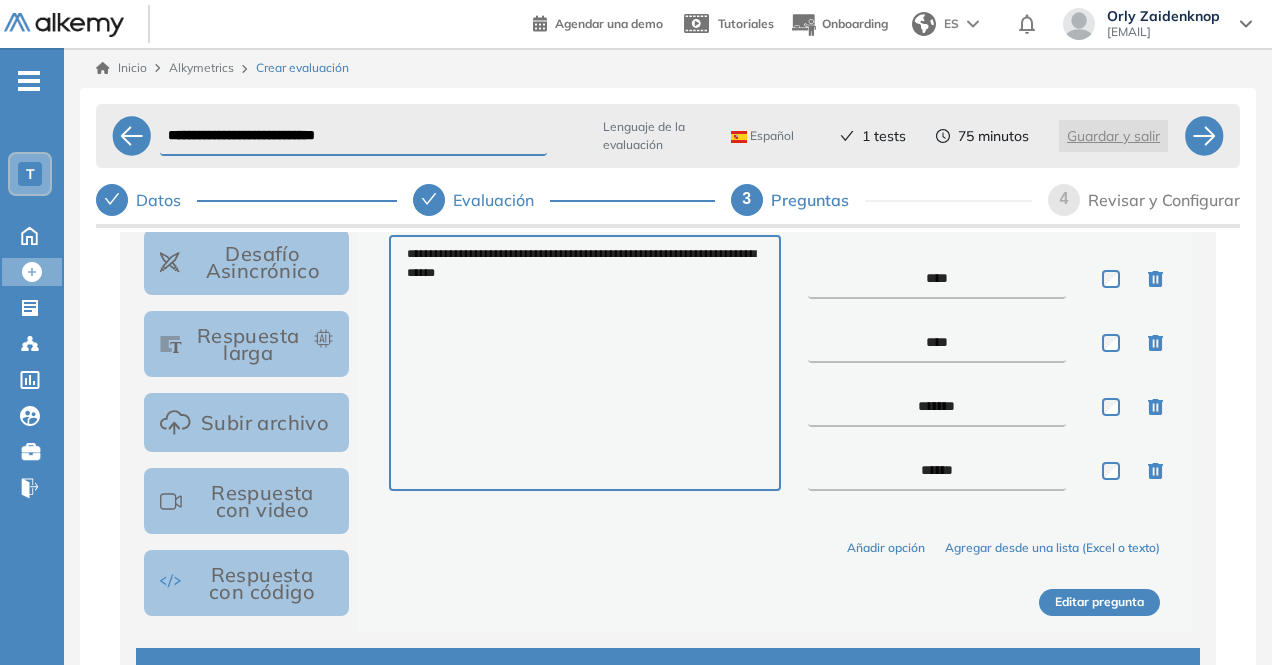 click on "*****" at bounding box center [937, 471] 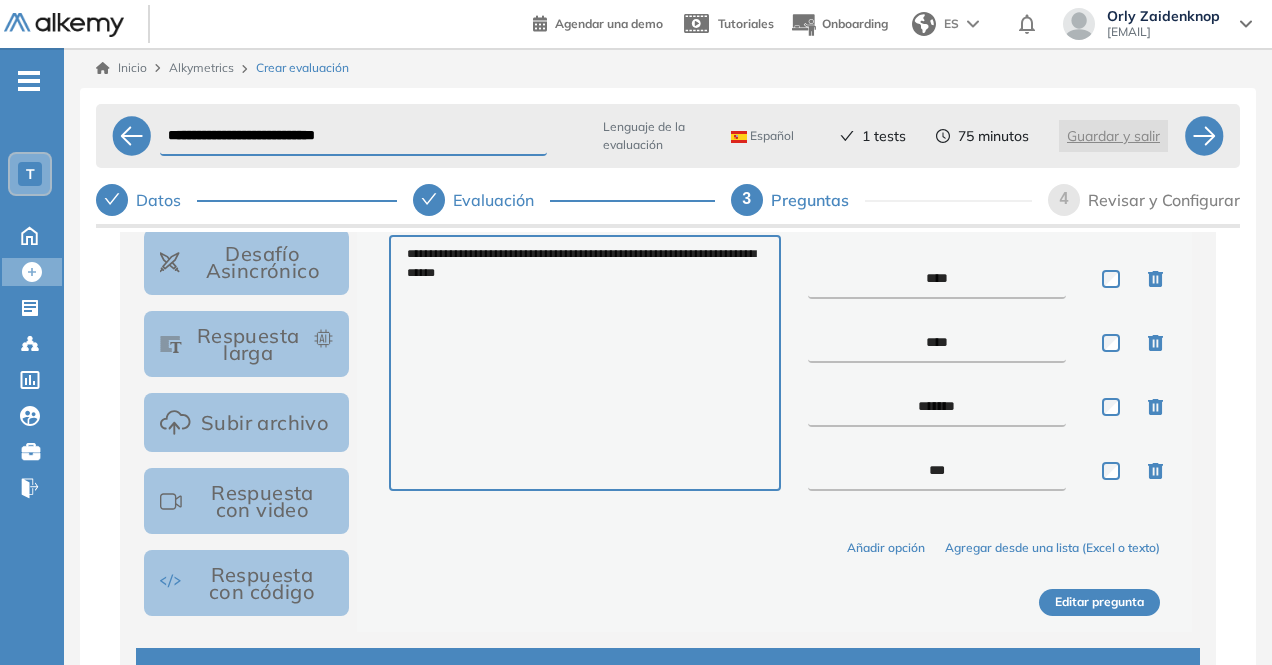click on "Editar pregunta" at bounding box center [1099, 602] 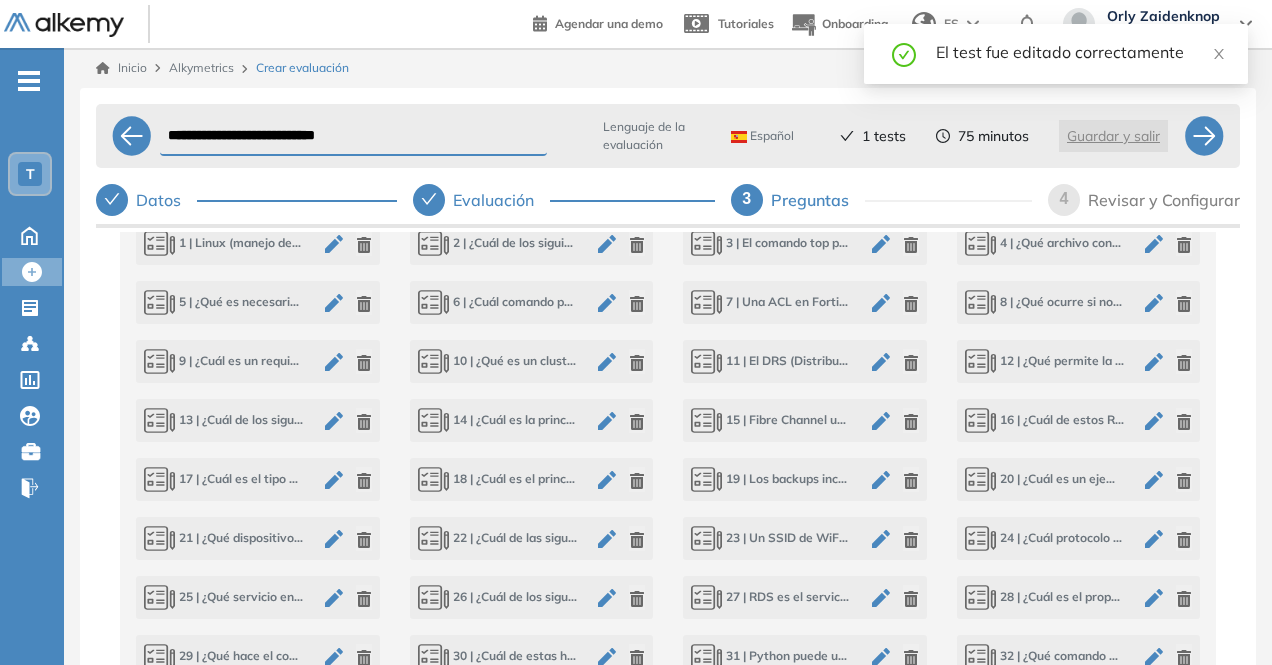 scroll, scrollTop: 921, scrollLeft: 0, axis: vertical 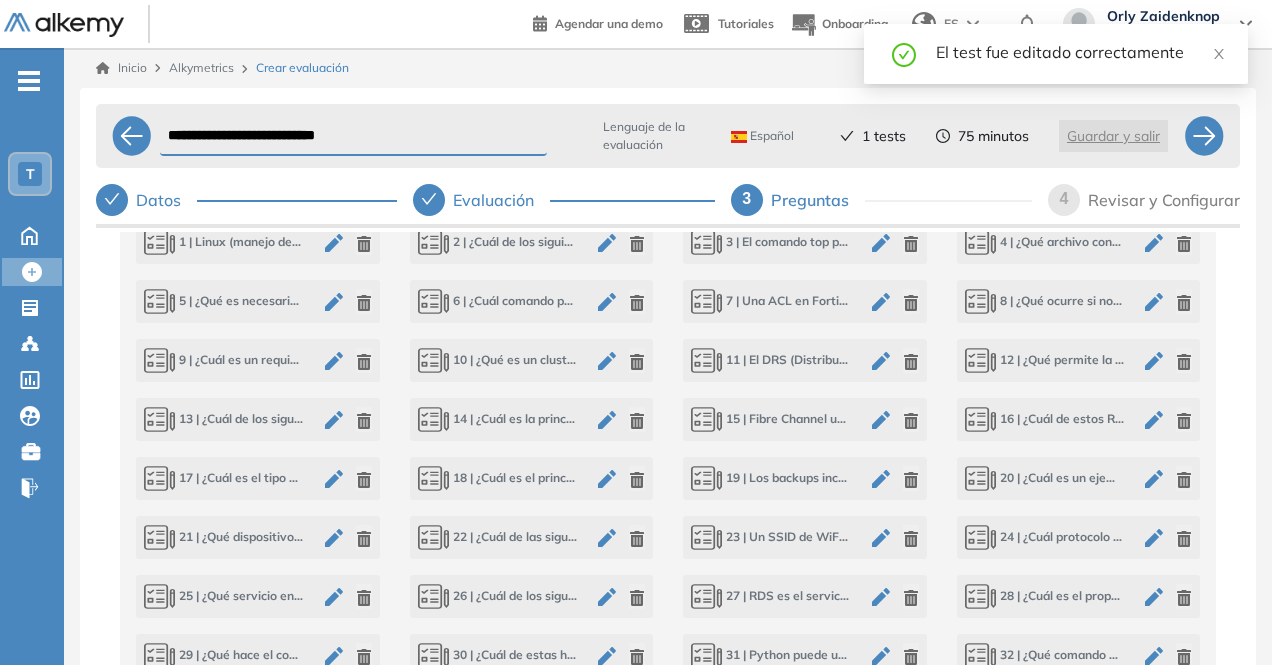 click 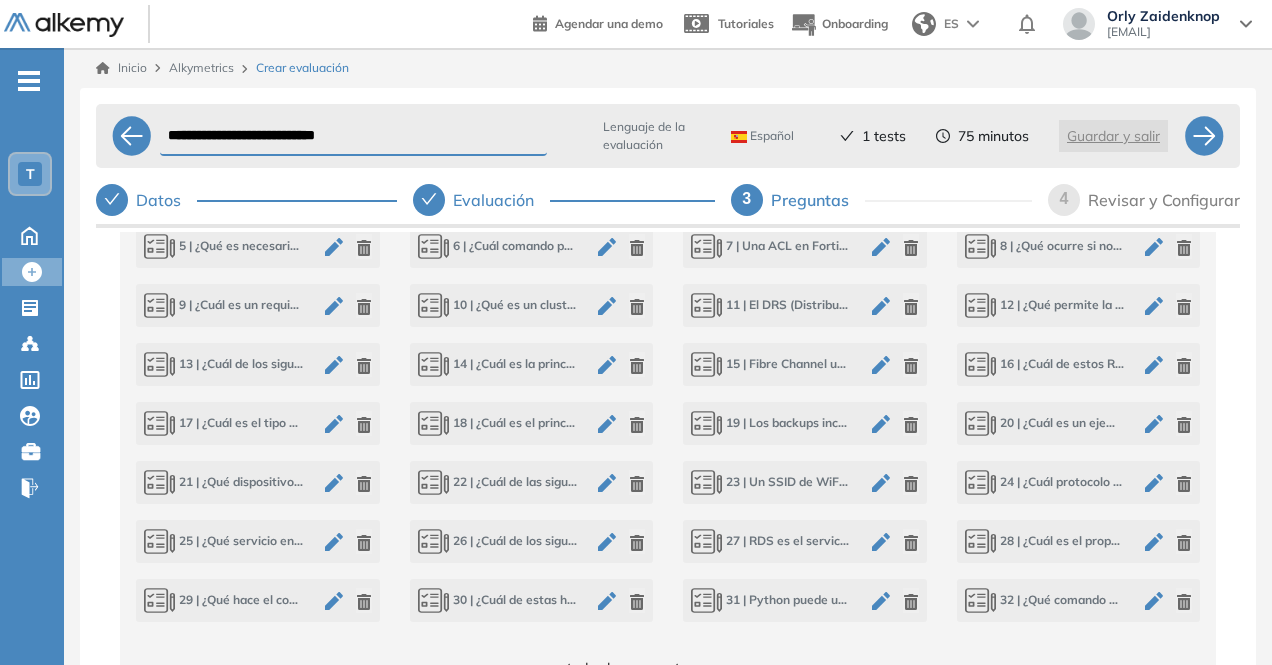 scroll, scrollTop: 1002, scrollLeft: 0, axis: vertical 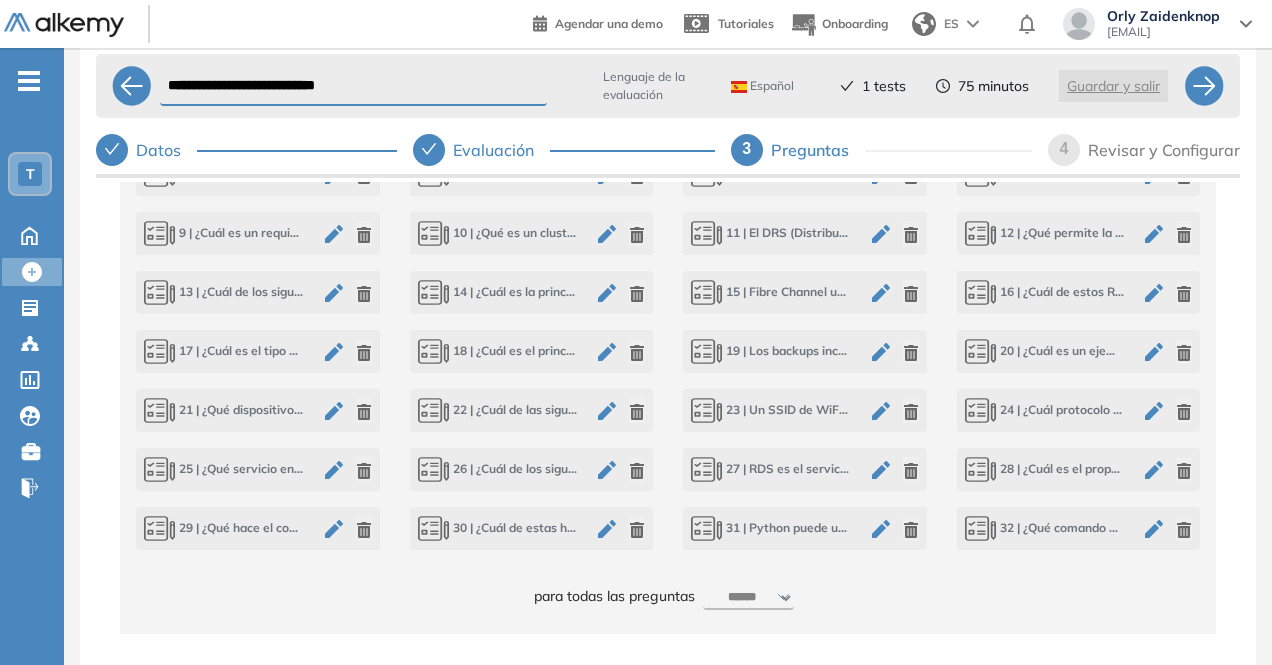 click 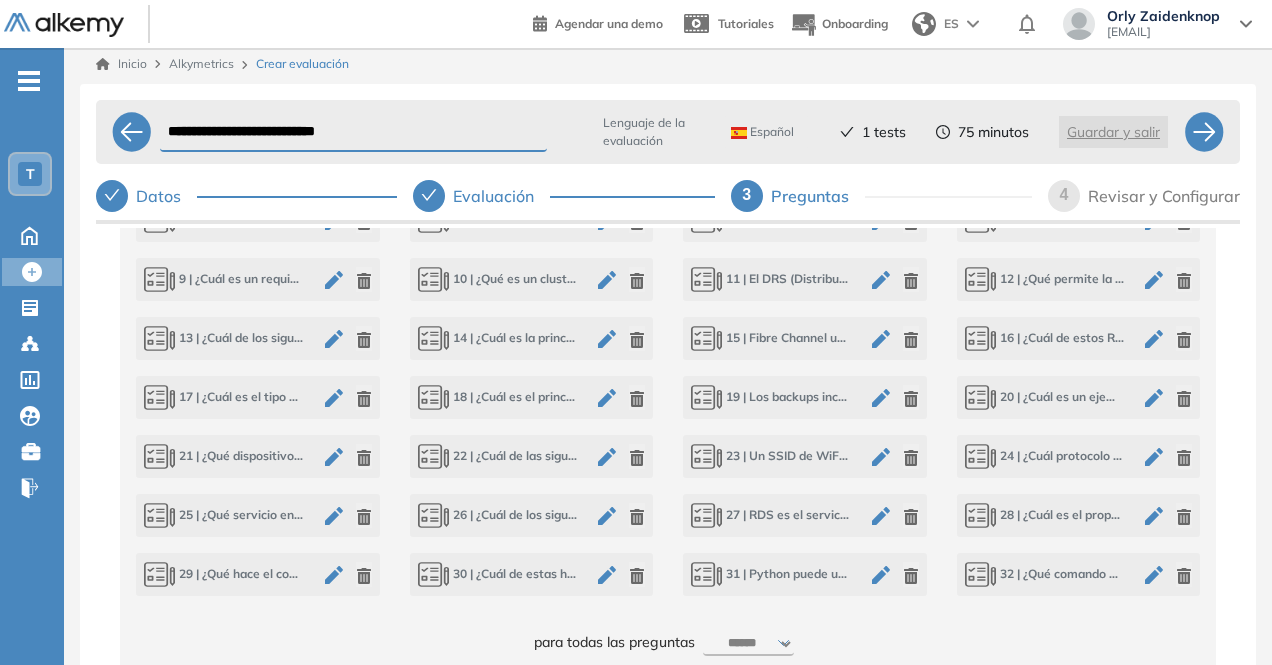 scroll, scrollTop: 0, scrollLeft: 0, axis: both 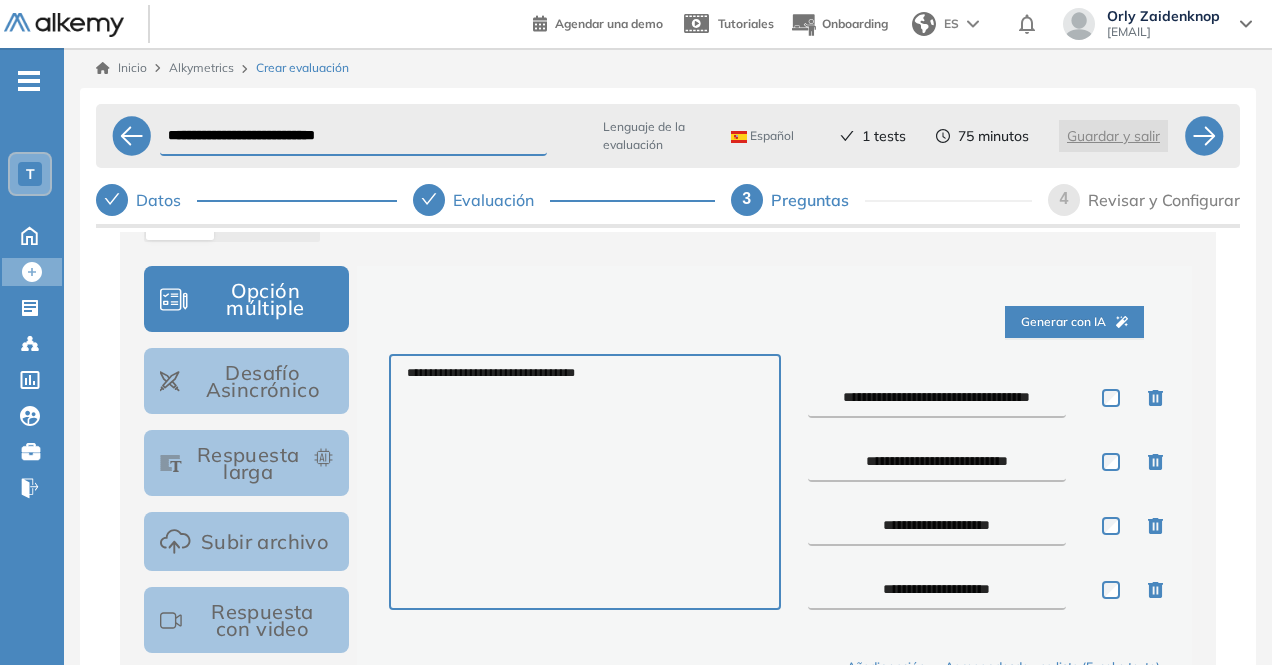 click on "**********" at bounding box center (937, 398) 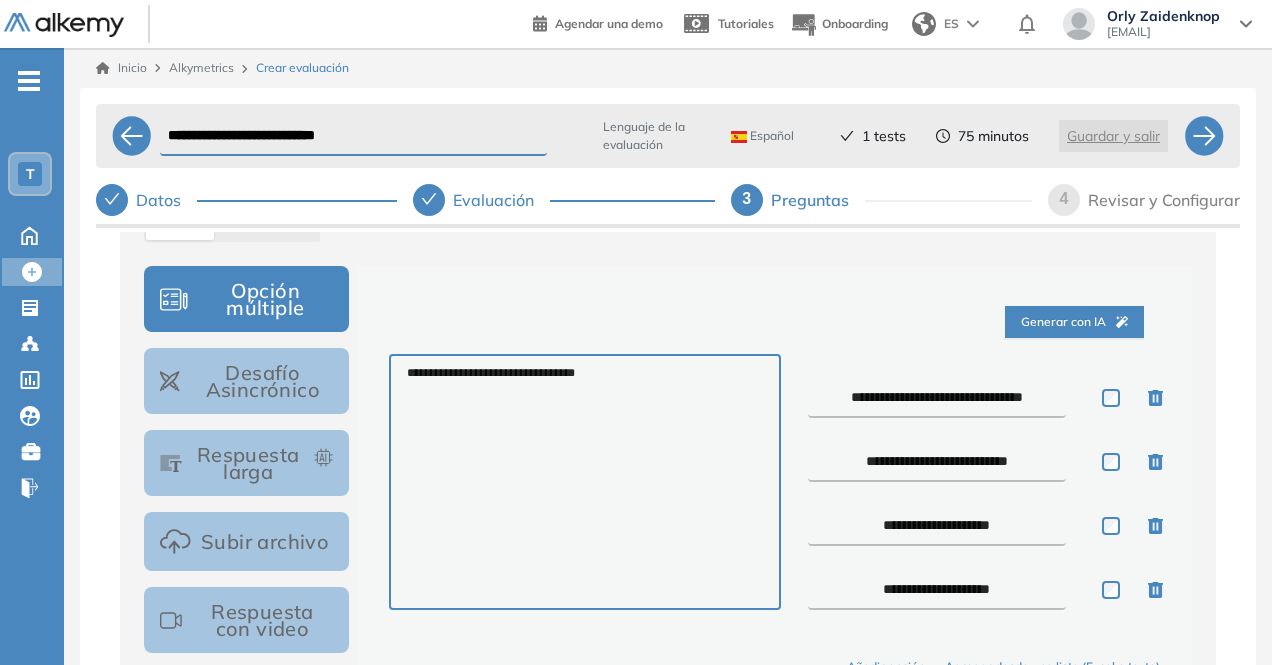 click on "**********" at bounding box center [937, 462] 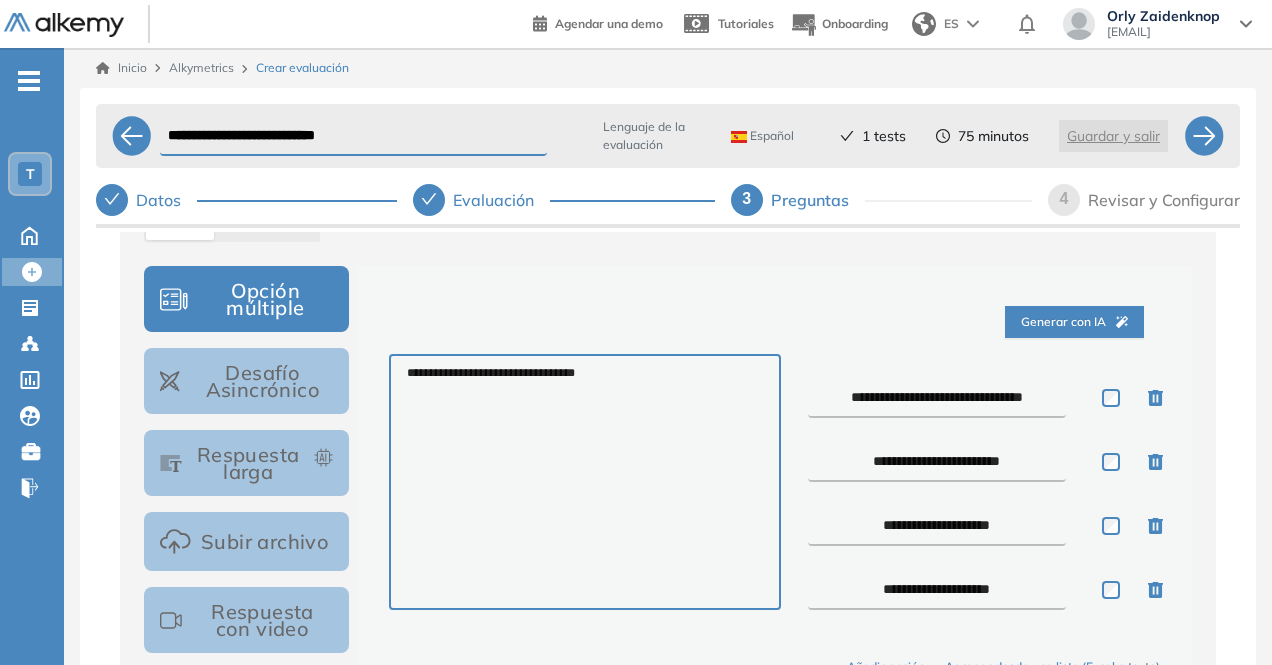 click on "**********" at bounding box center (937, 526) 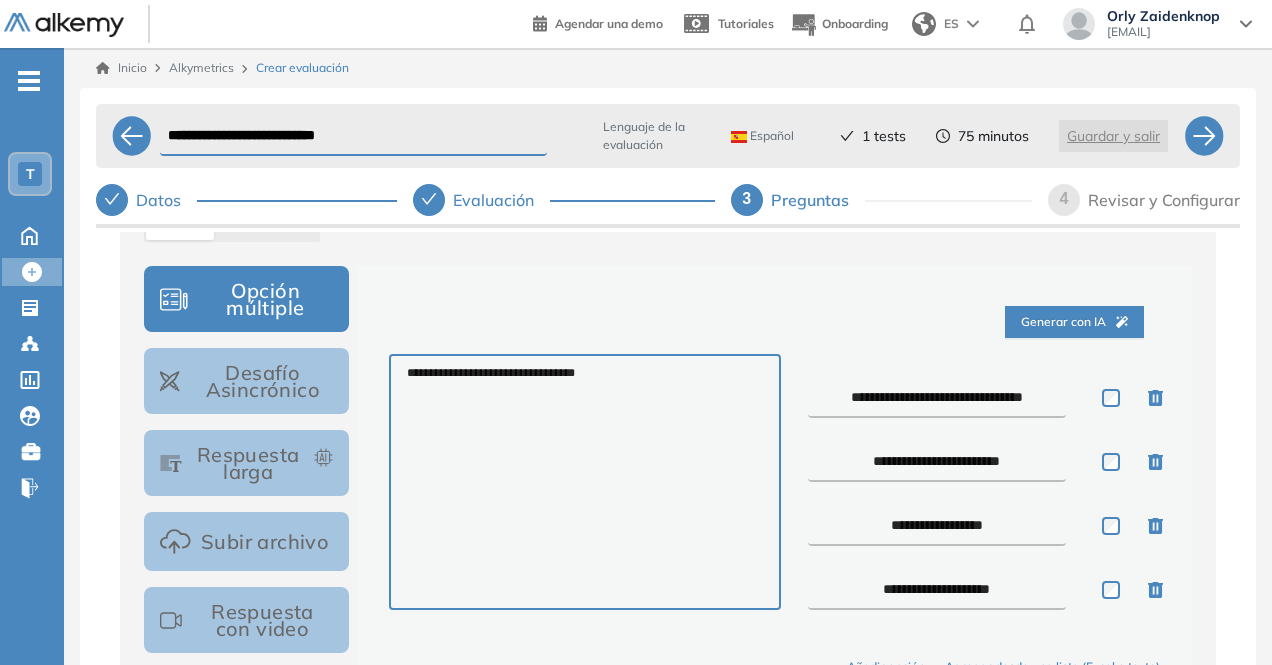 click on "**********" at bounding box center [937, 590] 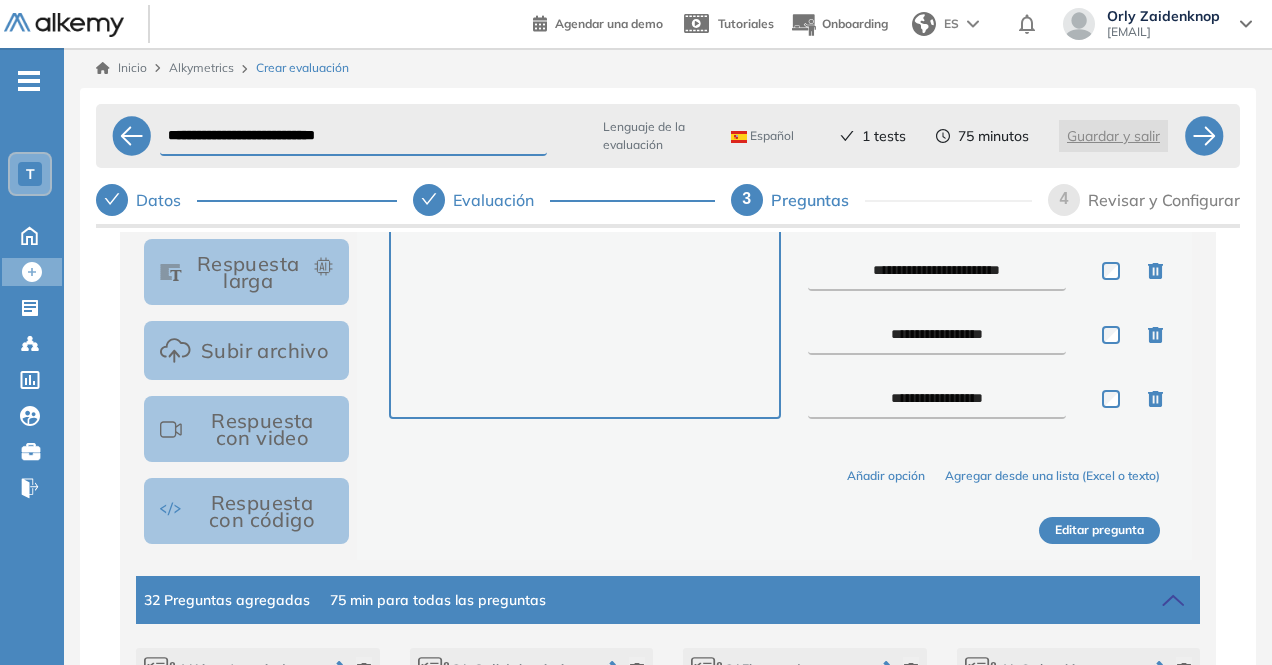 click on "Editar pregunta" at bounding box center (1099, 530) 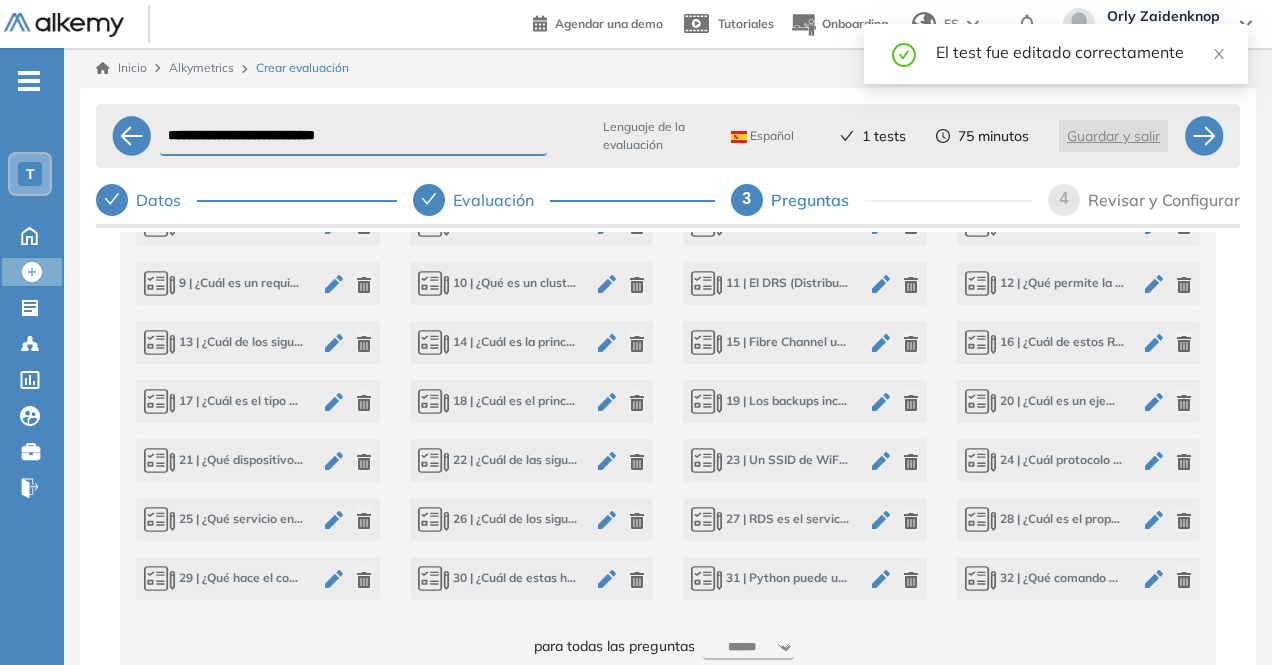 scroll, scrollTop: 1002, scrollLeft: 0, axis: vertical 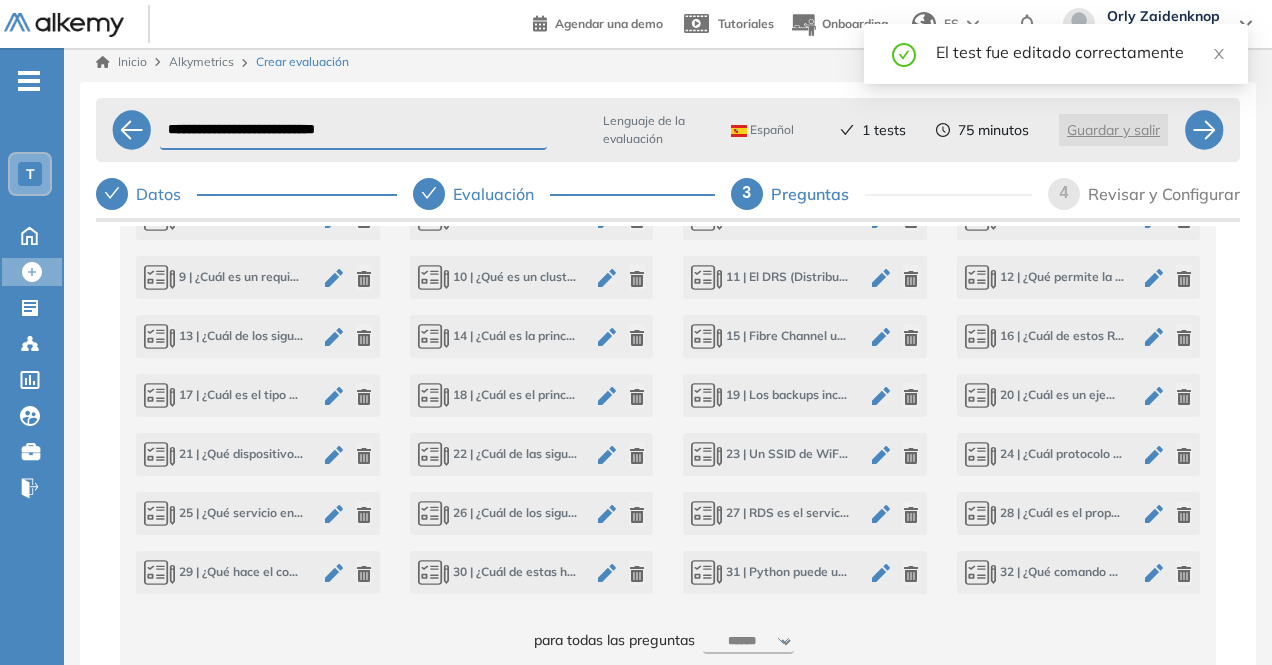 click 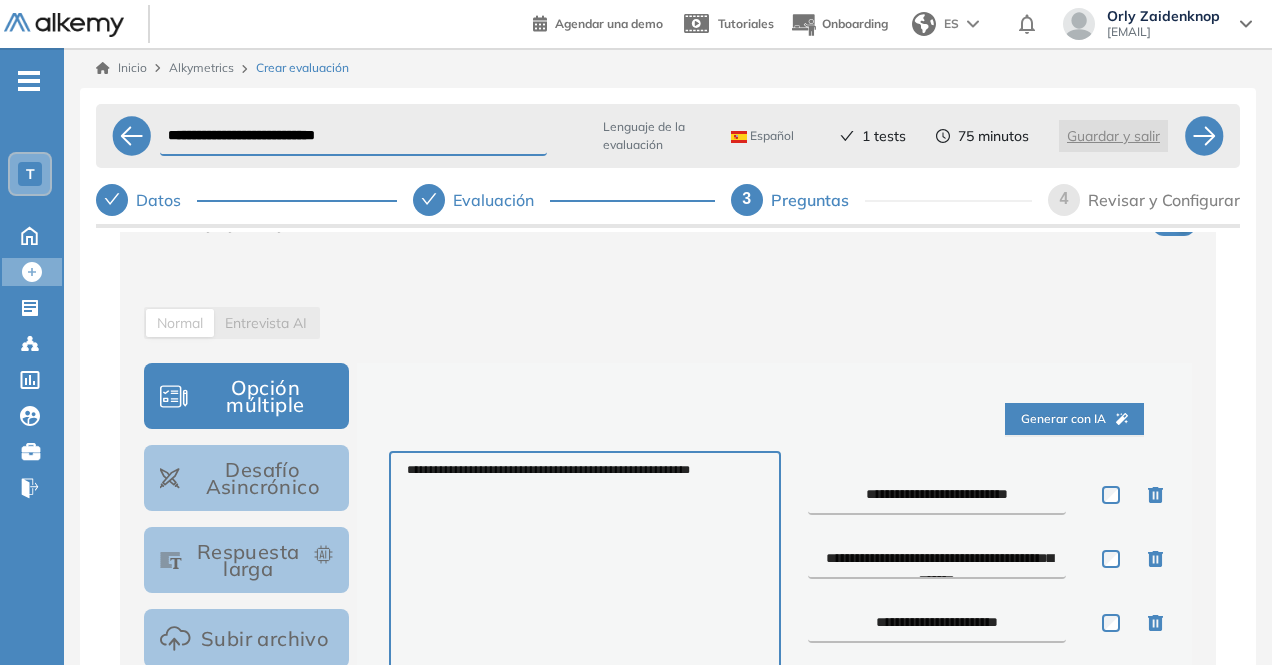 scroll, scrollTop: 204, scrollLeft: 0, axis: vertical 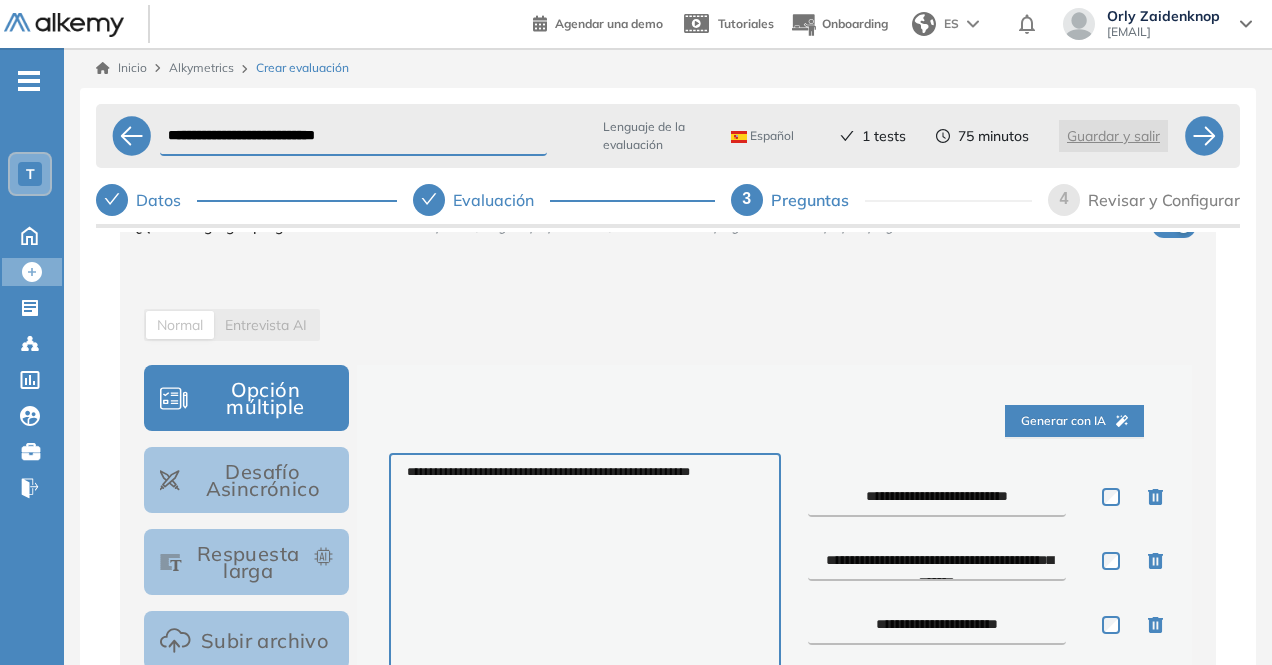 click on "**********" at bounding box center [937, 497] 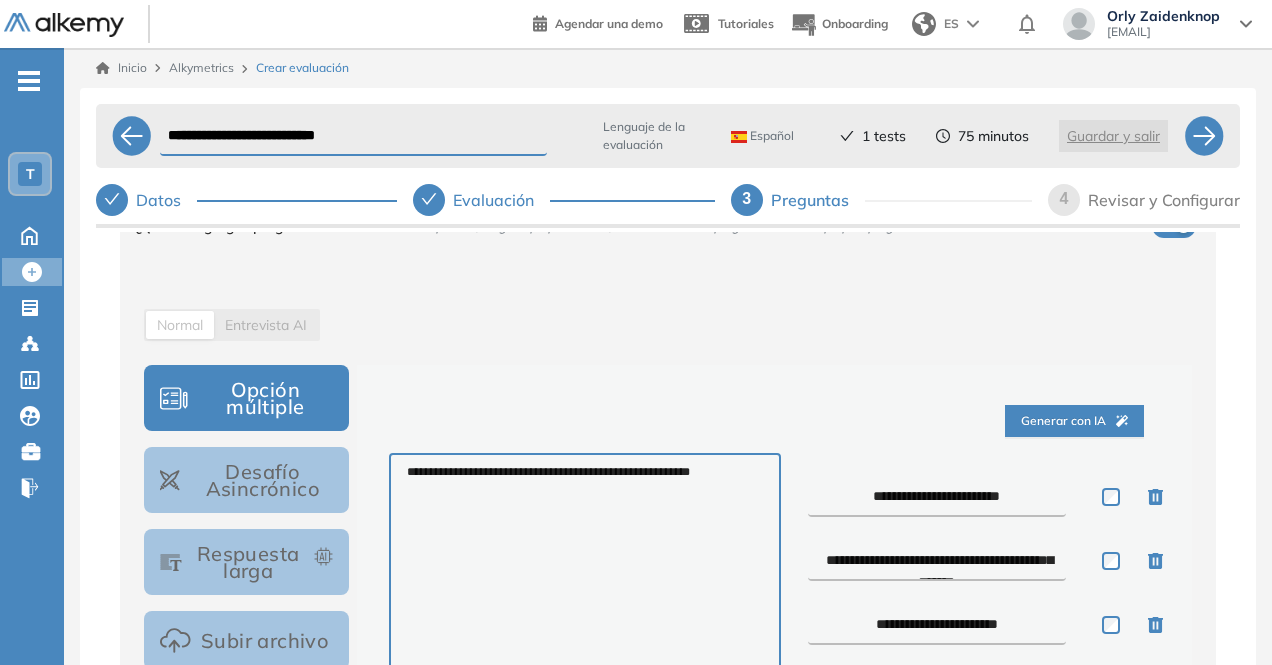 click on "**********" at bounding box center (937, 561) 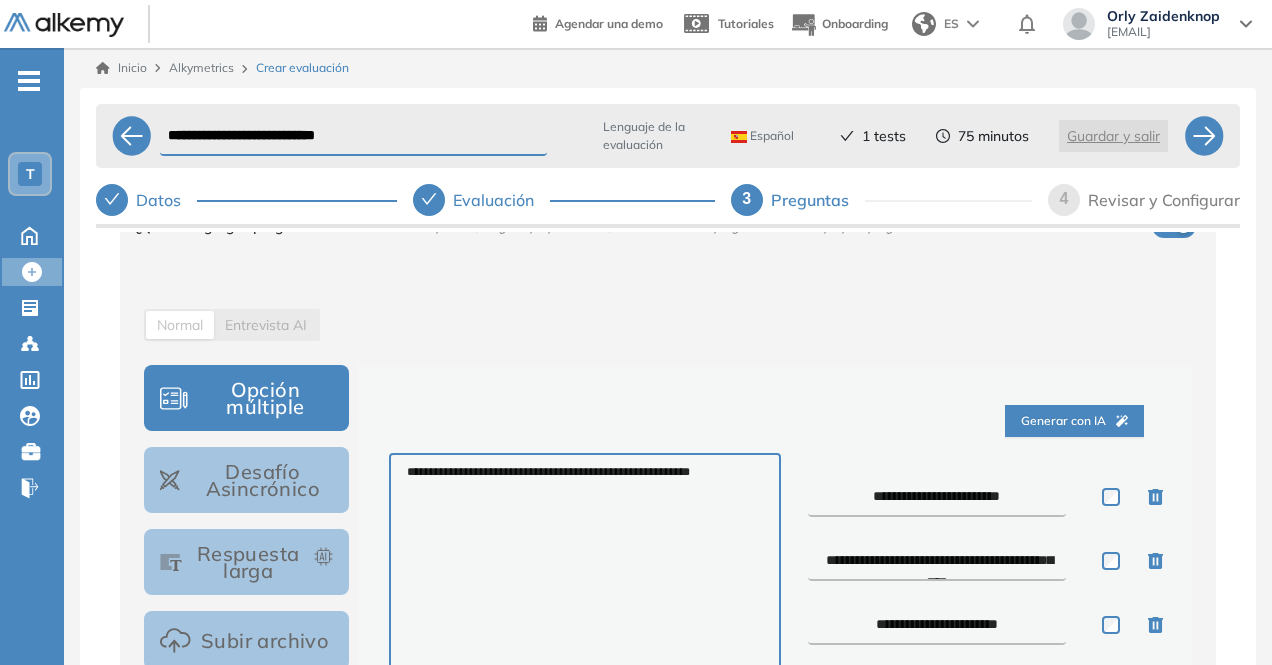 click on "**********" at bounding box center (937, 625) 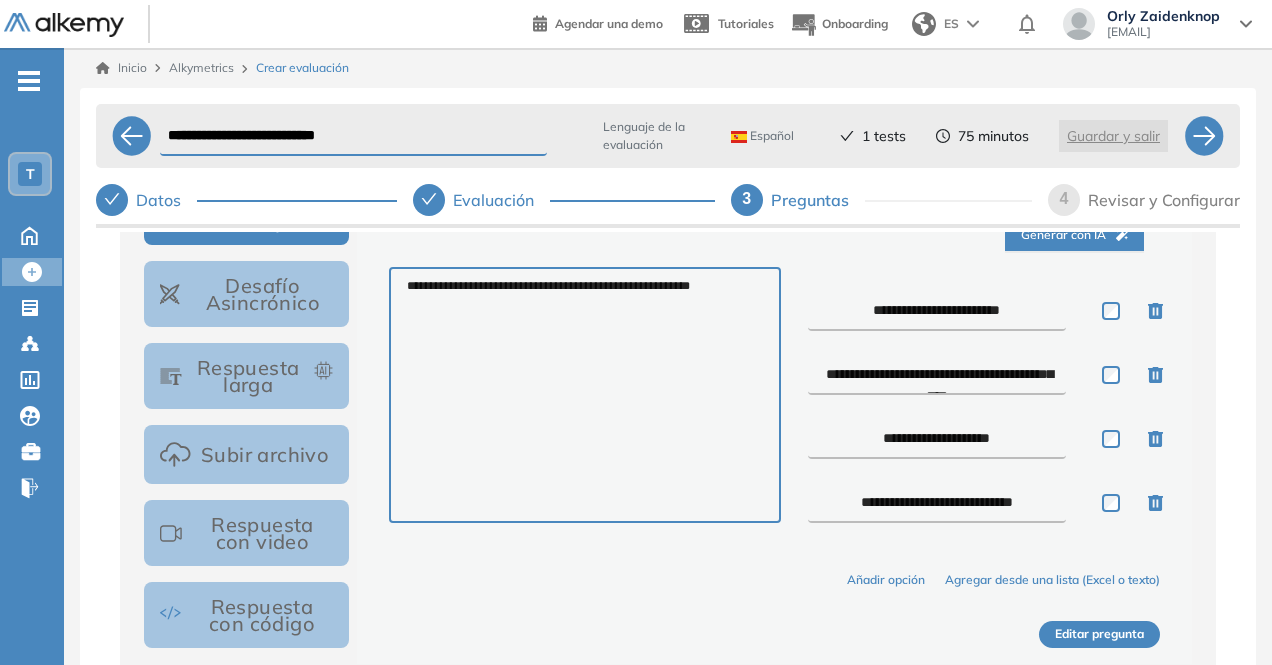scroll, scrollTop: 391, scrollLeft: 0, axis: vertical 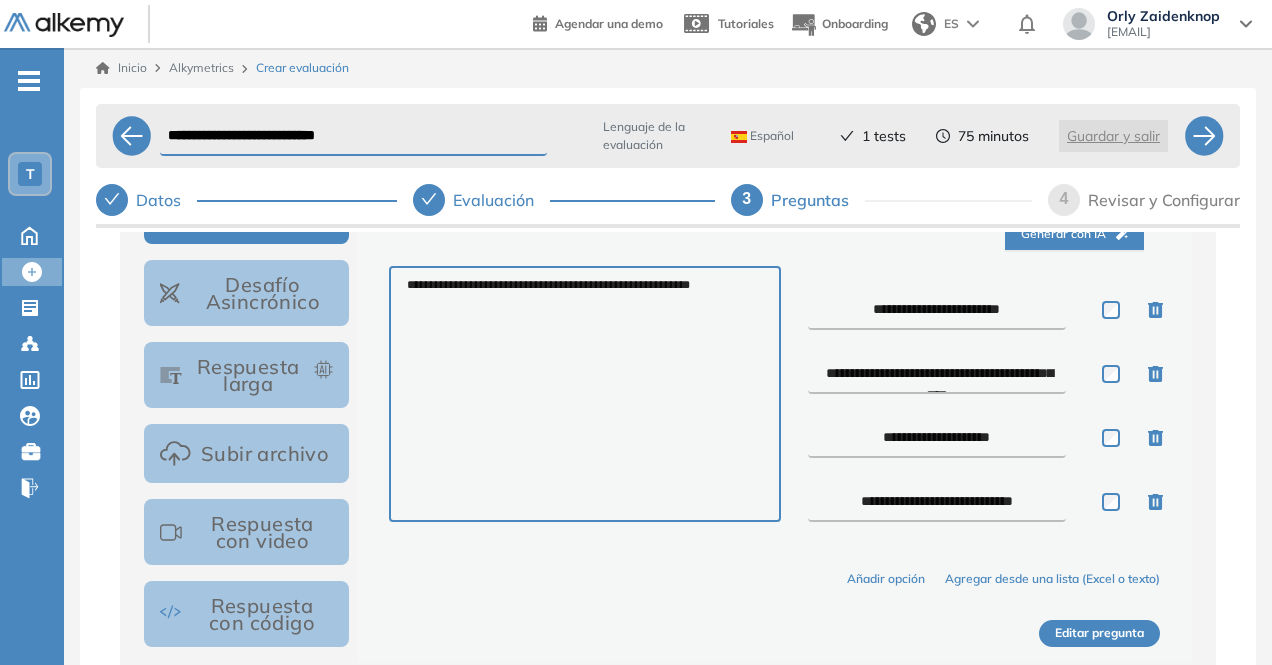click on "**********" at bounding box center (937, 502) 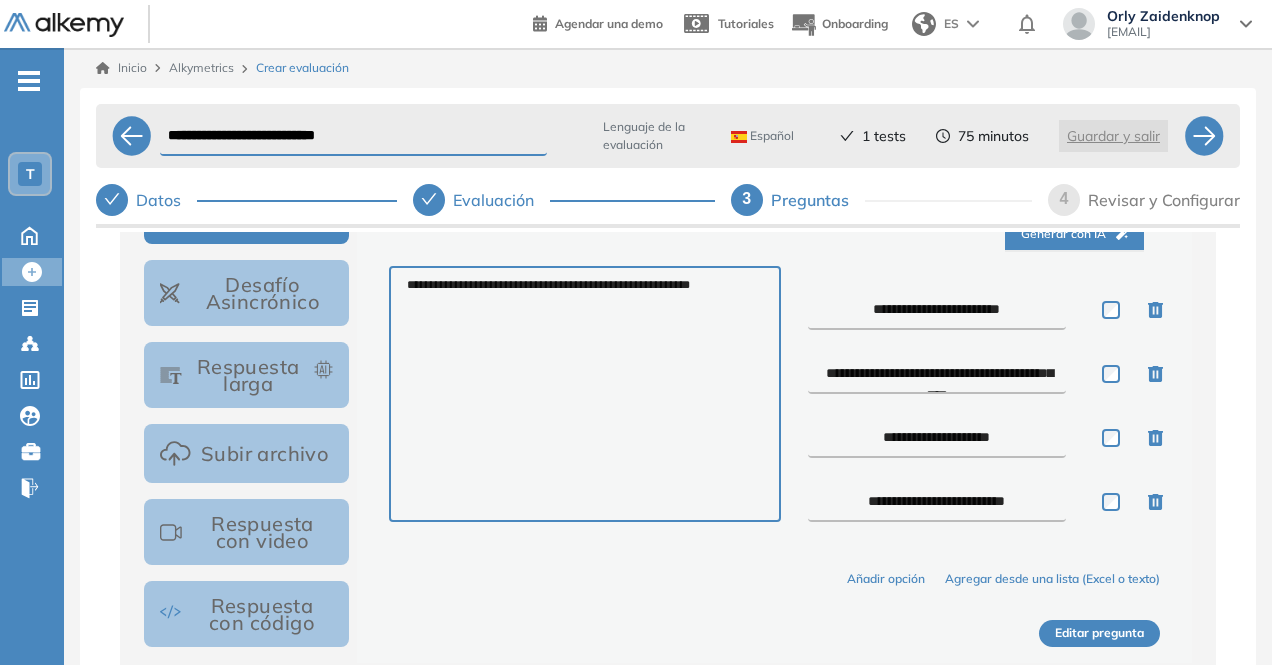 click on "Editar pregunta" at bounding box center (1099, 633) 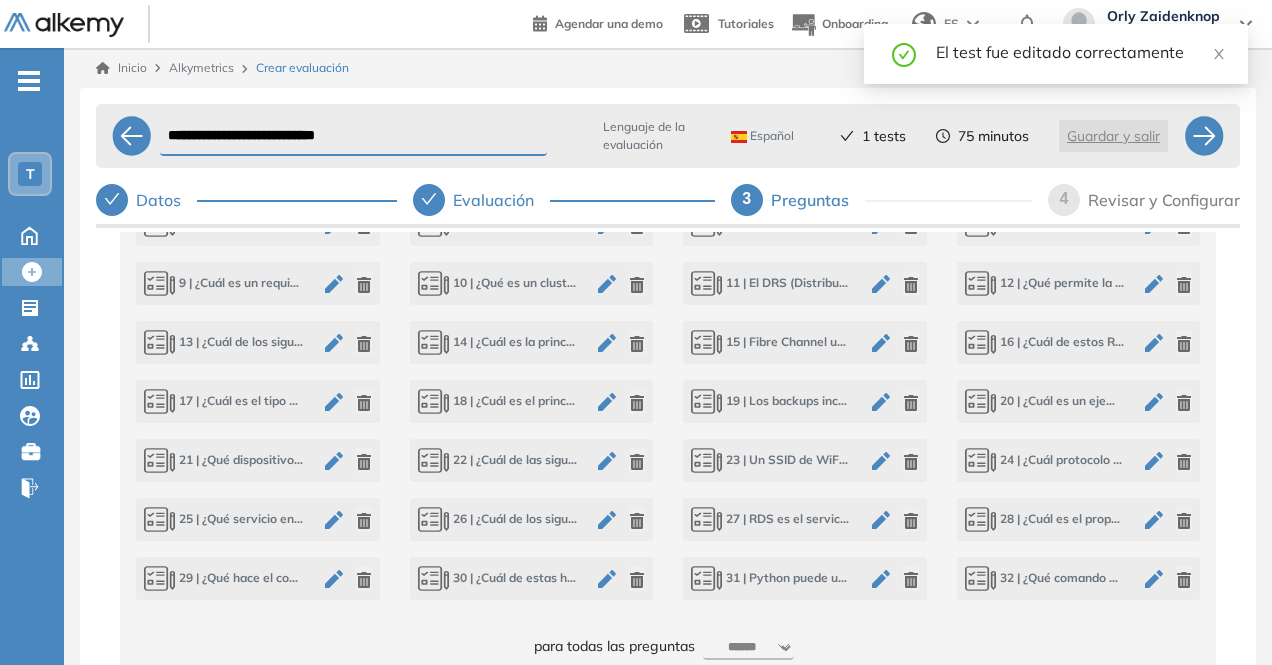 scroll, scrollTop: 1002, scrollLeft: 0, axis: vertical 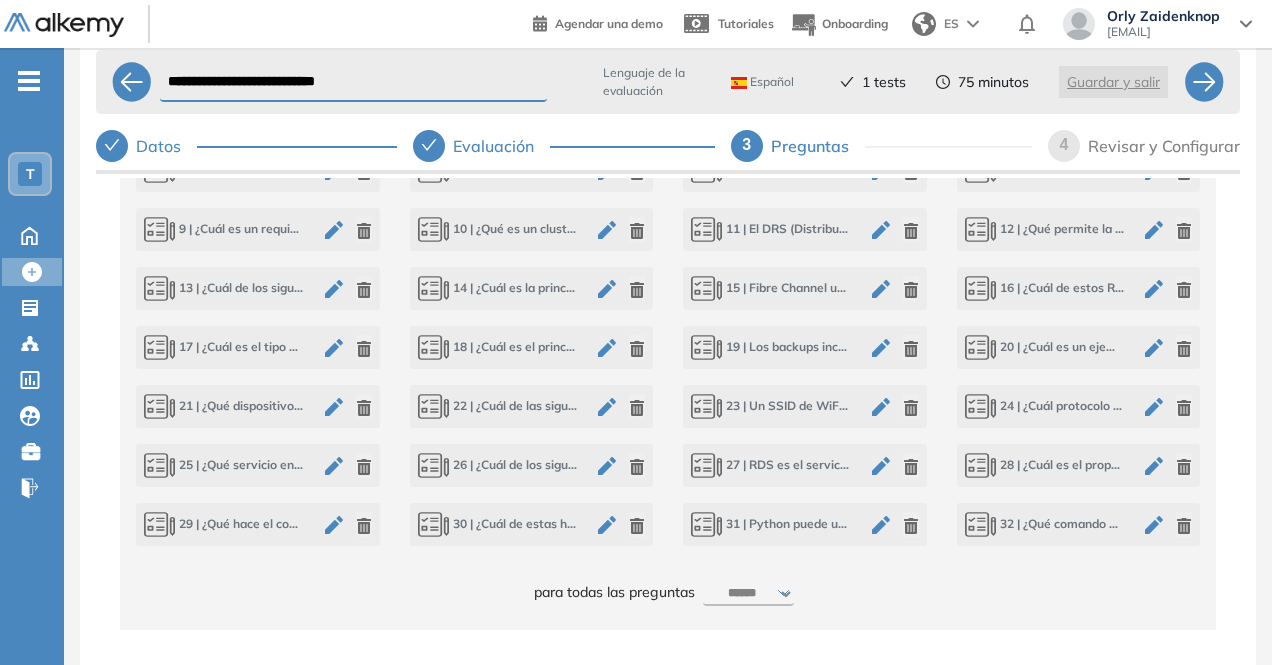 click 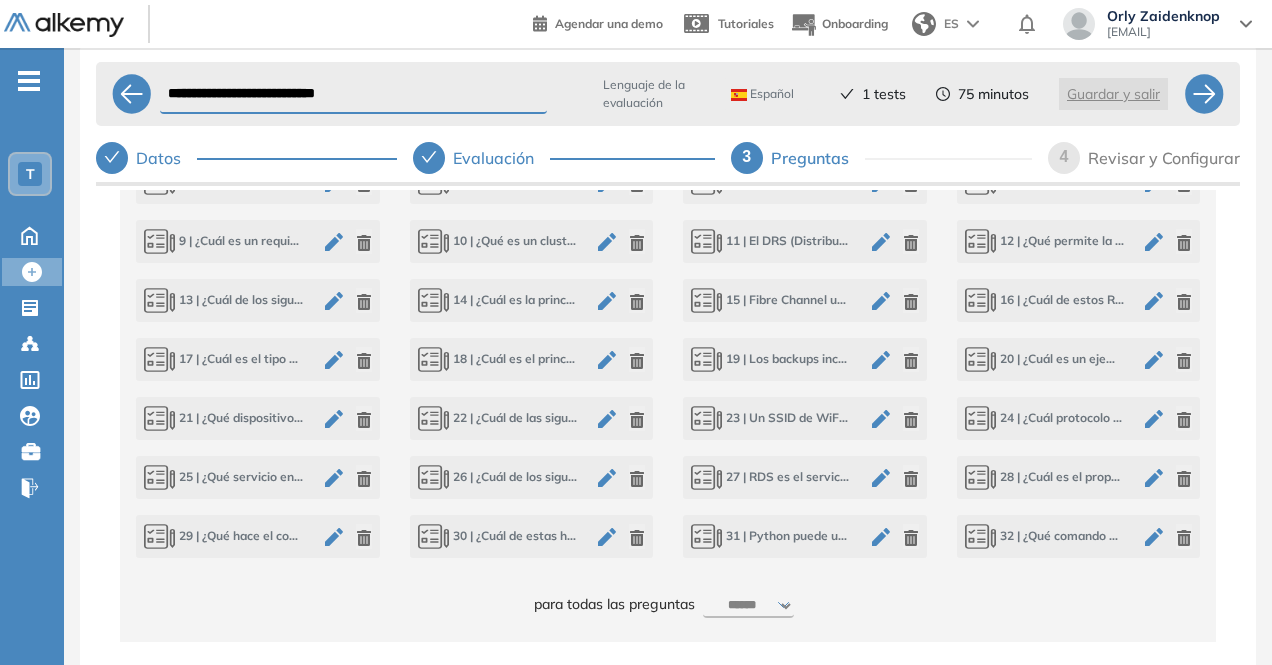 scroll, scrollTop: 42, scrollLeft: 0, axis: vertical 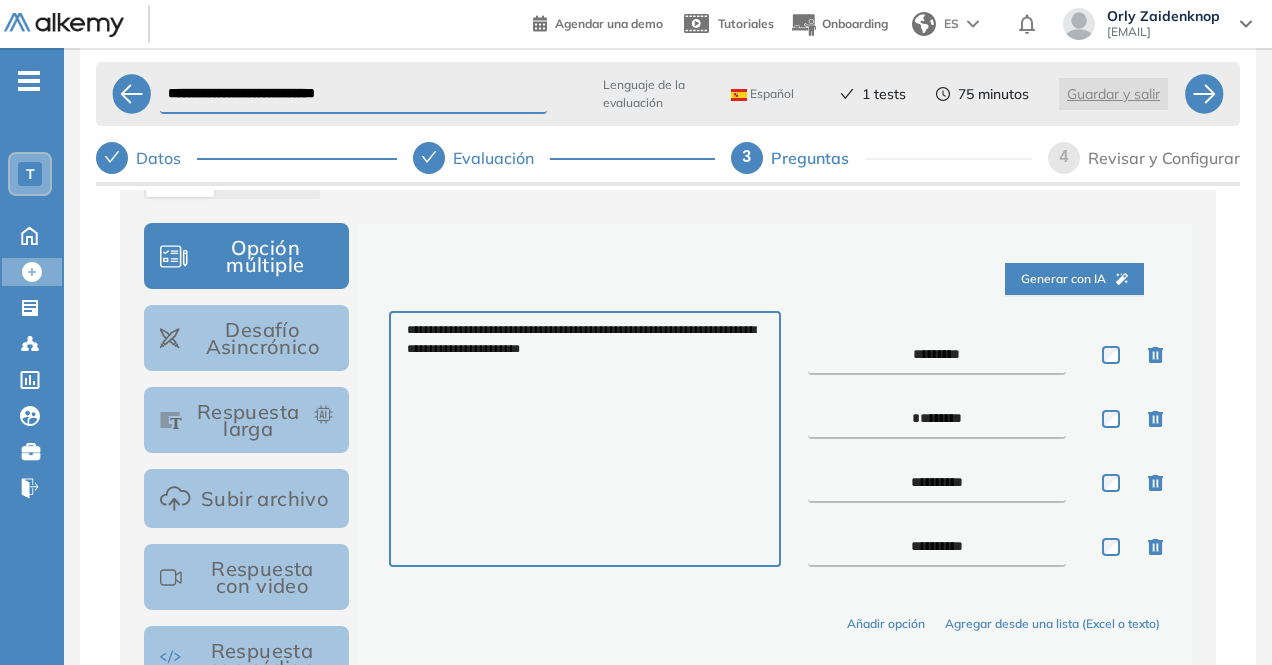 click on "*********" at bounding box center (937, 355) 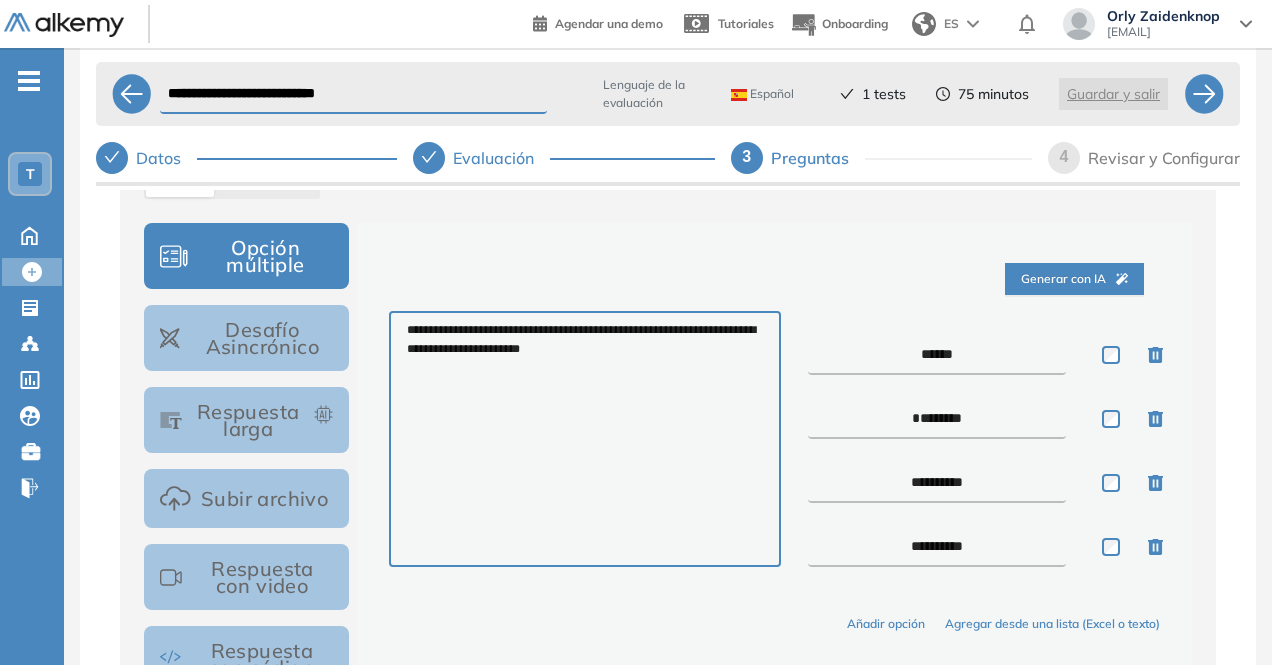 click on "*******" at bounding box center [937, 419] 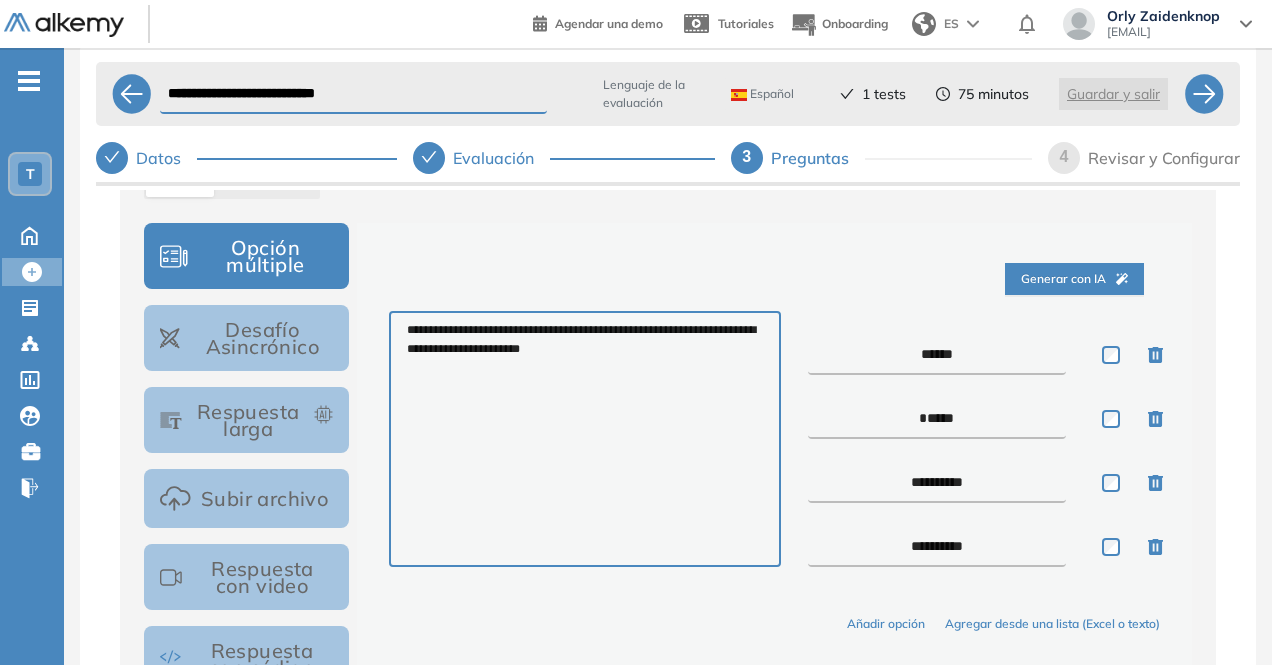 click on "*********" at bounding box center [937, 483] 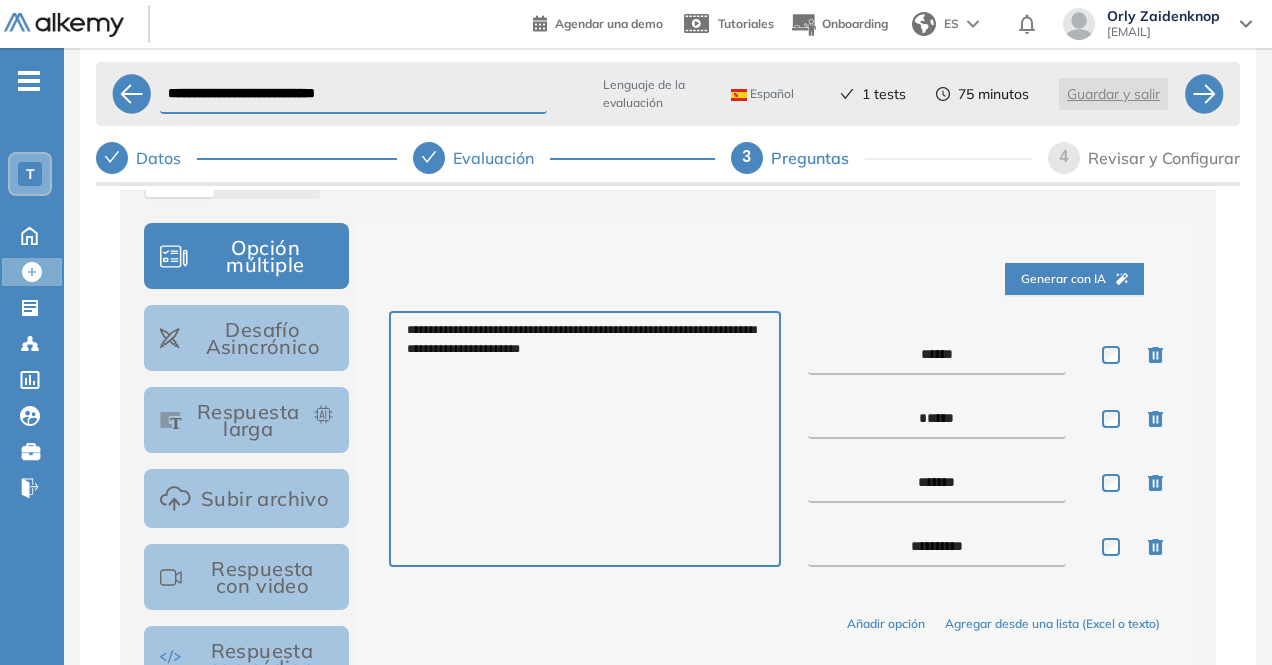 click on "**********" at bounding box center (937, 547) 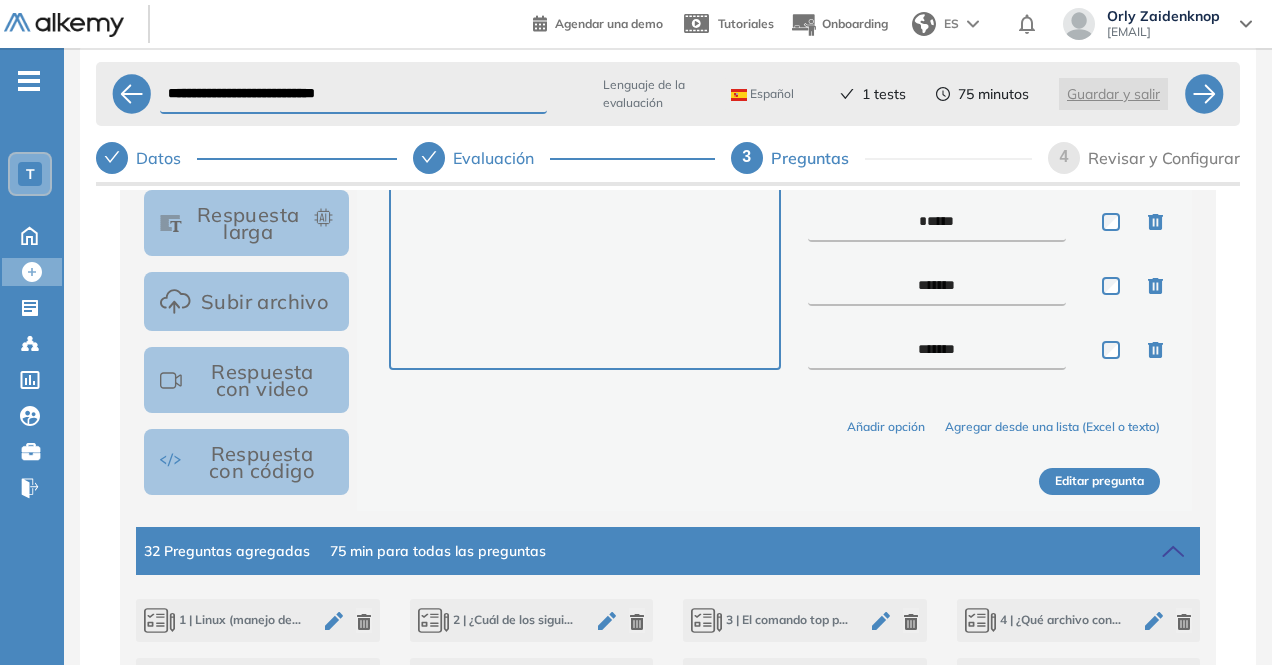 click on "Editar pregunta" at bounding box center (1099, 481) 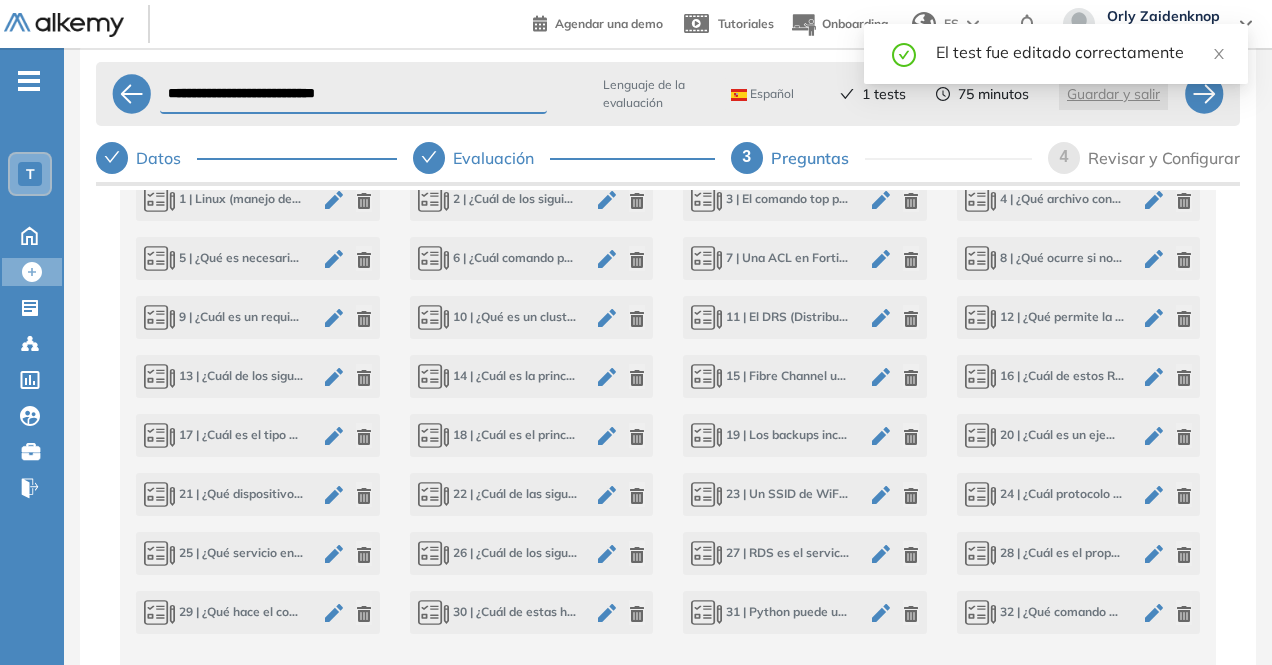 scroll, scrollTop: 1002, scrollLeft: 0, axis: vertical 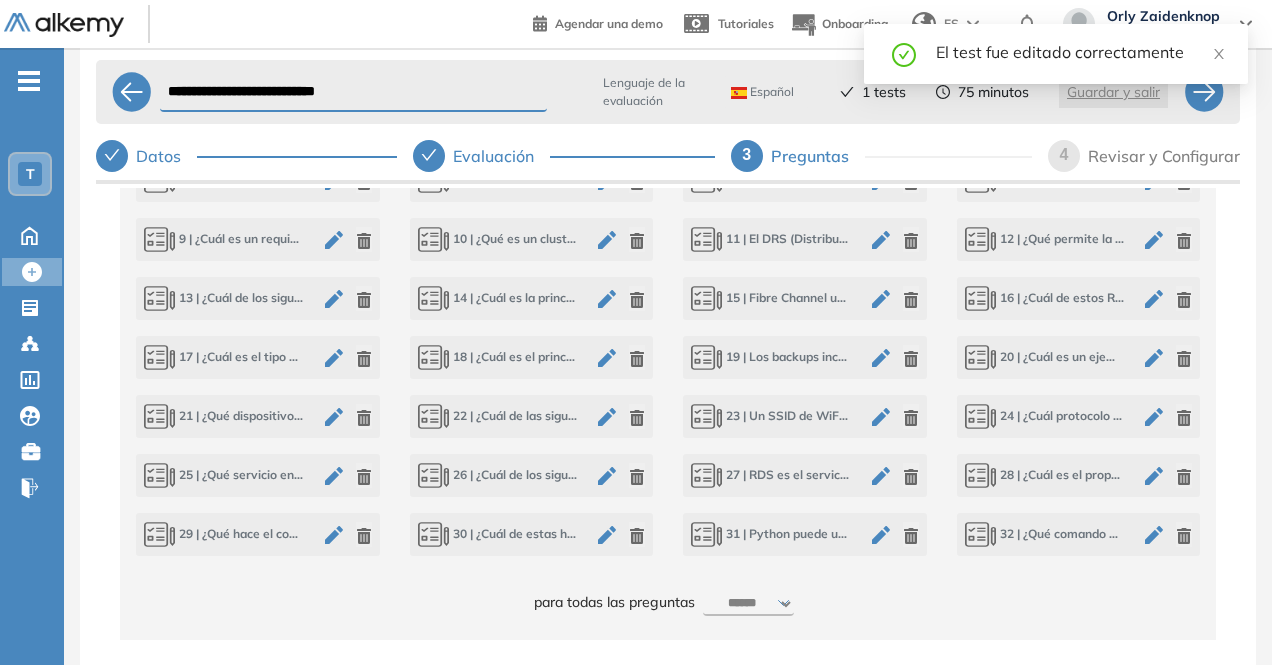 drag, startPoint x: 873, startPoint y: 527, endPoint x: 861, endPoint y: 523, distance: 12.649111 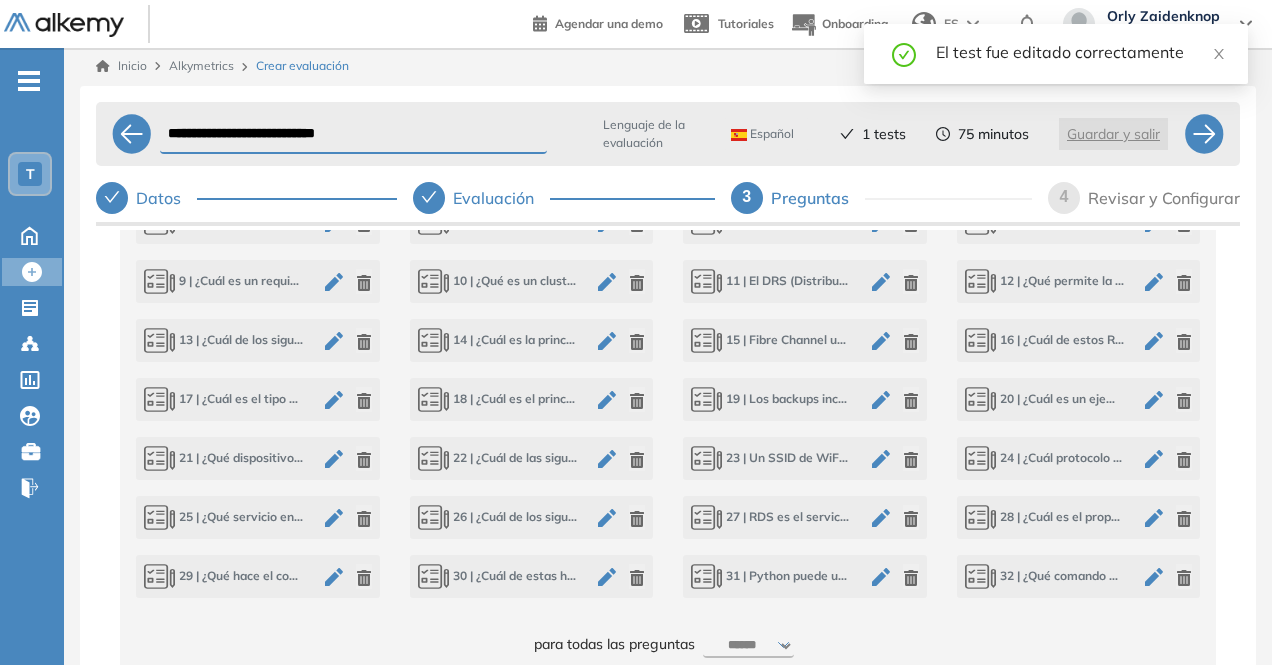 scroll, scrollTop: 0, scrollLeft: 0, axis: both 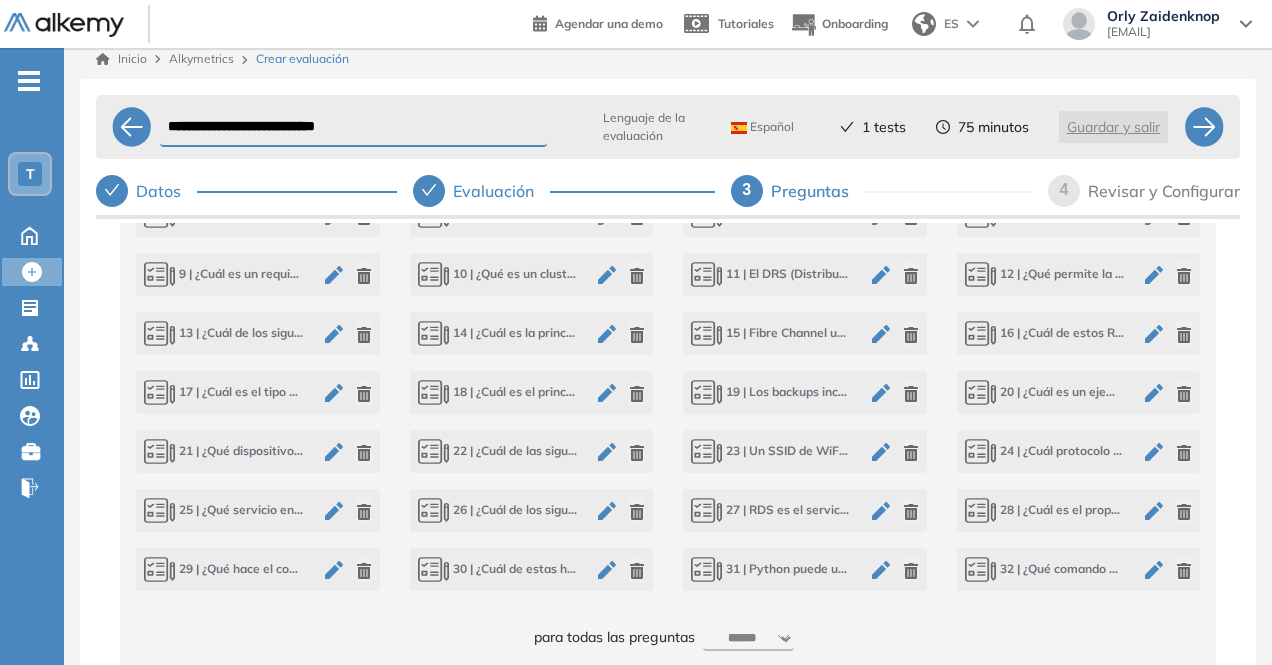 click 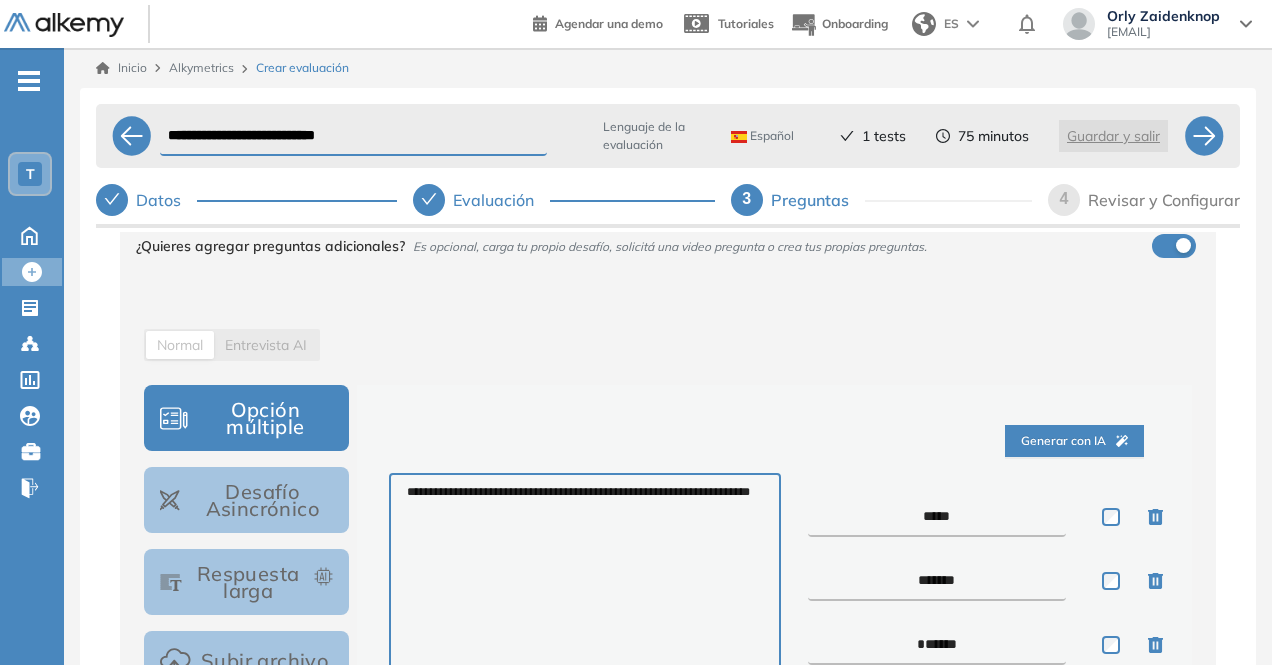 click on "*****" at bounding box center (937, 517) 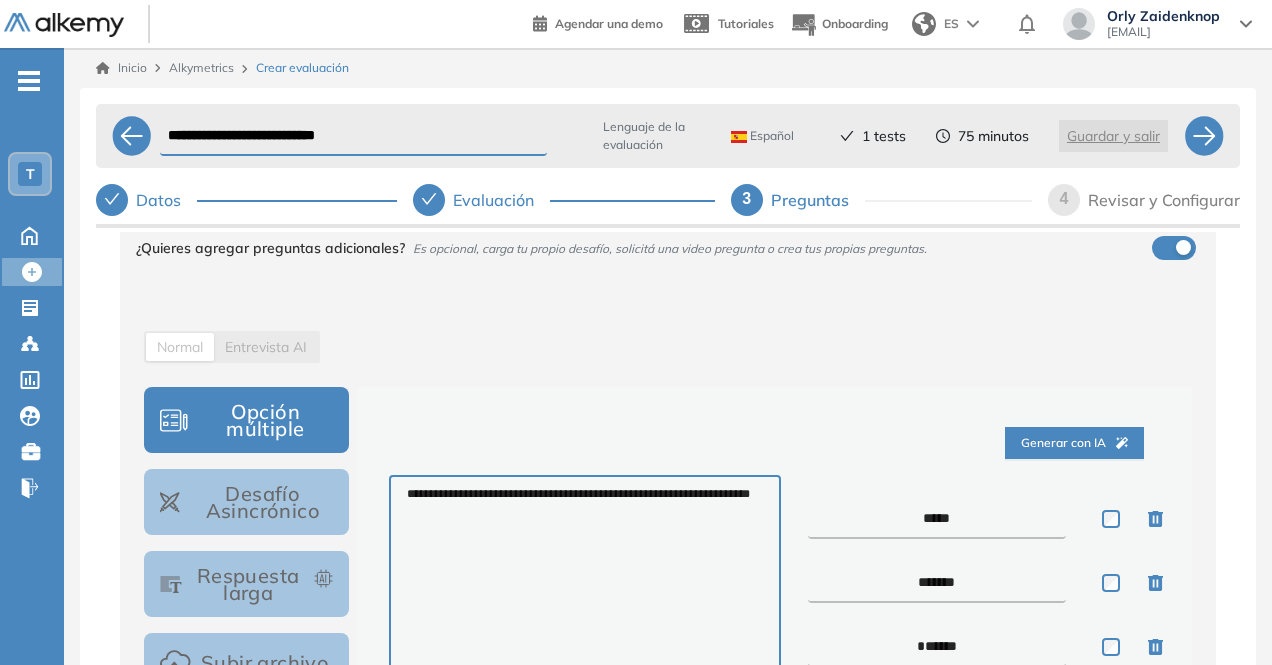 scroll, scrollTop: 182, scrollLeft: 0, axis: vertical 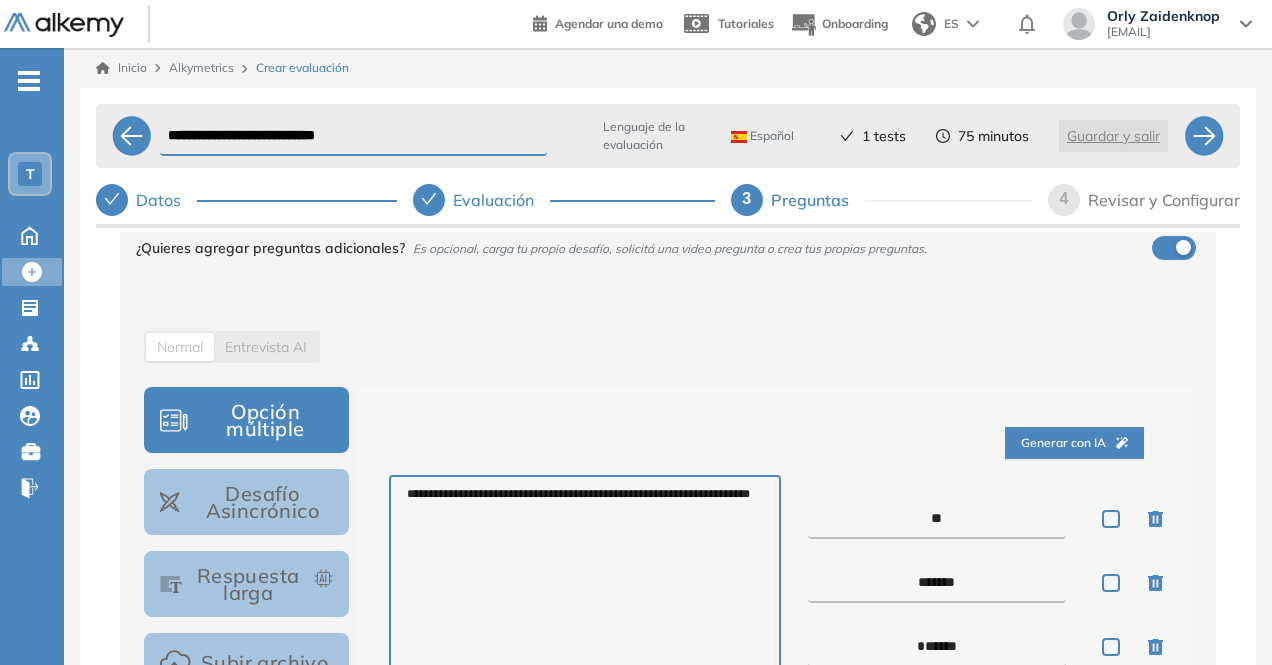 click on "*******" at bounding box center (937, 583) 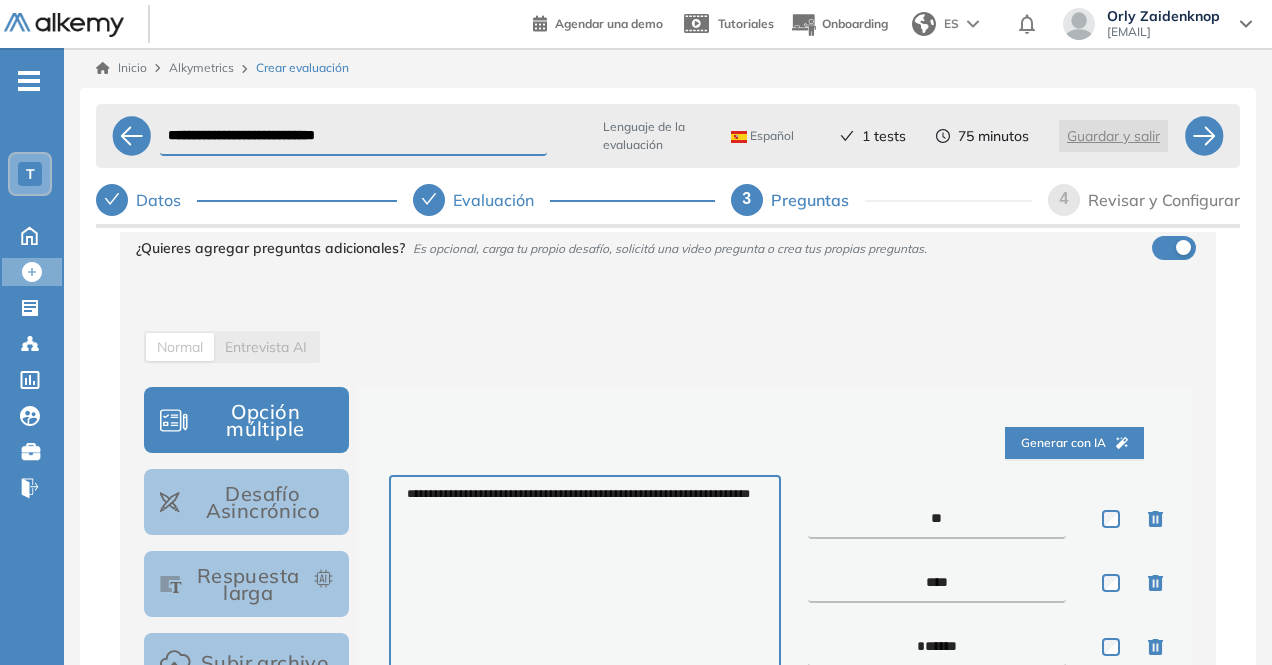 click on "******" at bounding box center (937, 647) 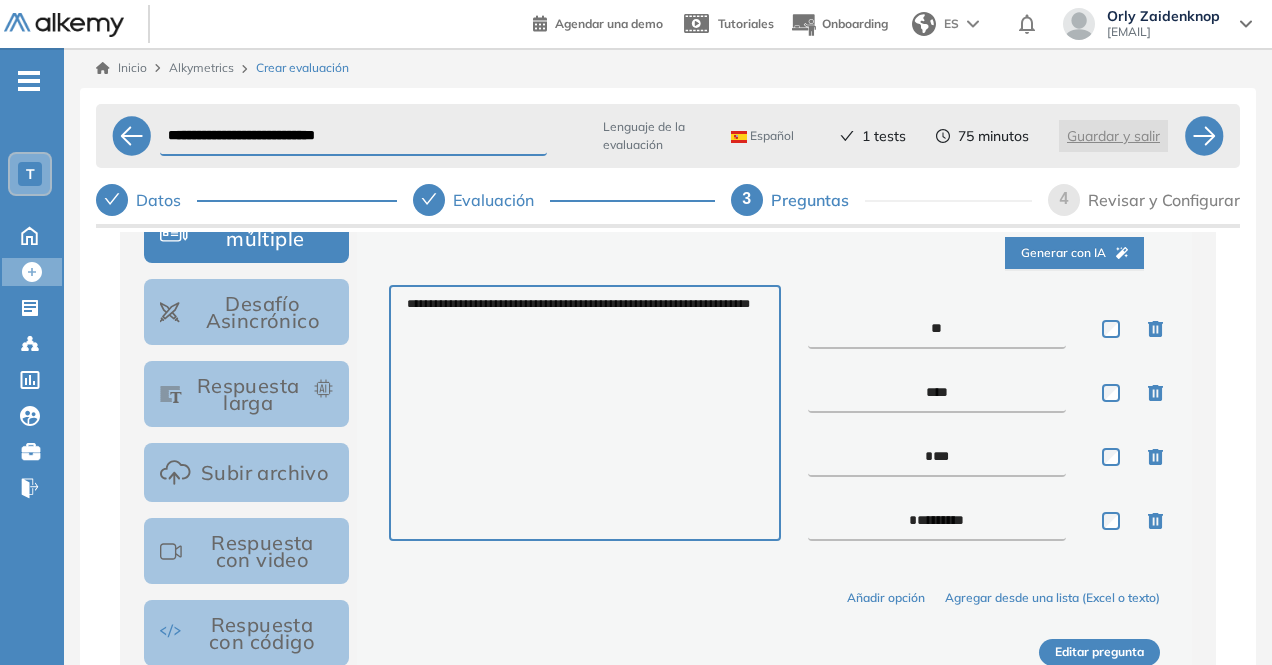 scroll, scrollTop: 373, scrollLeft: 0, axis: vertical 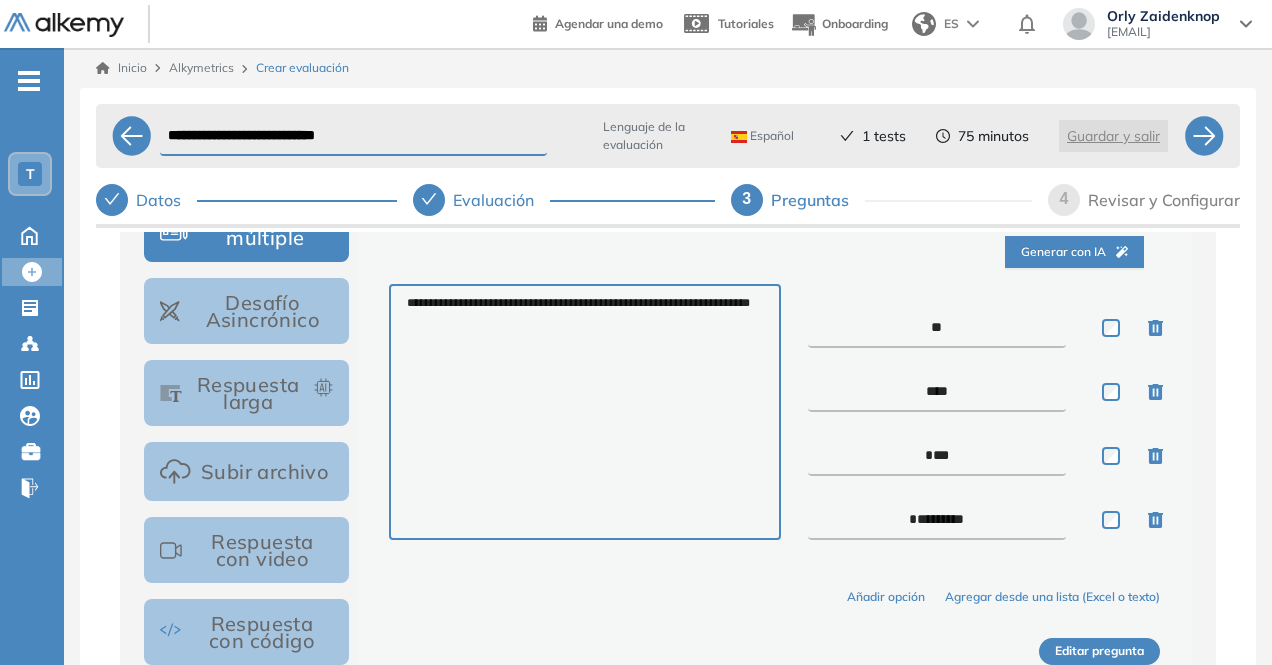 click on "********" at bounding box center [937, 520] 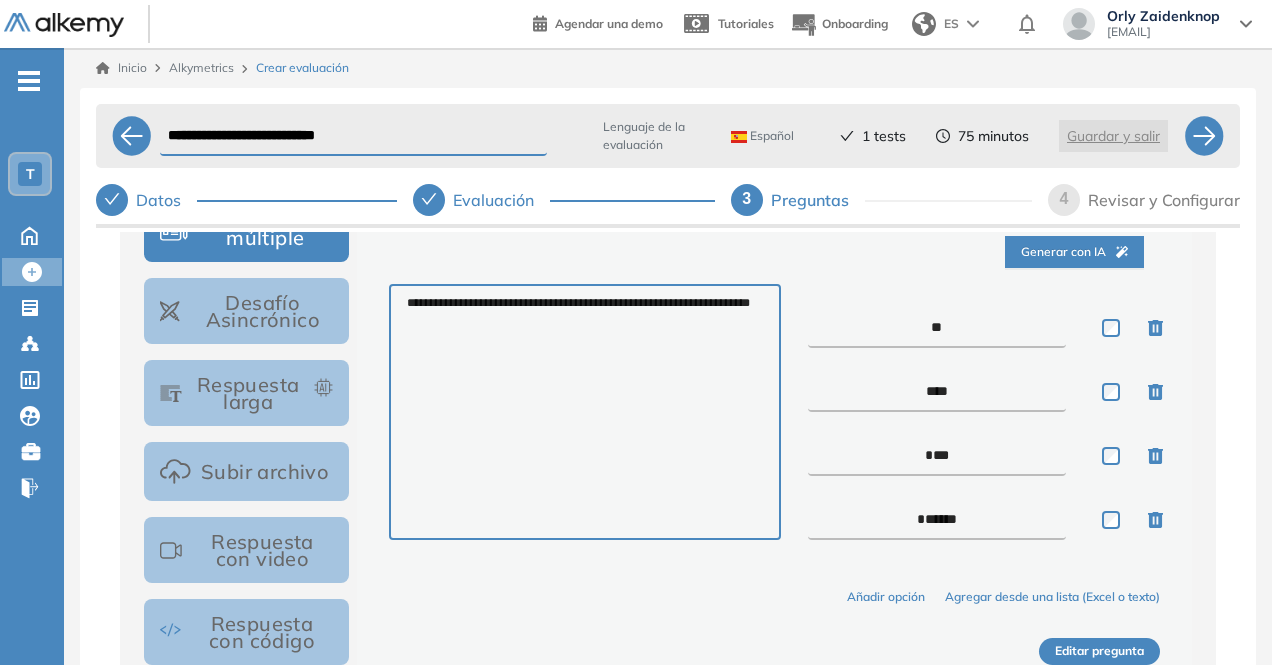 click on "Editar pregunta" at bounding box center (1099, 651) 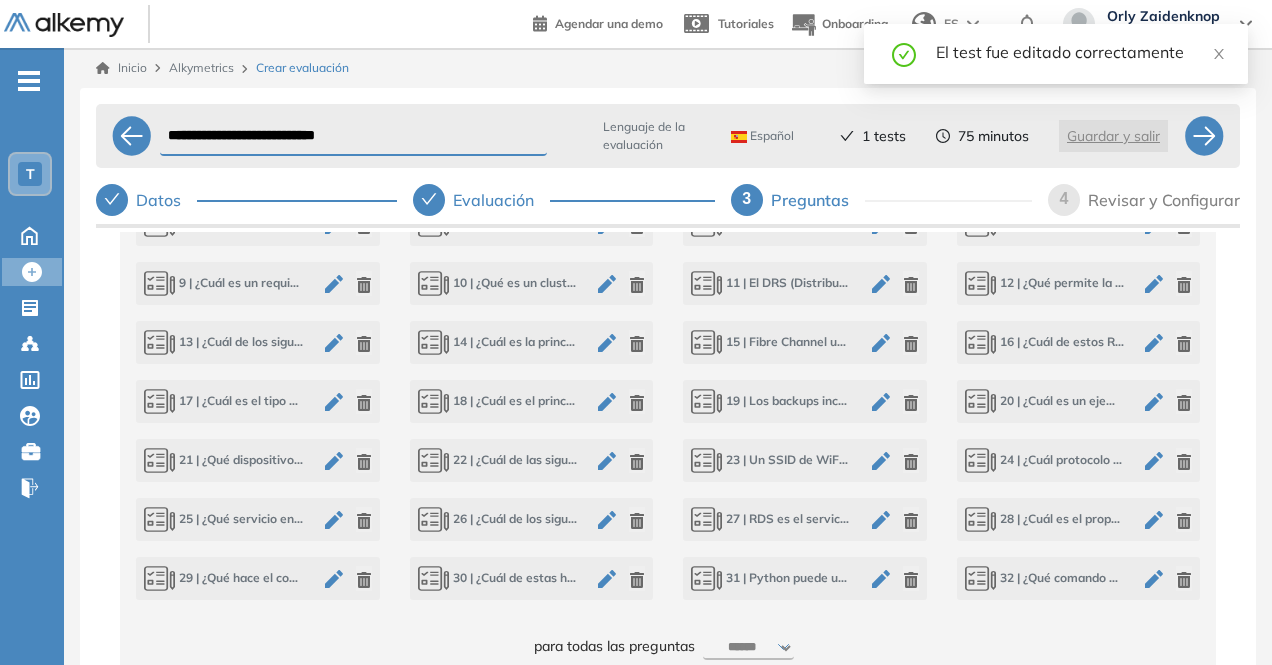 scroll, scrollTop: 1002, scrollLeft: 0, axis: vertical 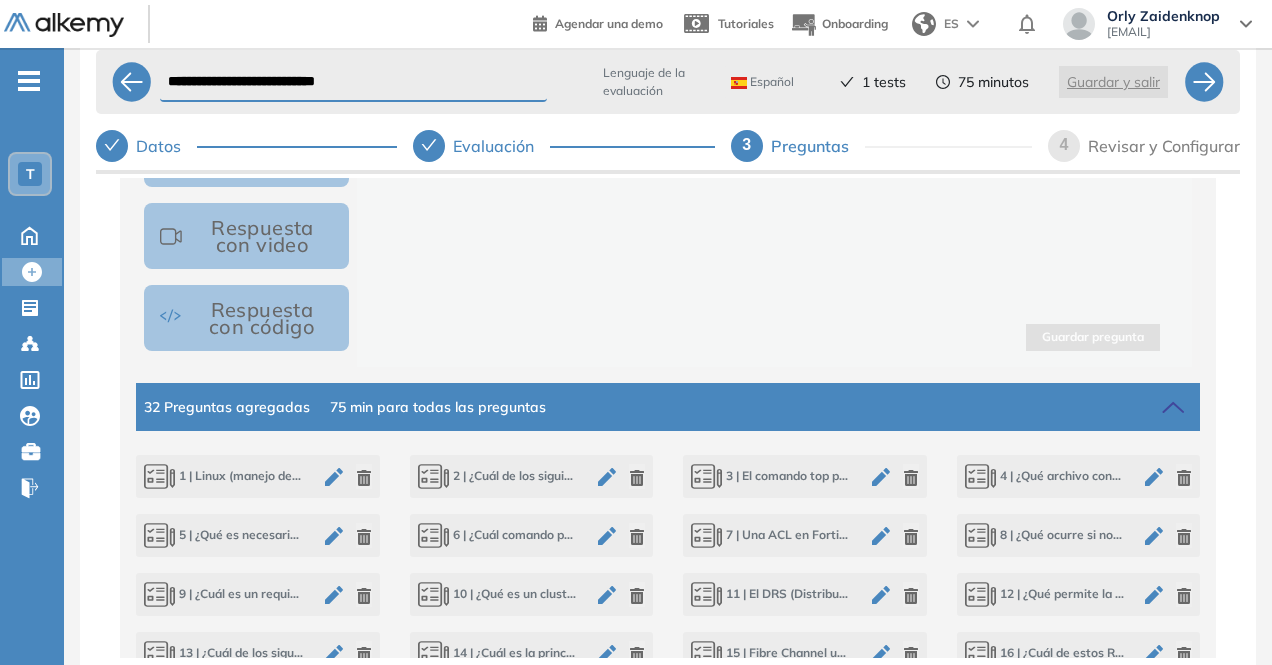 click 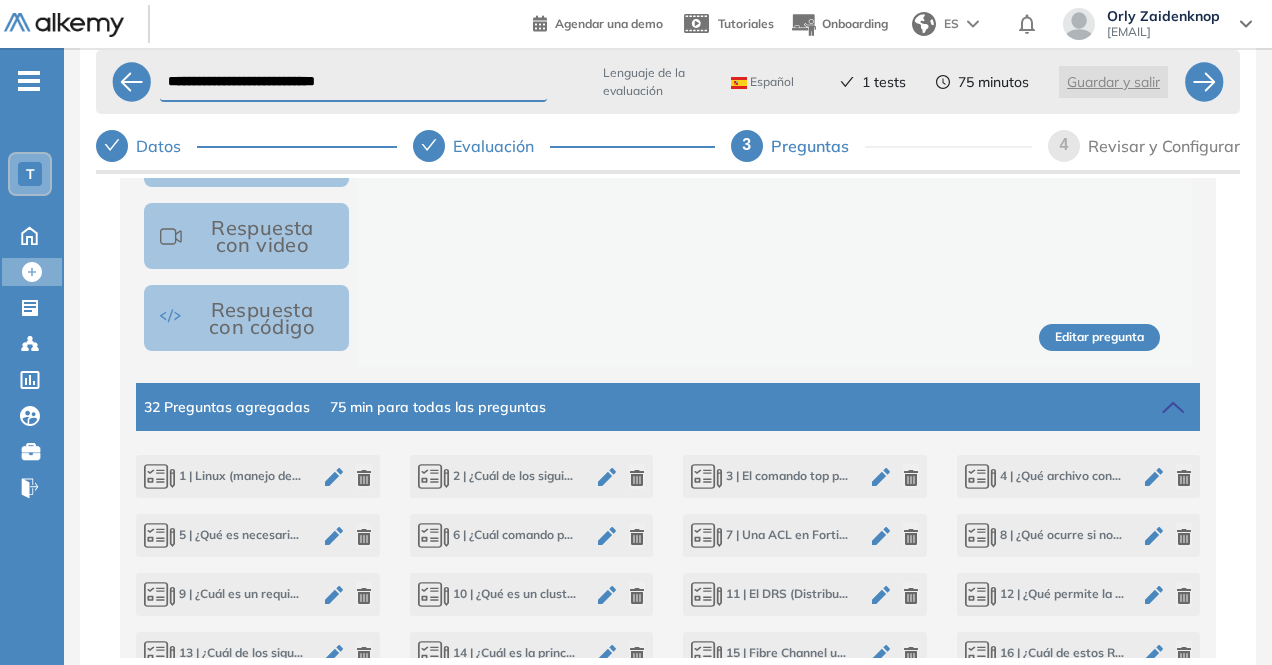scroll, scrollTop: 0, scrollLeft: 0, axis: both 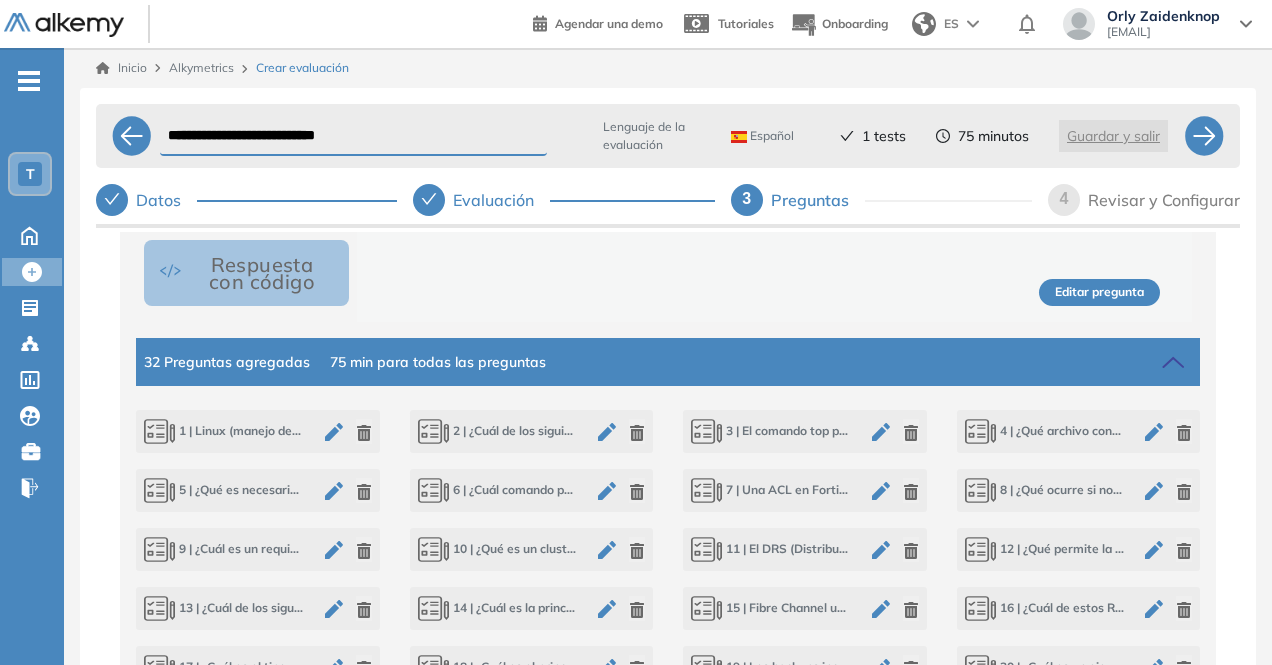 click 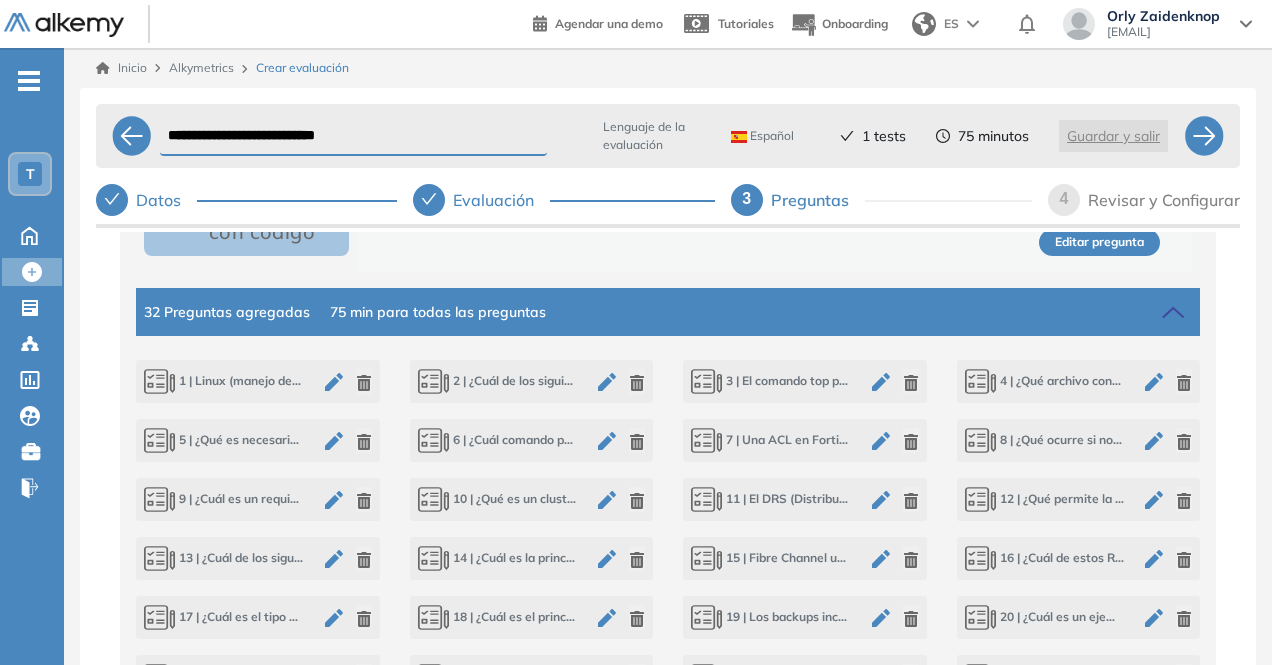 scroll, scrollTop: 1002, scrollLeft: 0, axis: vertical 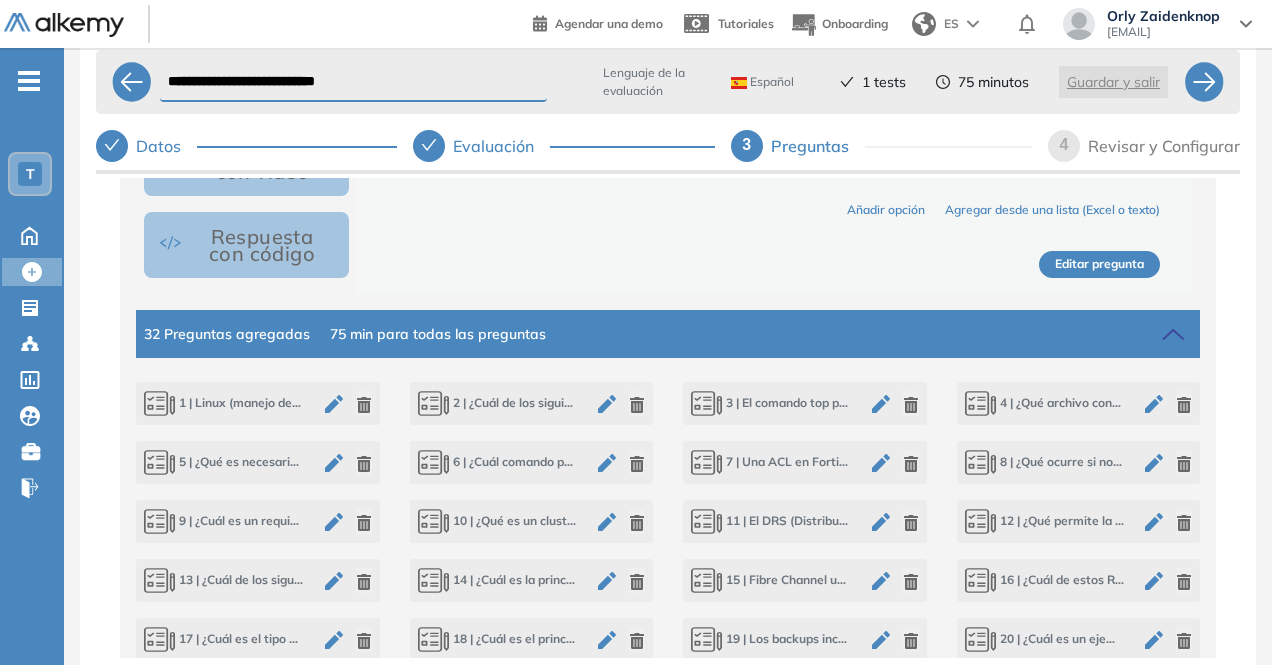 click on "75 min  para todas las preguntas" at bounding box center (438, 334) 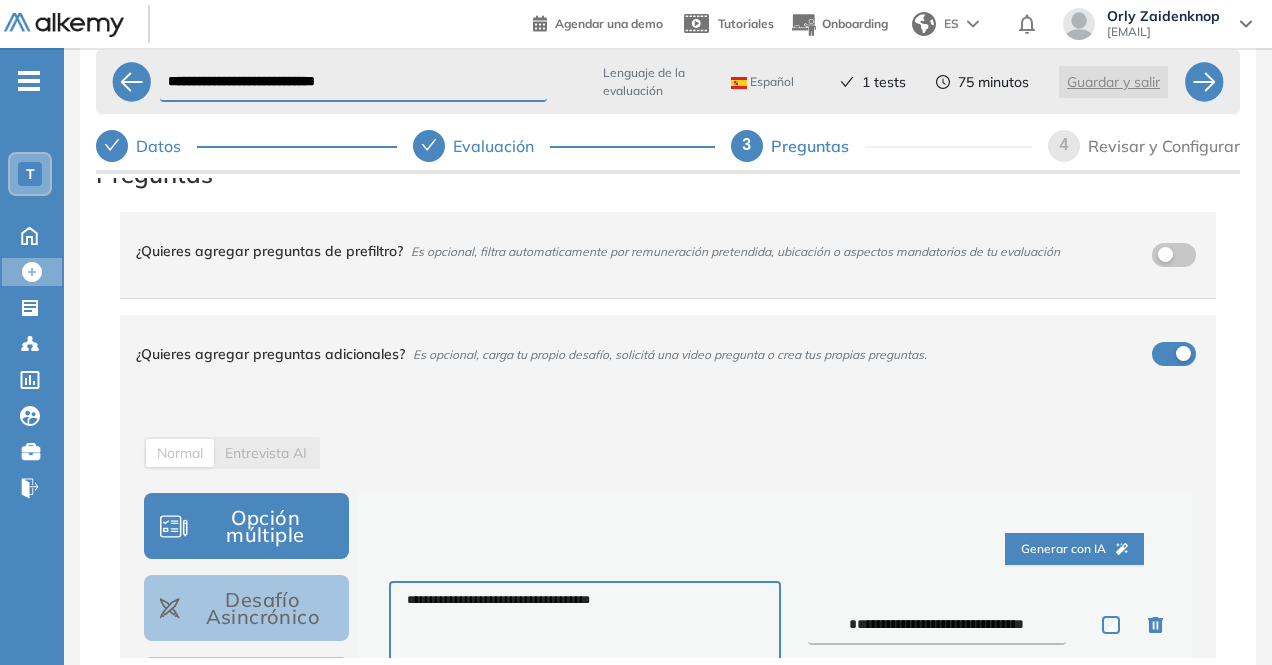 scroll, scrollTop: 21, scrollLeft: 0, axis: vertical 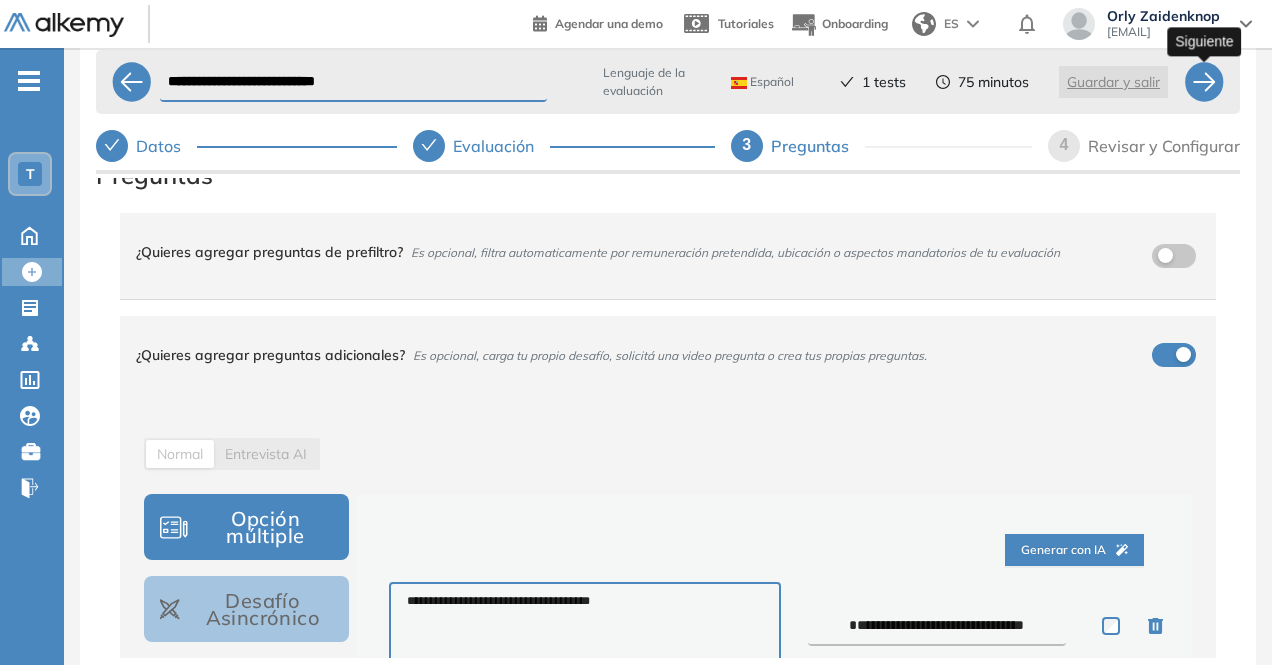 click at bounding box center [1204, 82] 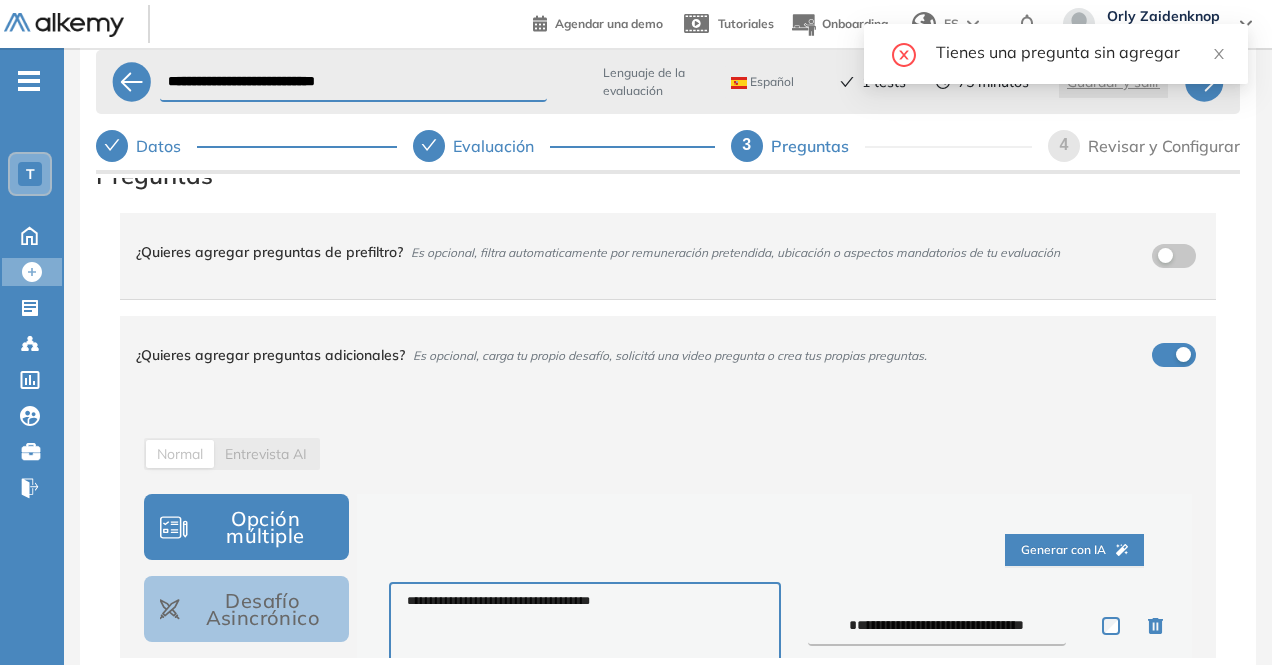 click on "Tienes una pregunta sin agregar" at bounding box center [1080, 52] 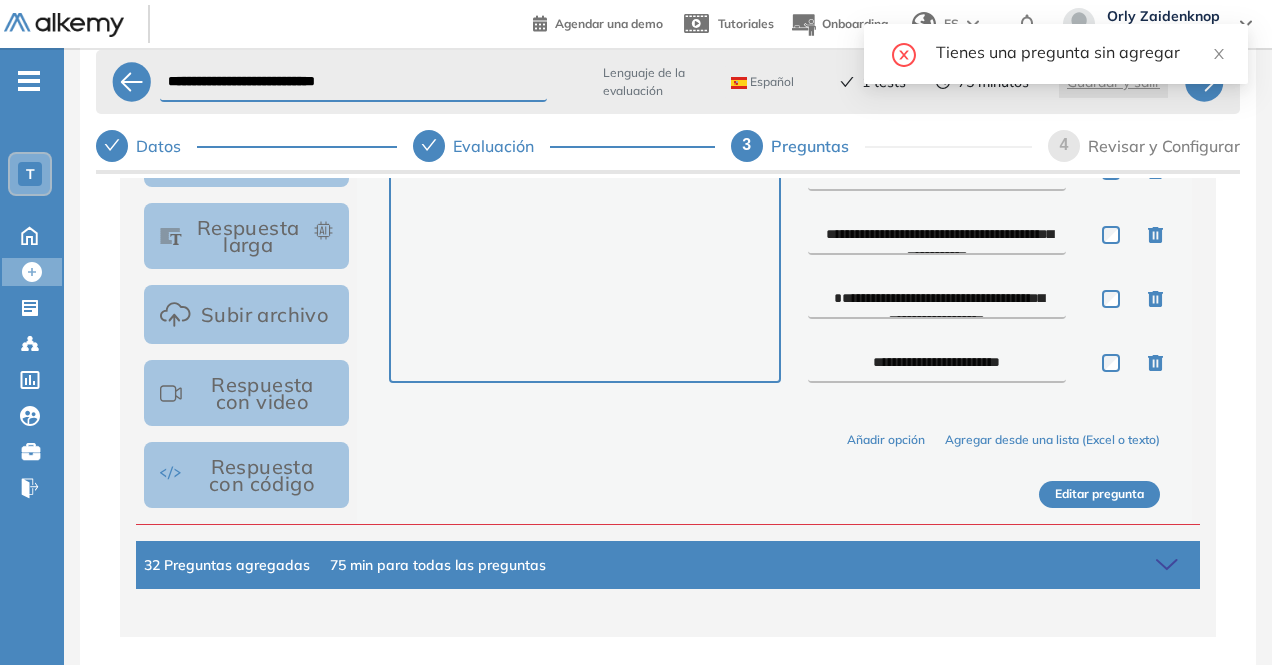 scroll, scrollTop: 482, scrollLeft: 0, axis: vertical 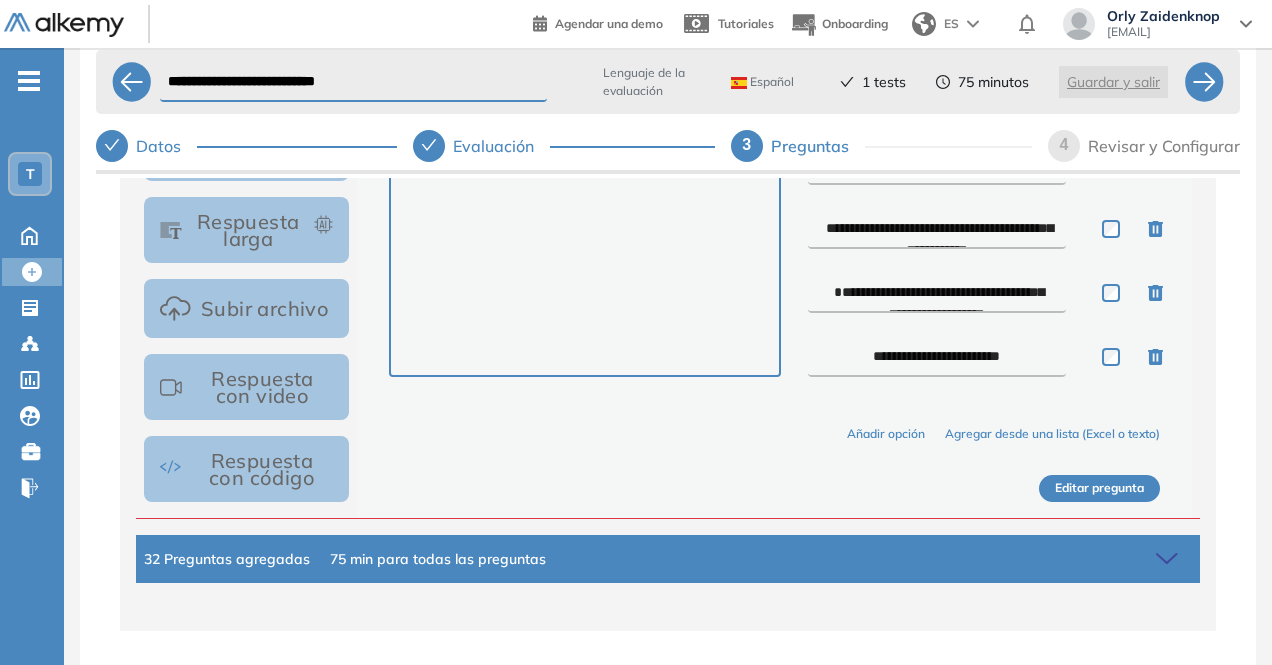 click 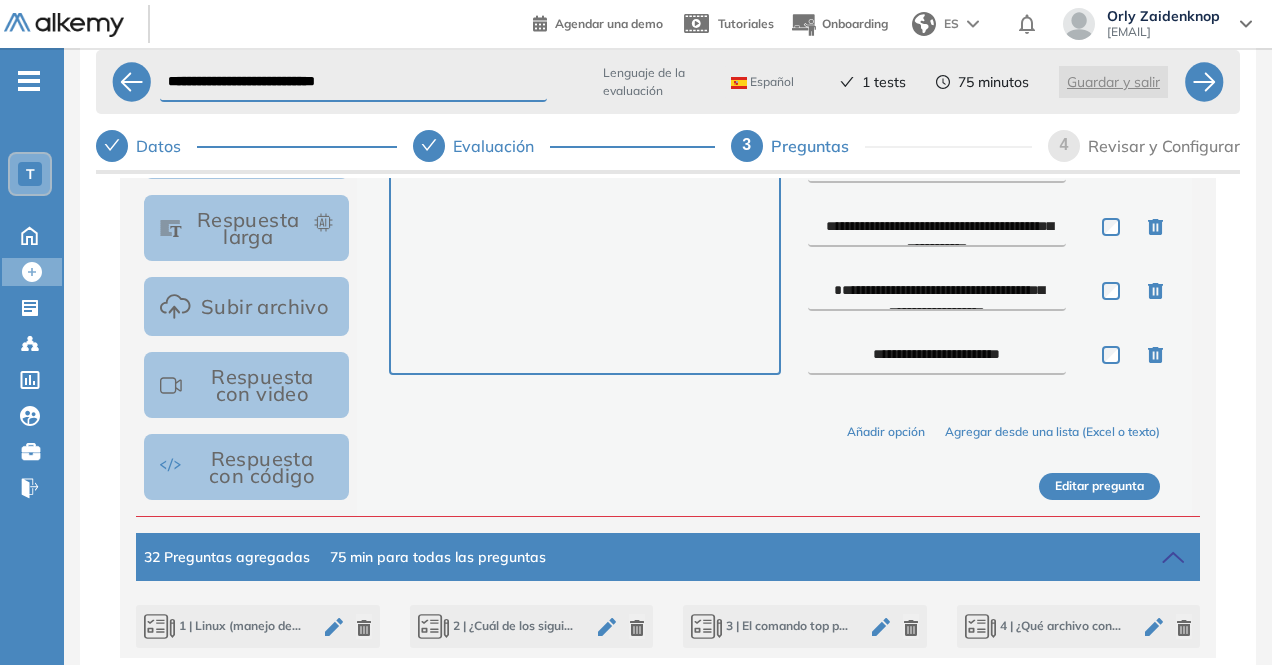 scroll, scrollTop: 483, scrollLeft: 0, axis: vertical 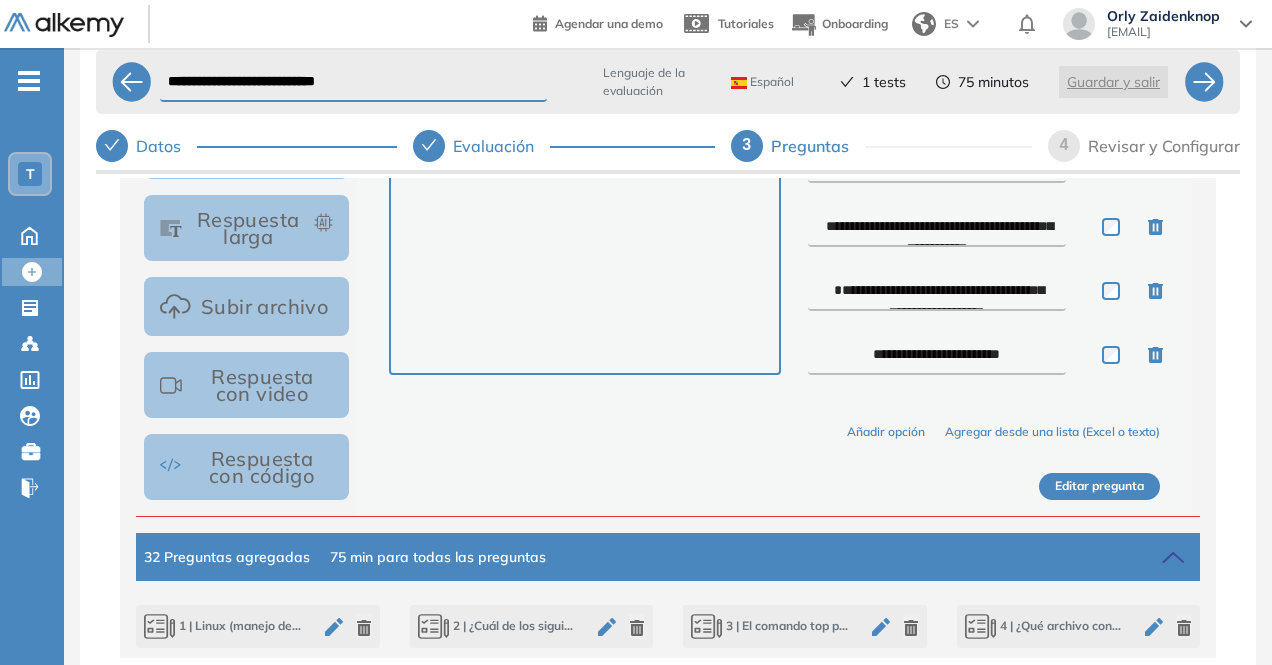 click on "Editar pregunta" at bounding box center [1099, 486] 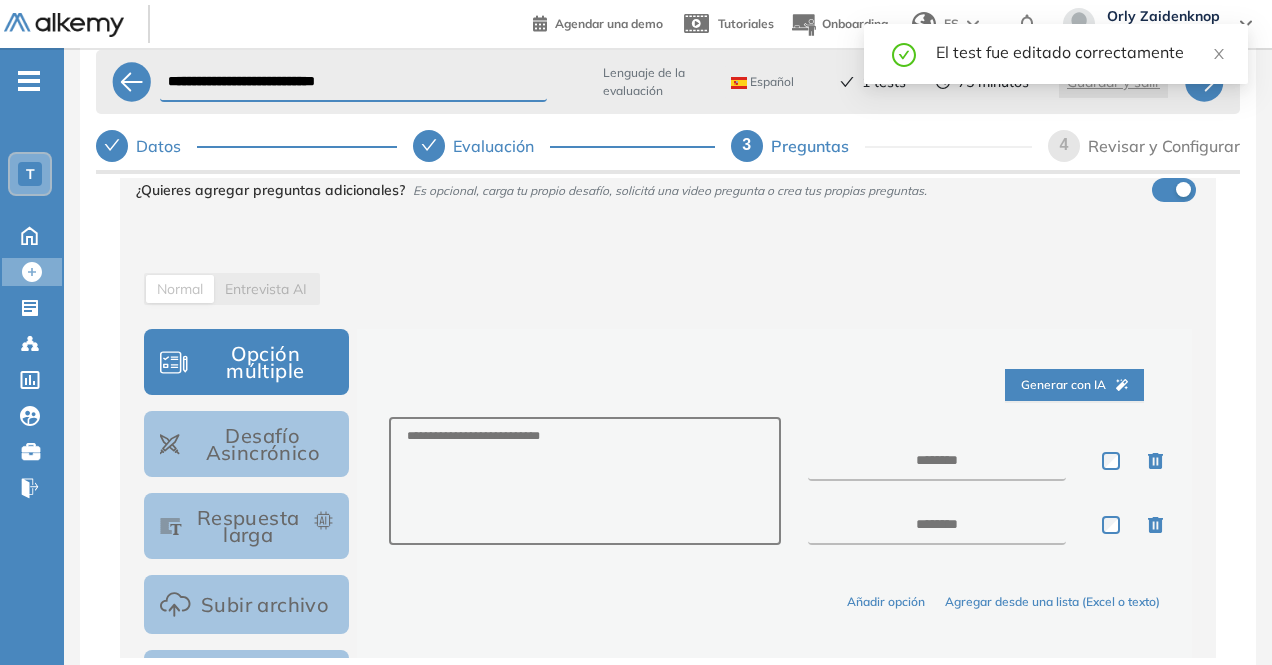 scroll, scrollTop: 186, scrollLeft: 0, axis: vertical 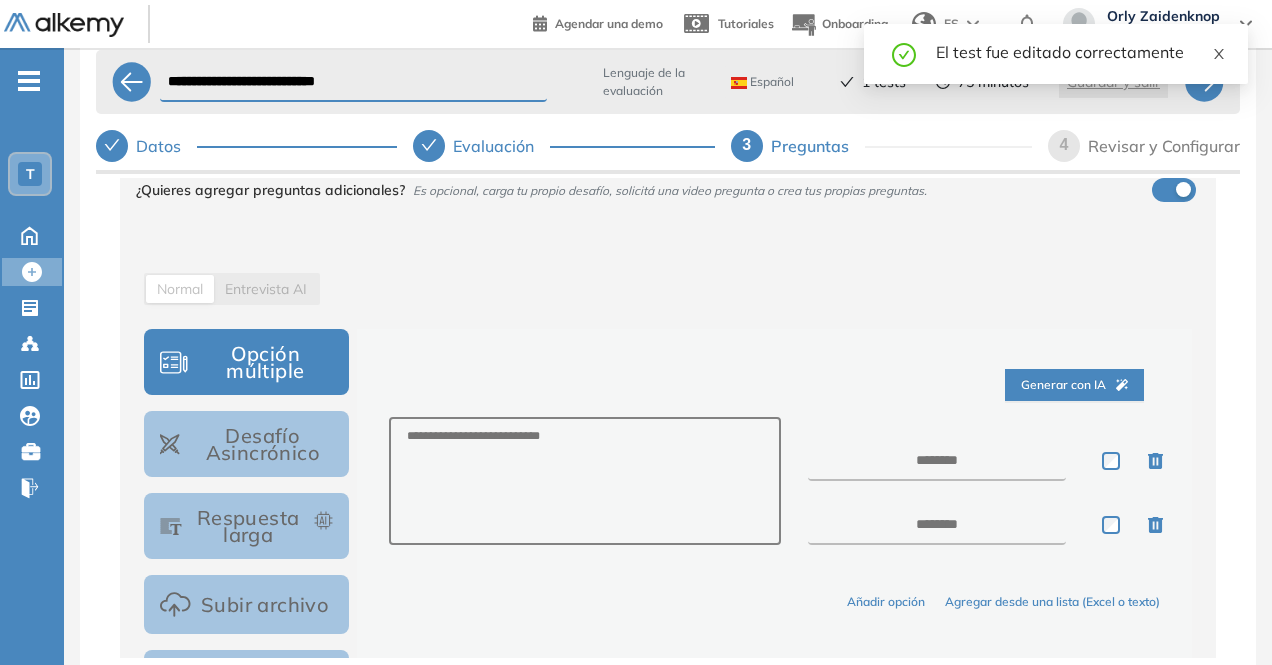 click 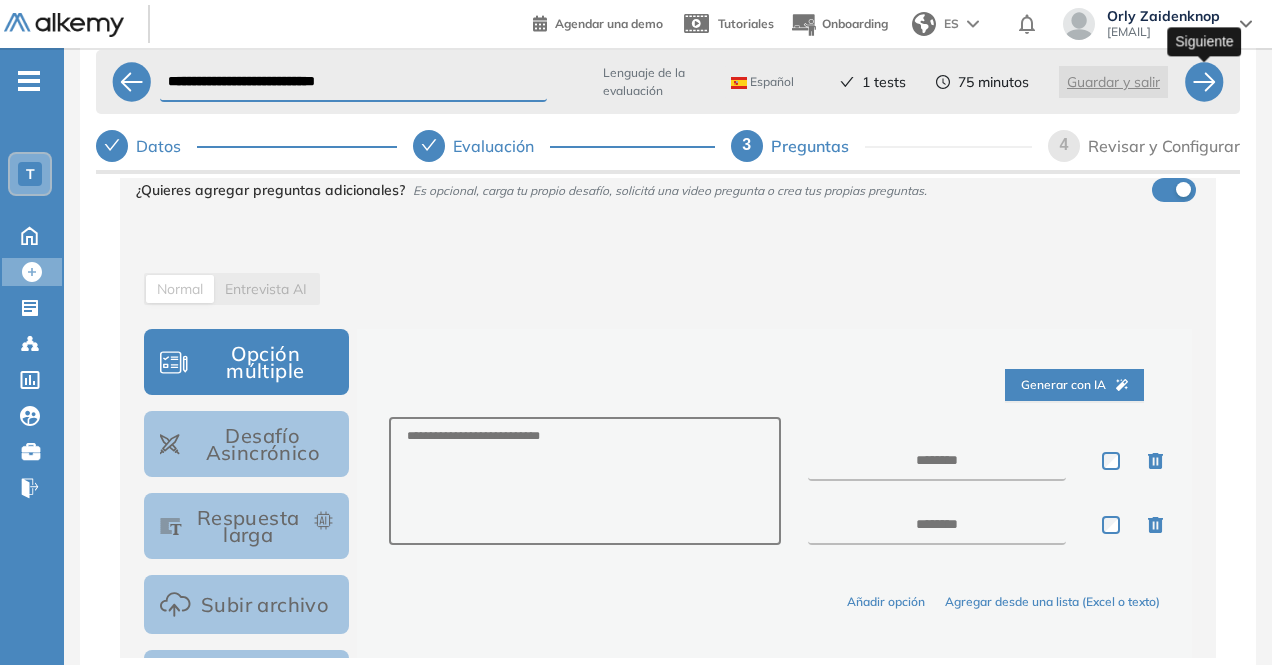 click at bounding box center [1204, 82] 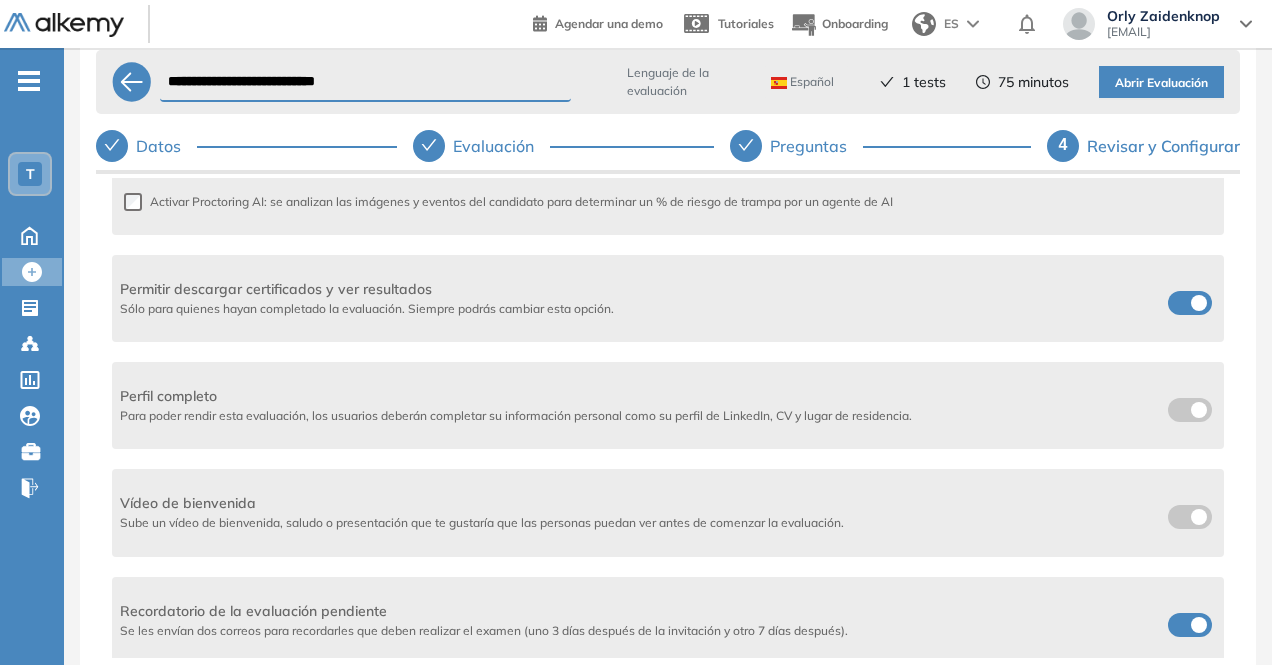 scroll, scrollTop: 598, scrollLeft: 0, axis: vertical 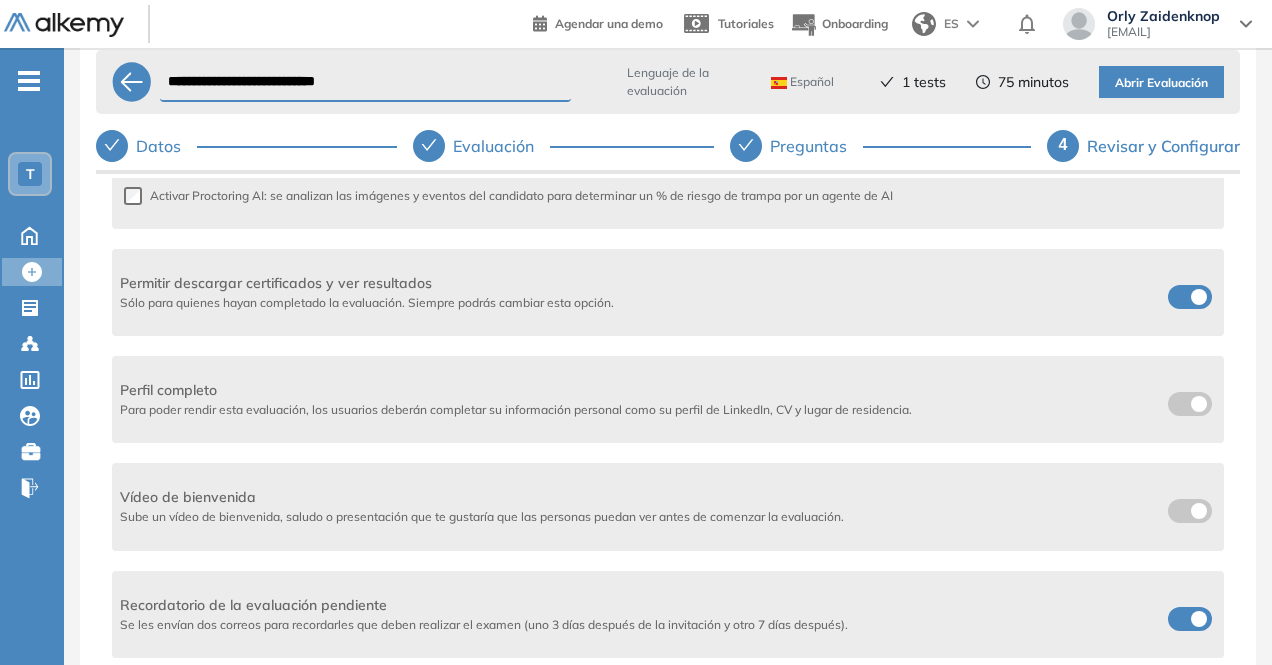 click on "Abrir Evaluación" at bounding box center [1161, 83] 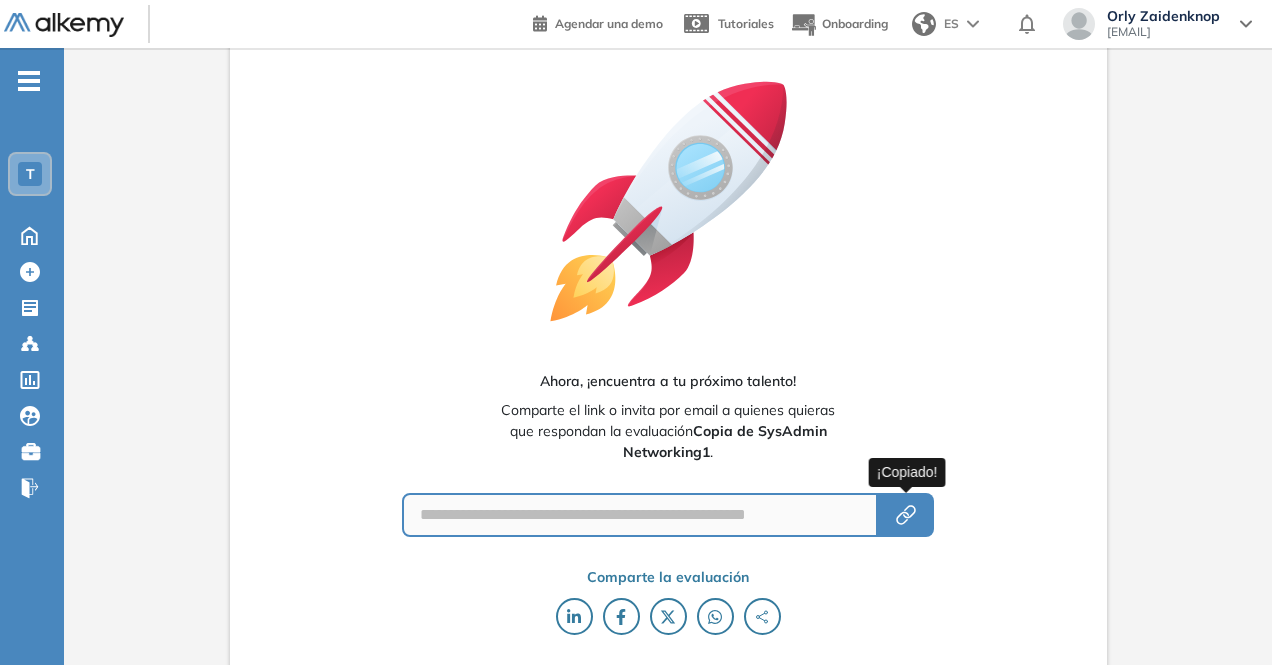click 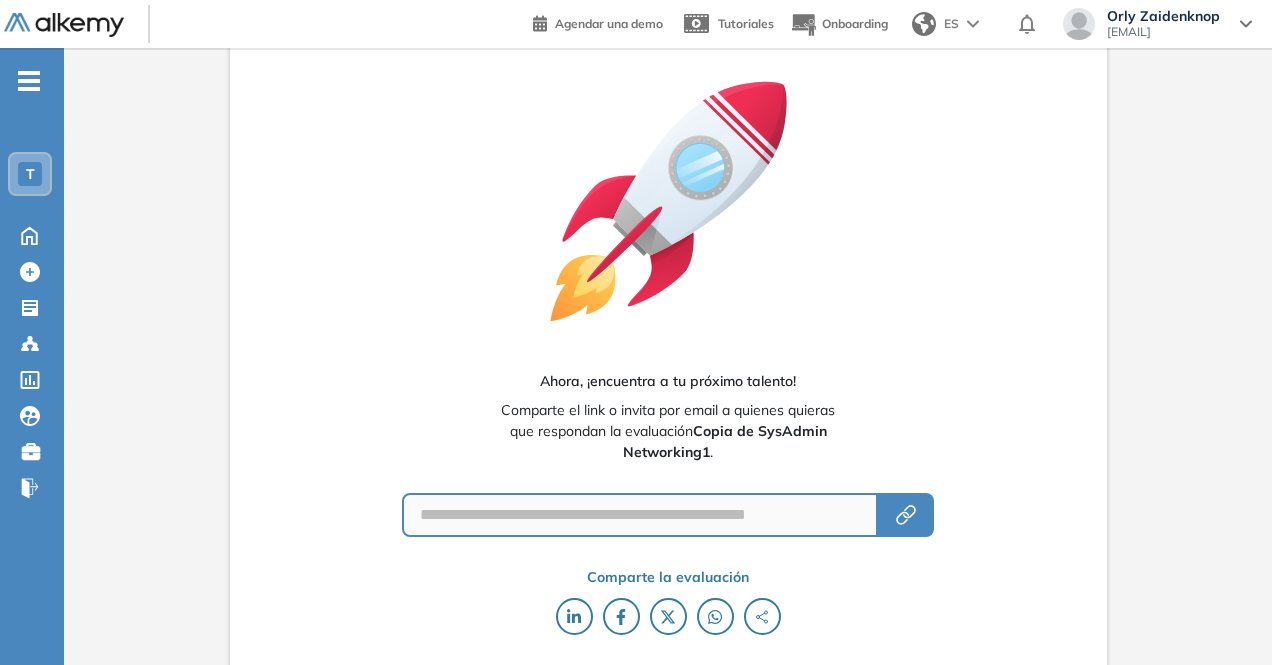 scroll, scrollTop: 0, scrollLeft: 0, axis: both 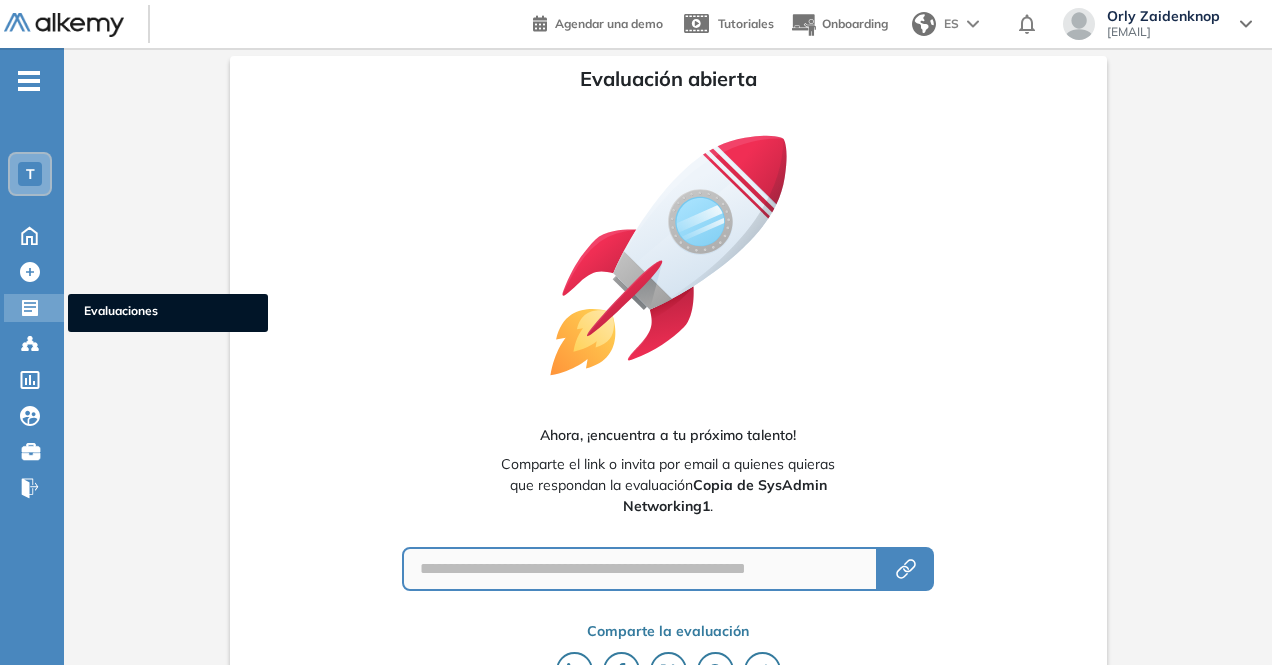 drag, startPoint x: 116, startPoint y: 313, endPoint x: 130, endPoint y: 310, distance: 14.3178215 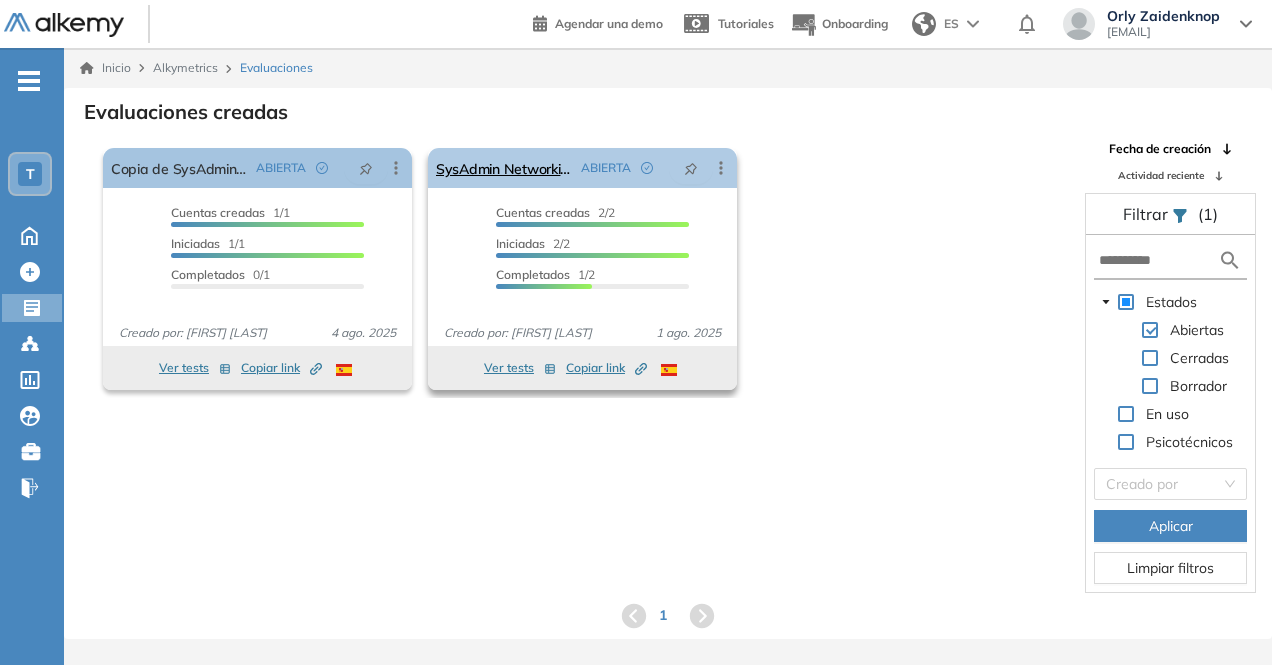 click 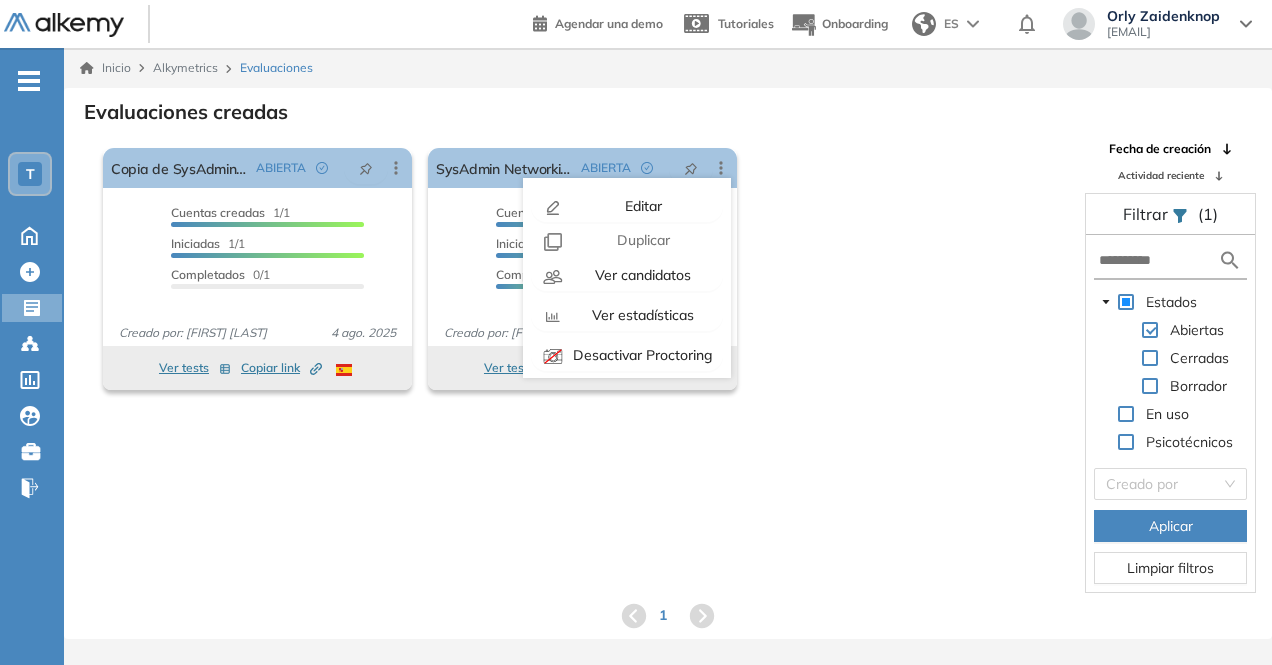 click on "El proctoring será activado ¡Importante!: Los usuarios que ya realizaron la evaluación no tendrán registros del proctoring Cancelar operación Activar Copia de SysAdmin Networking1 ABIERTA Editar Los siguientes tests ya no están disponibles o tienen una nueva versión Revisa en el catálogo otras opciones o su detalle. Entendido Duplicar Reabrir Eliminar Ver candidatos Ver estadísticas Desactivar Proctoring Finalizar evaluación Mover de workspace Created by potrace 1.16, written by Peter Selinger 2001-2019 Copiar ID Publico Cuentas creadas 1/1 Prefiltrados 0/1 Iniciadas 1/1 Completados 0/1 Invitaciones enviadas 1 Invitados Evaluación completada 0 veces Fecha límite Sin fecha límite Creado por:  Orly Zaidenknop 4 ago. 2025 Ver tests Copiar link Created by potrace 1.16, written by Peter Selinger 2001-2019 El proctoring será activado ¡Importante!: Los usuarios que ya realizaron la evaluación no tendrán registros del proctoring Cancelar operación Activar SysAdmin Networking1 ABIERTA Editar Duplicar" at bounding box center [668, 366] 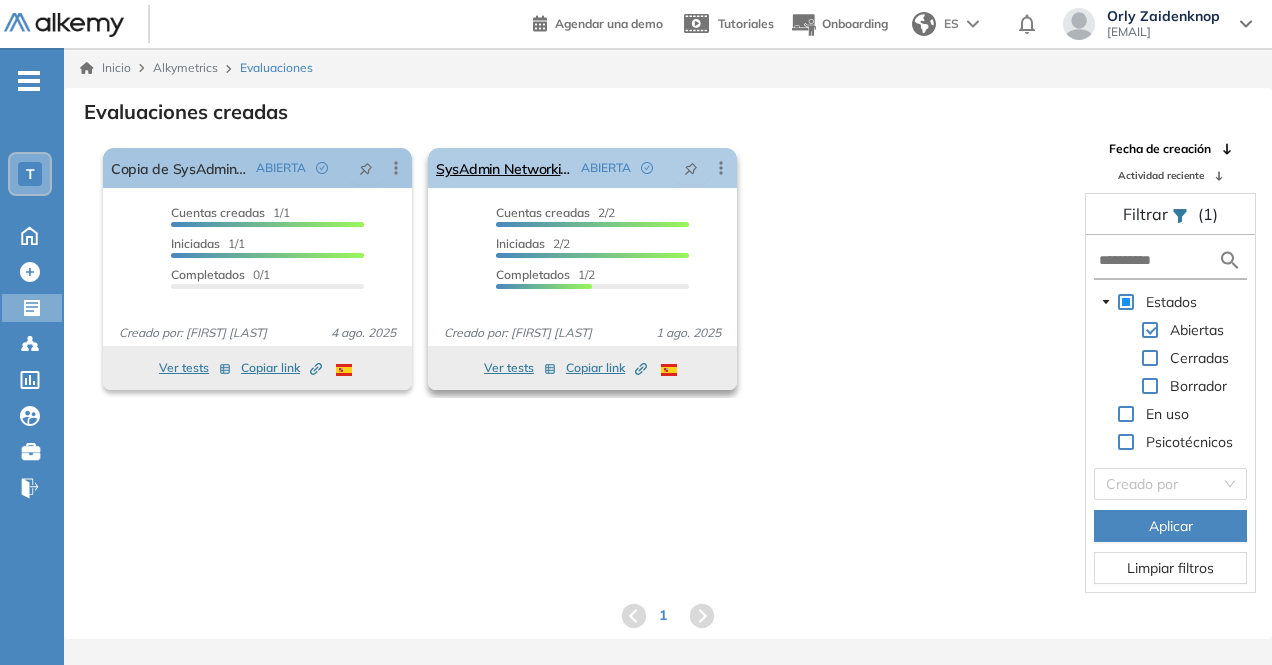 click 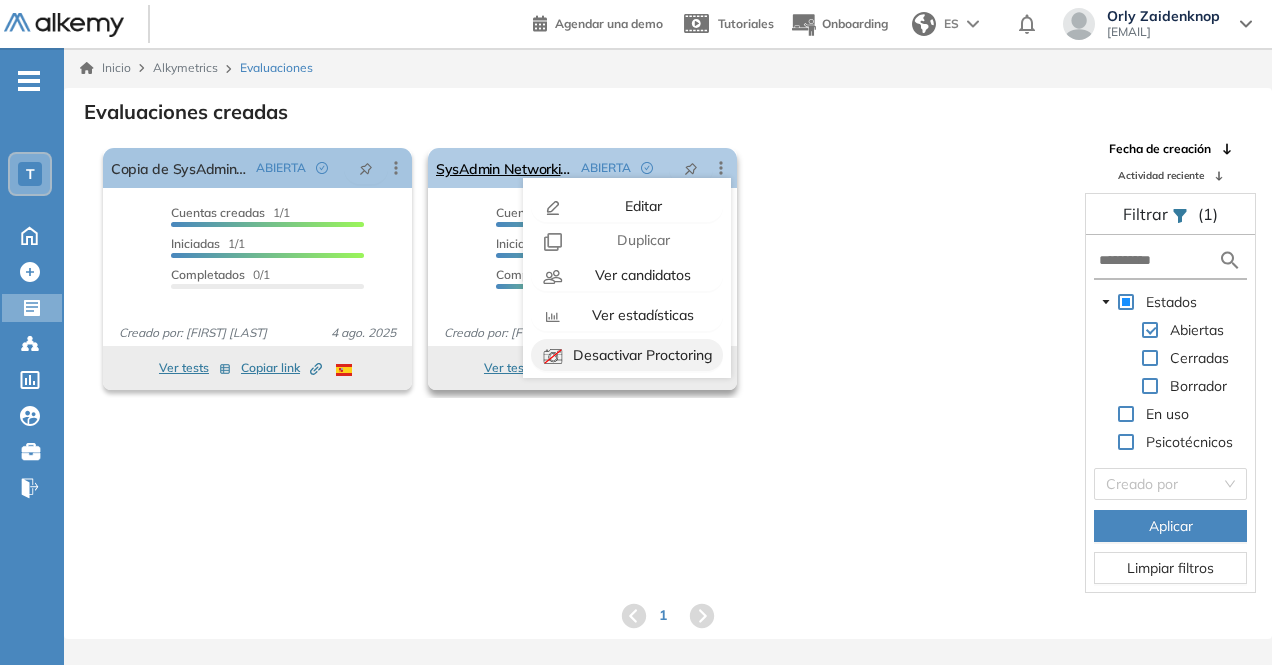 click on "Desactivar Proctoring" at bounding box center (641, 355) 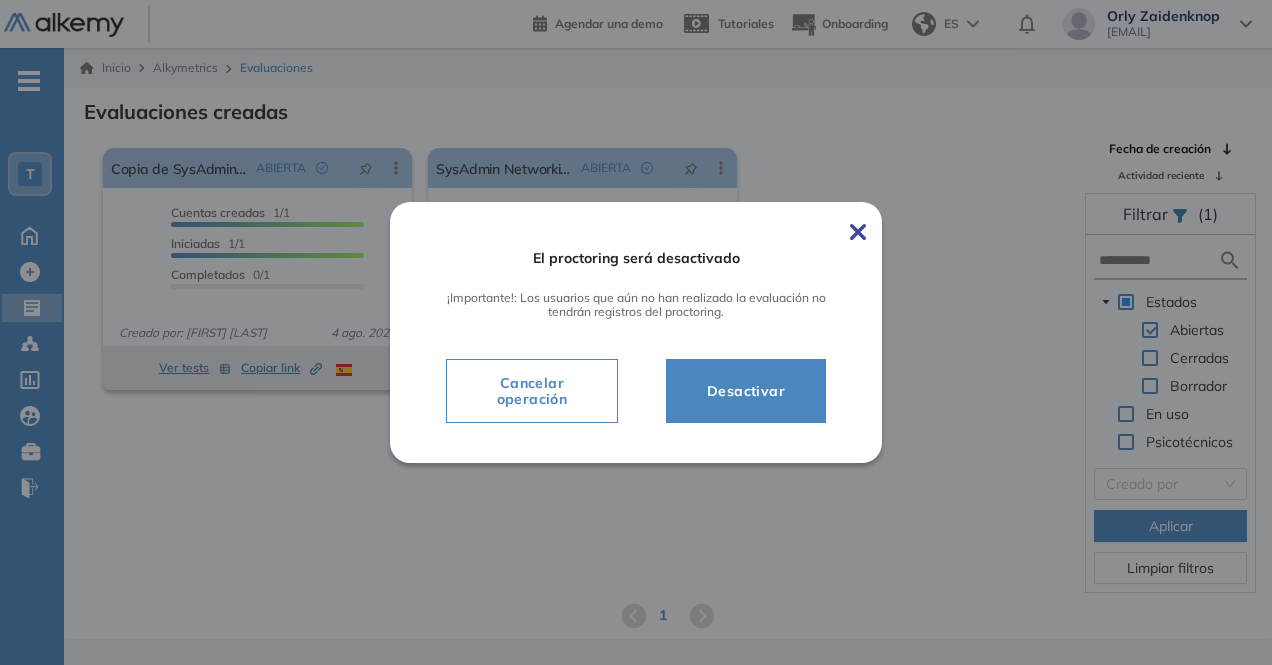 click on "Desactivar" at bounding box center [746, 391] 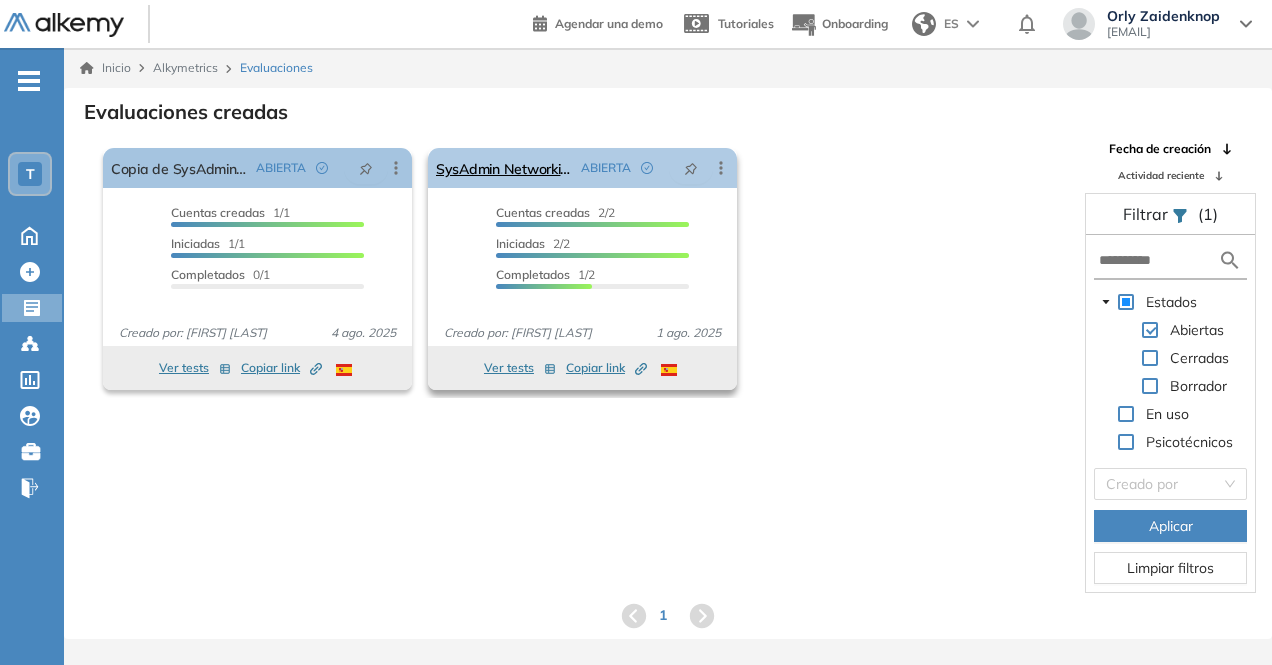 click 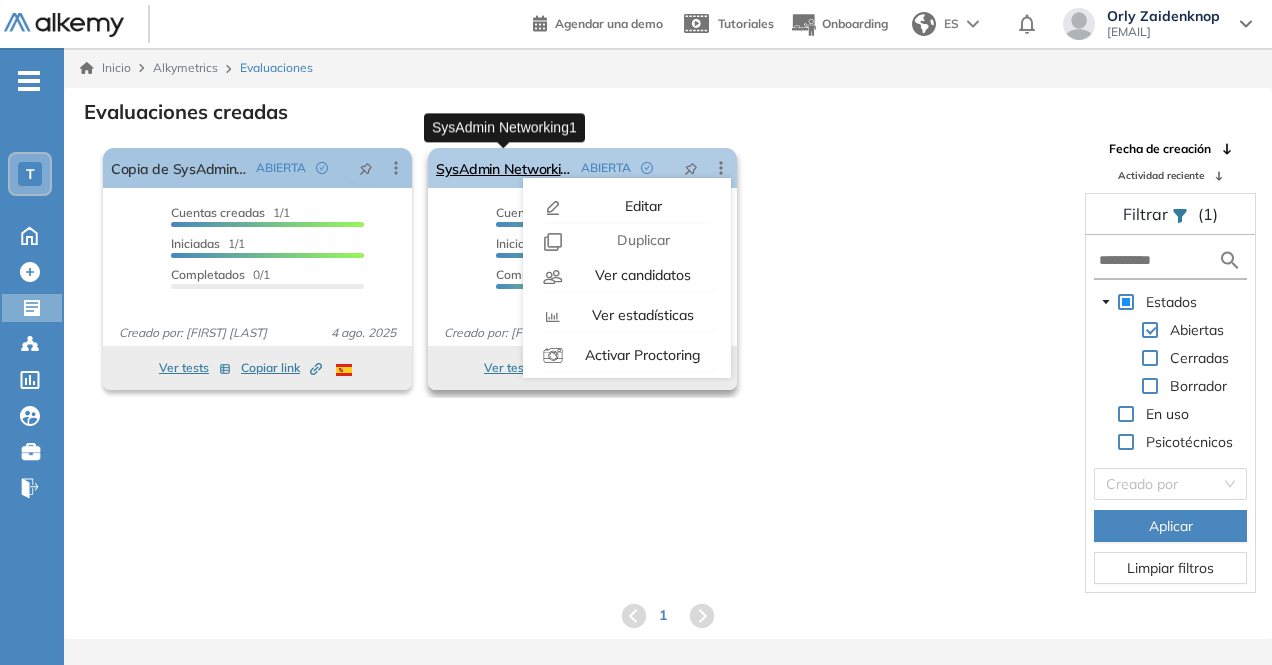 click on "SysAdmin Networking1" at bounding box center (504, 168) 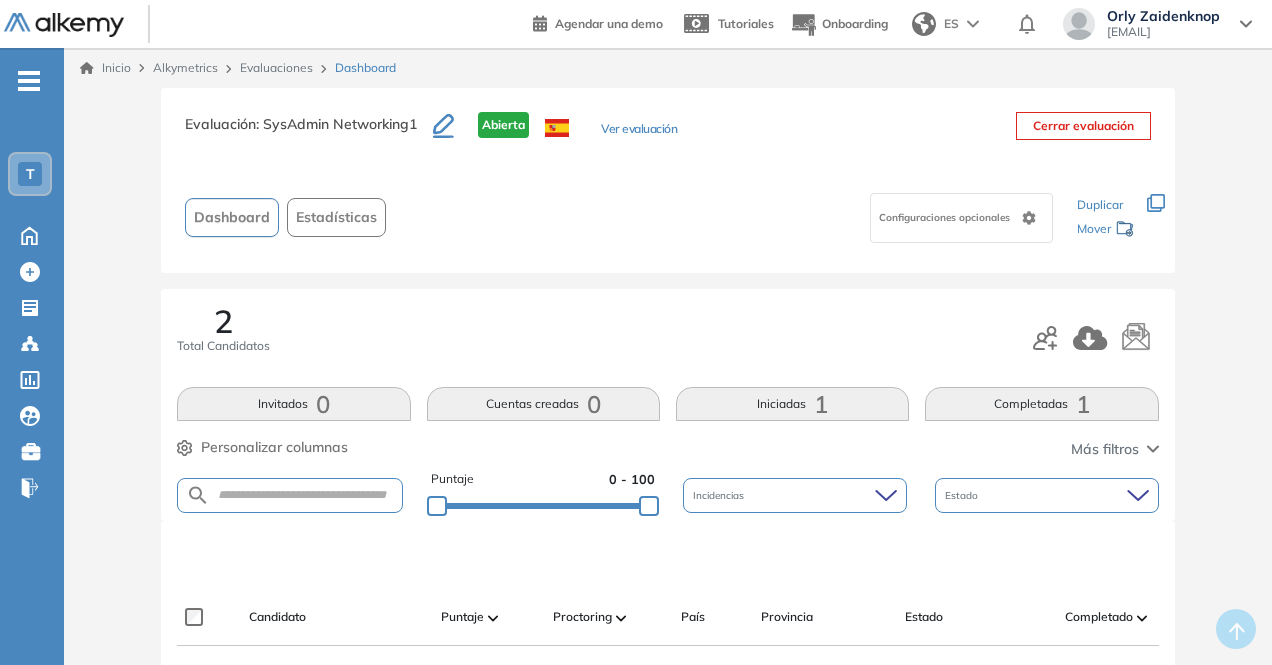 click on "Cerrar evaluación" at bounding box center [1083, 126] 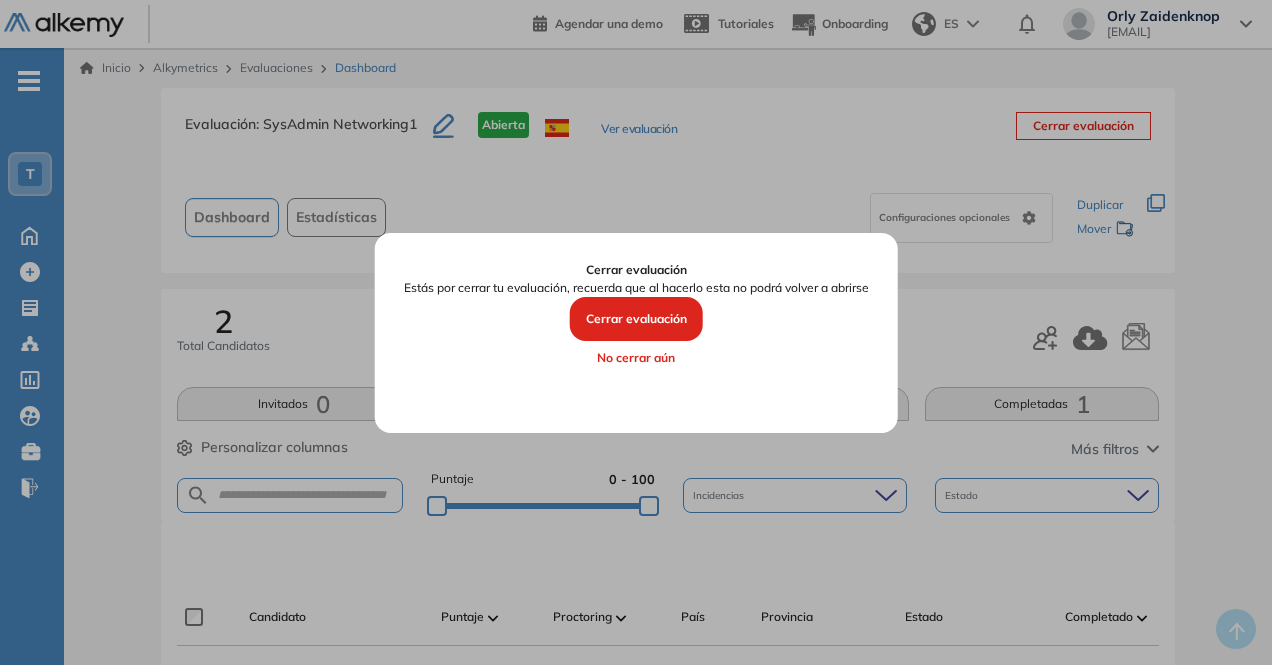 drag, startPoint x: 651, startPoint y: 315, endPoint x: 664, endPoint y: 313, distance: 13.152946 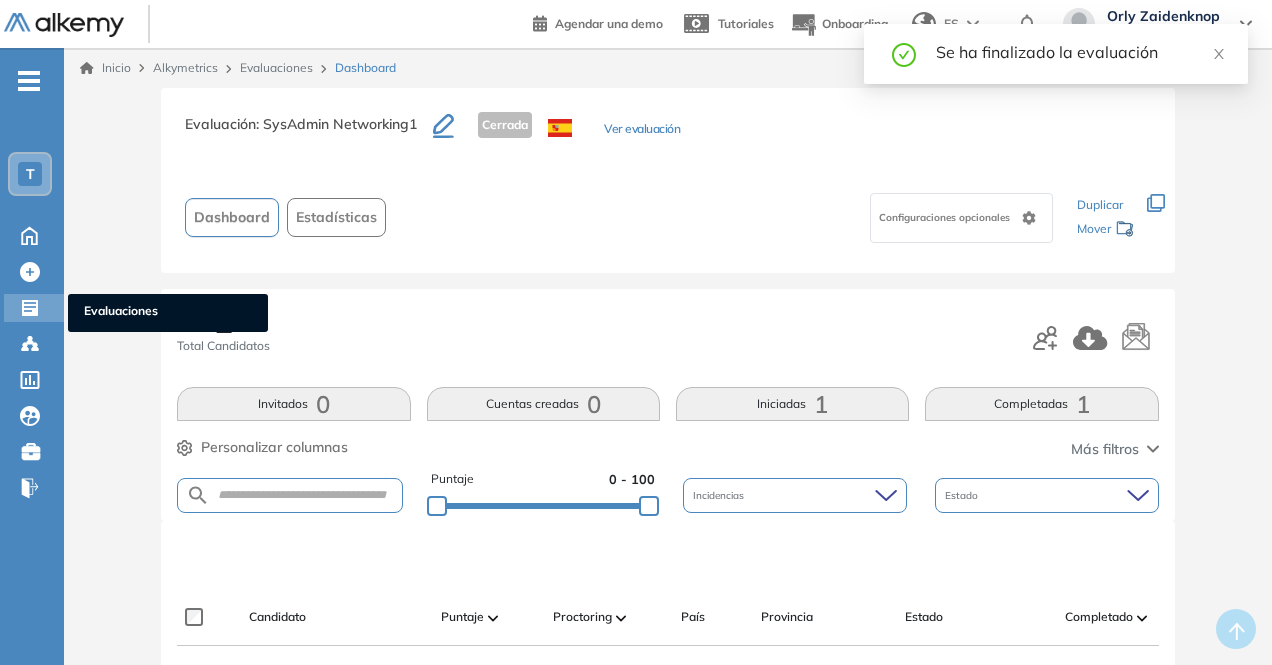 click at bounding box center [32, 306] 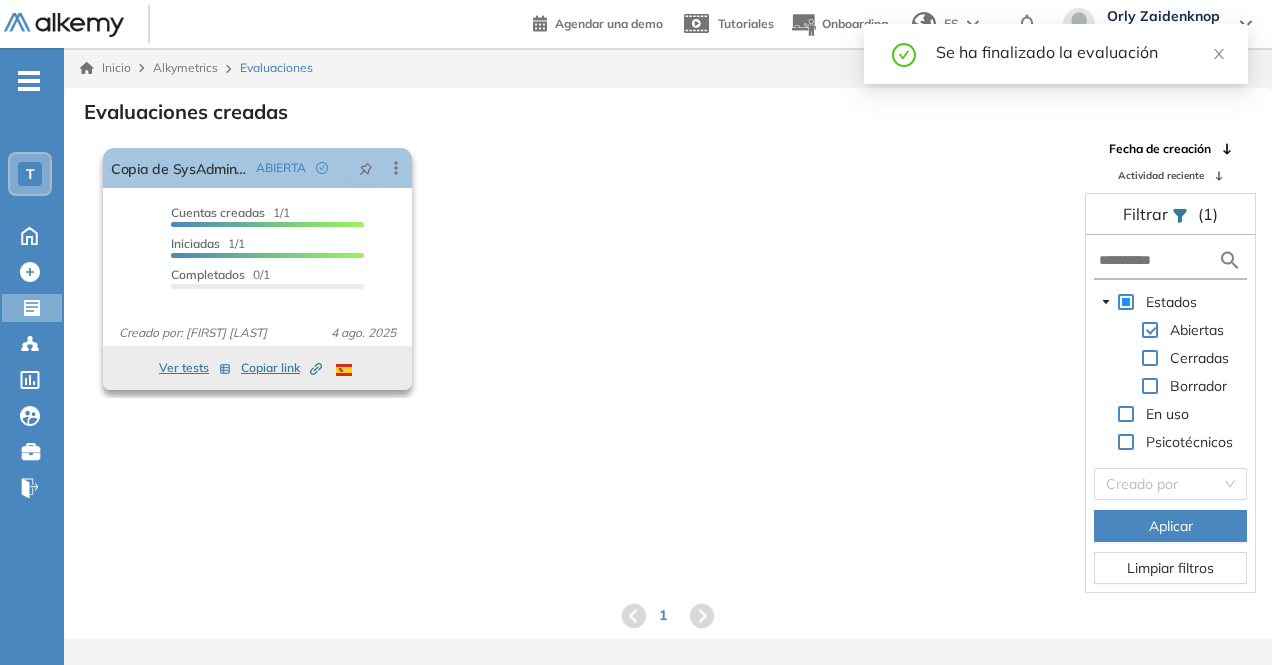 click on "Ver tests" at bounding box center [195, 368] 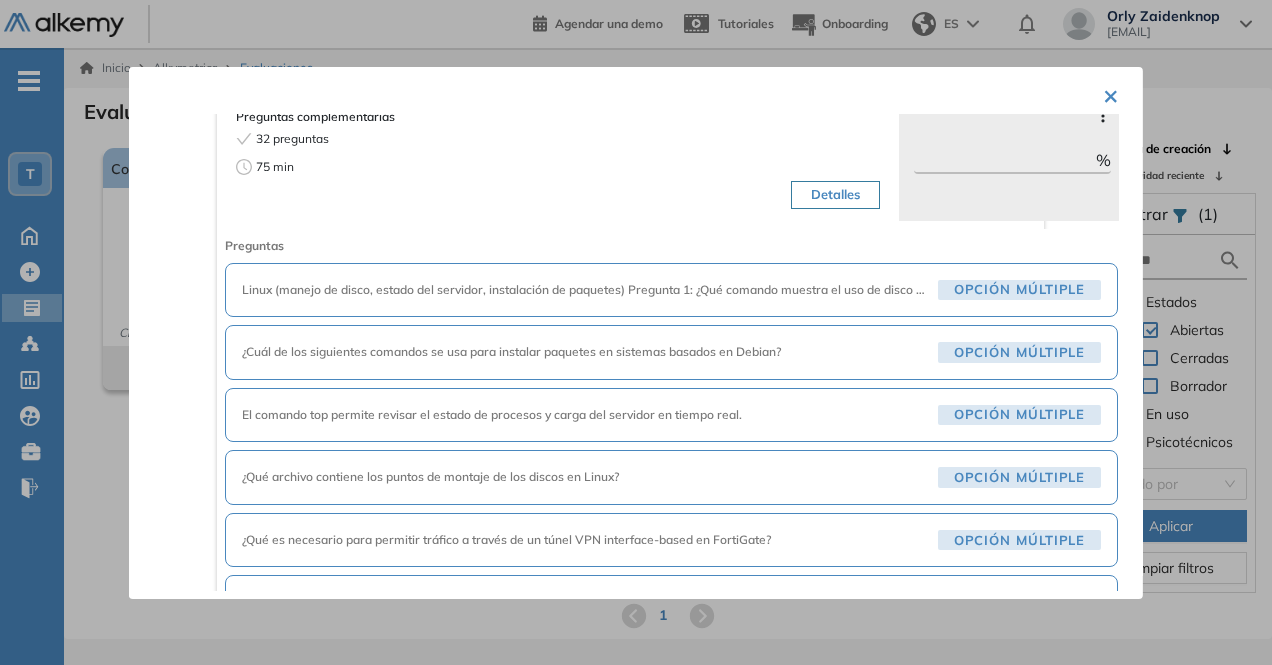 click on "Linux (manejo de disco, estado del servidor, instalación de paquetes)
Pregunta 1: ¿Qué comando muestra el uso de disco por partición?
Opción Múltiple" at bounding box center [671, 290] 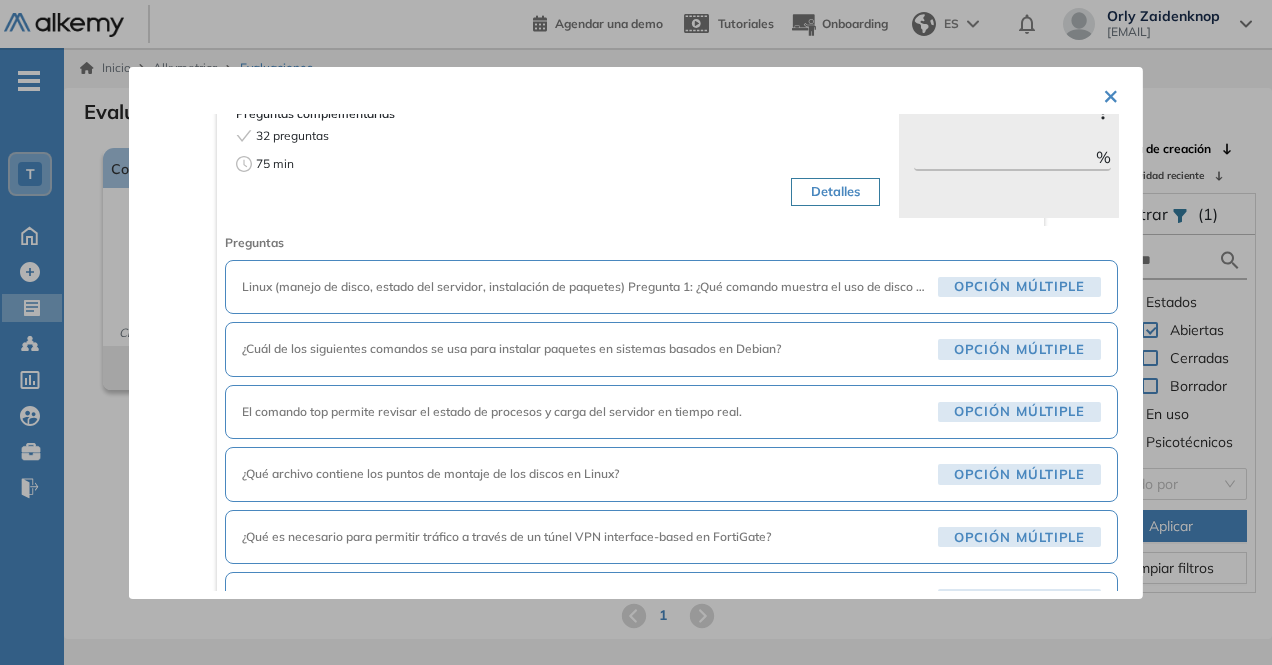 click on "Opción Múltiple" at bounding box center [1019, 287] 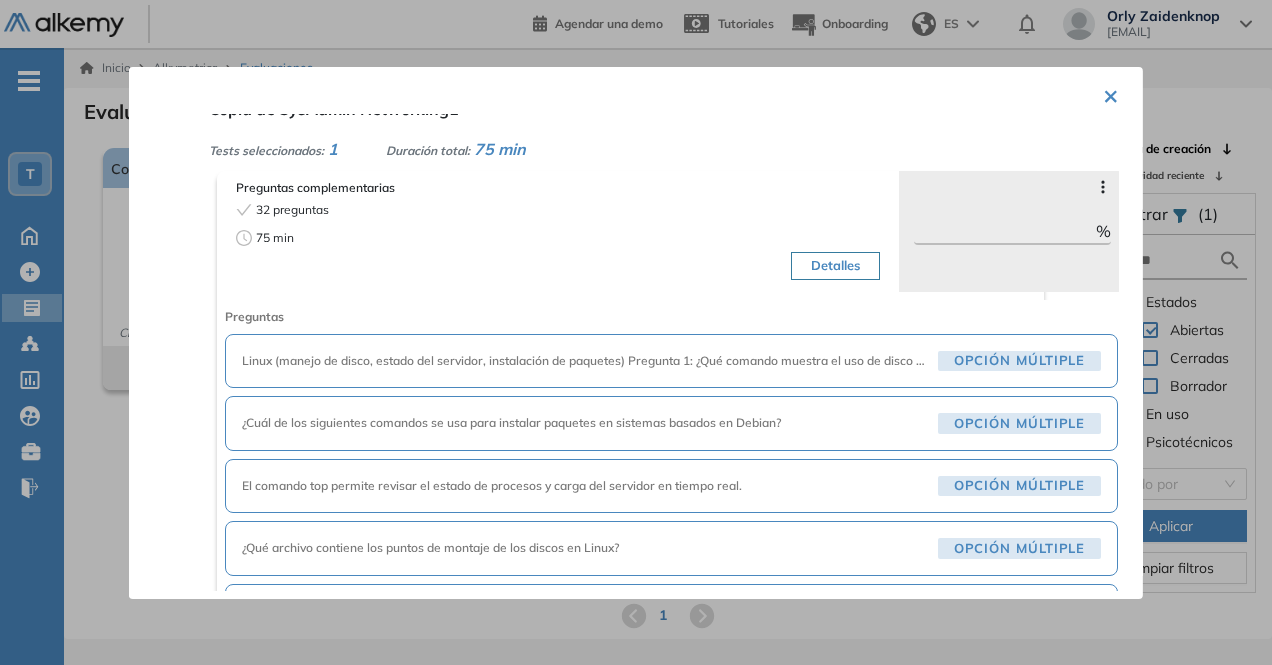 scroll, scrollTop: 0, scrollLeft: 0, axis: both 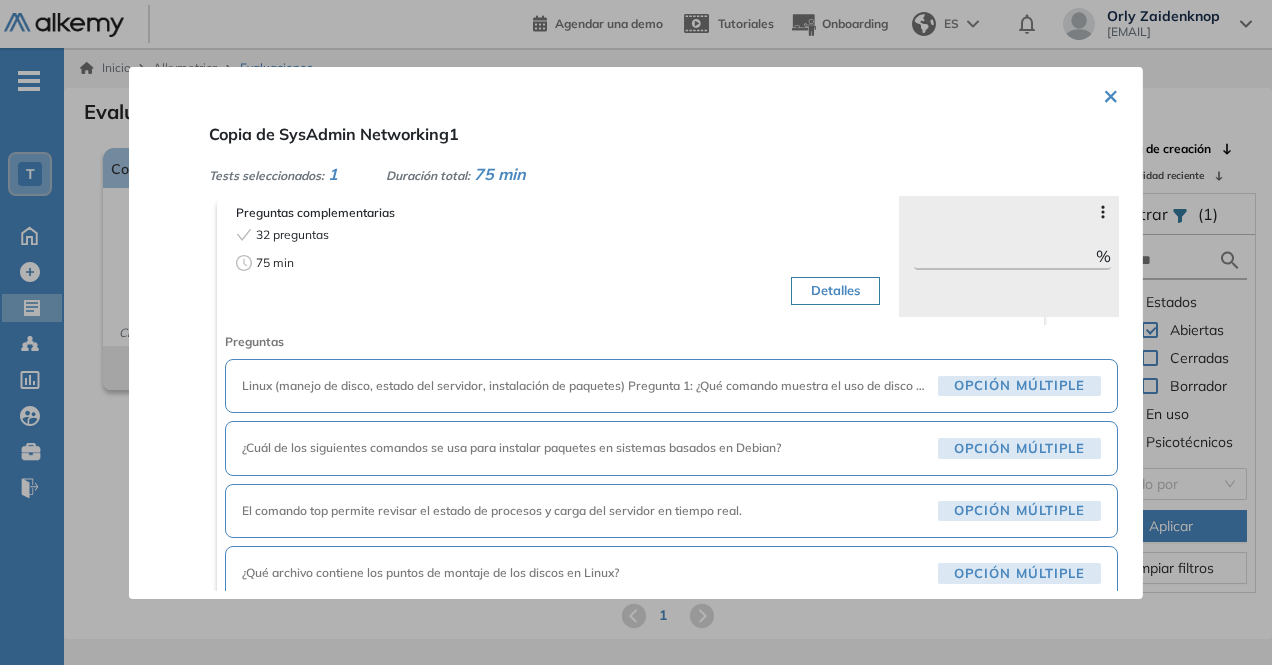 click on "×" at bounding box center [1111, 94] 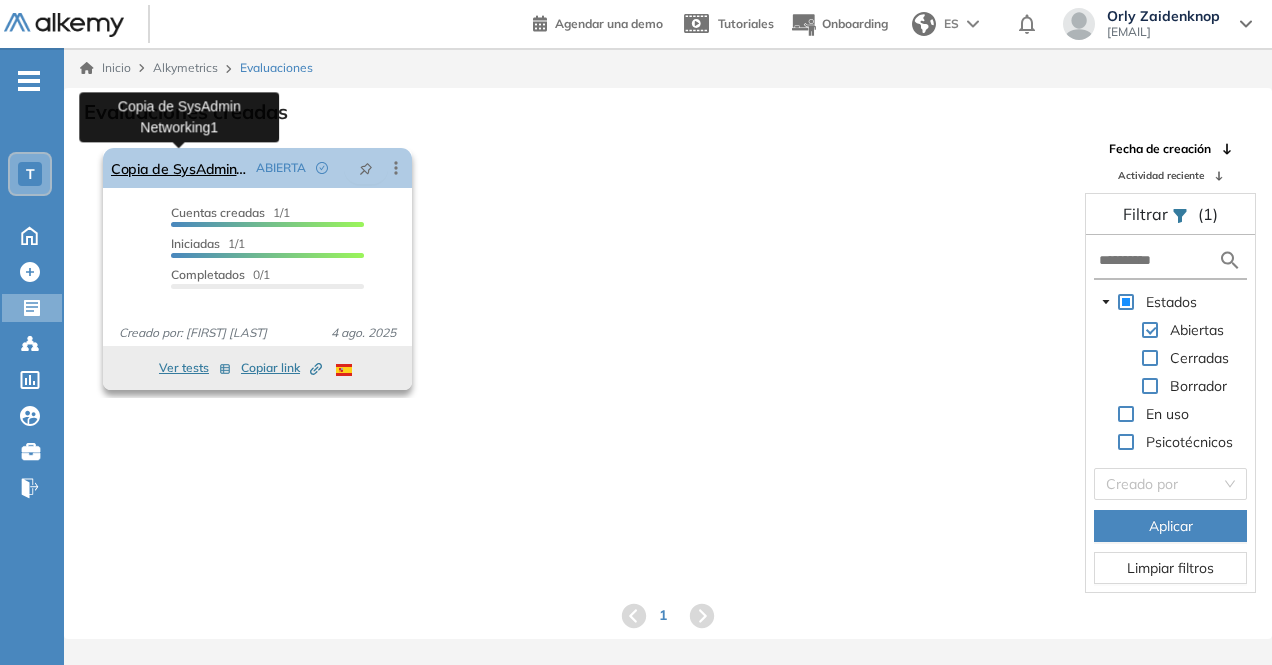click on "Copia de SysAdmin Networking1" at bounding box center (179, 168) 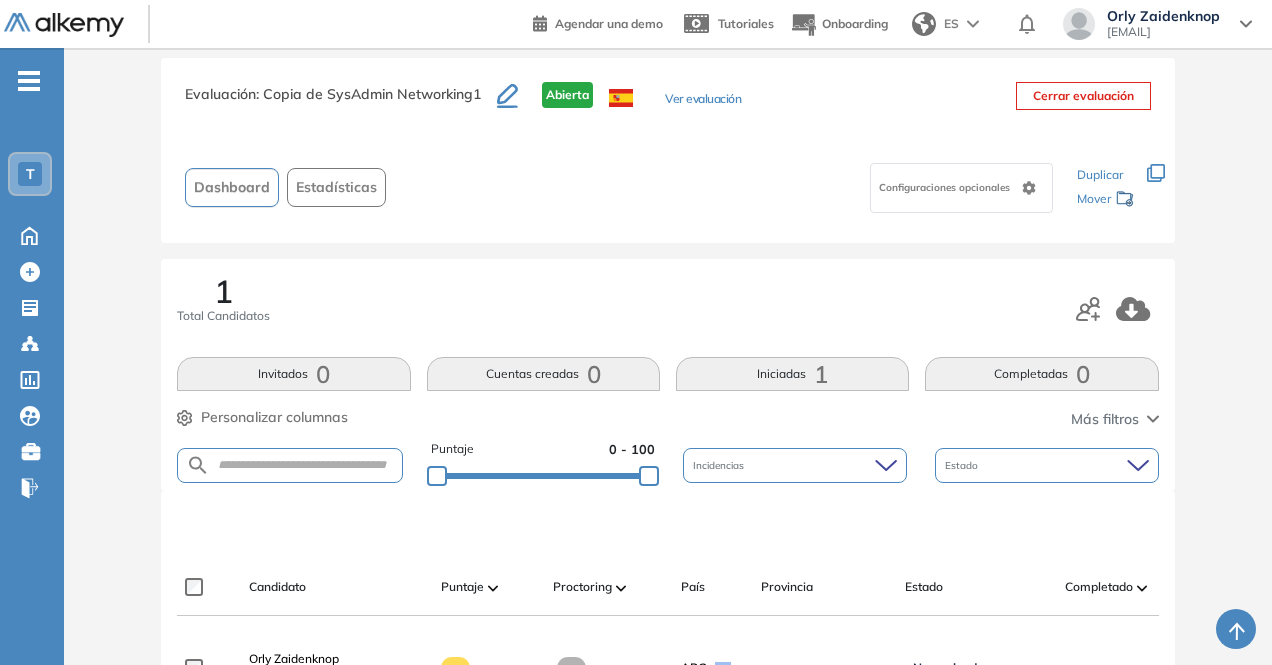 scroll, scrollTop: 0, scrollLeft: 0, axis: both 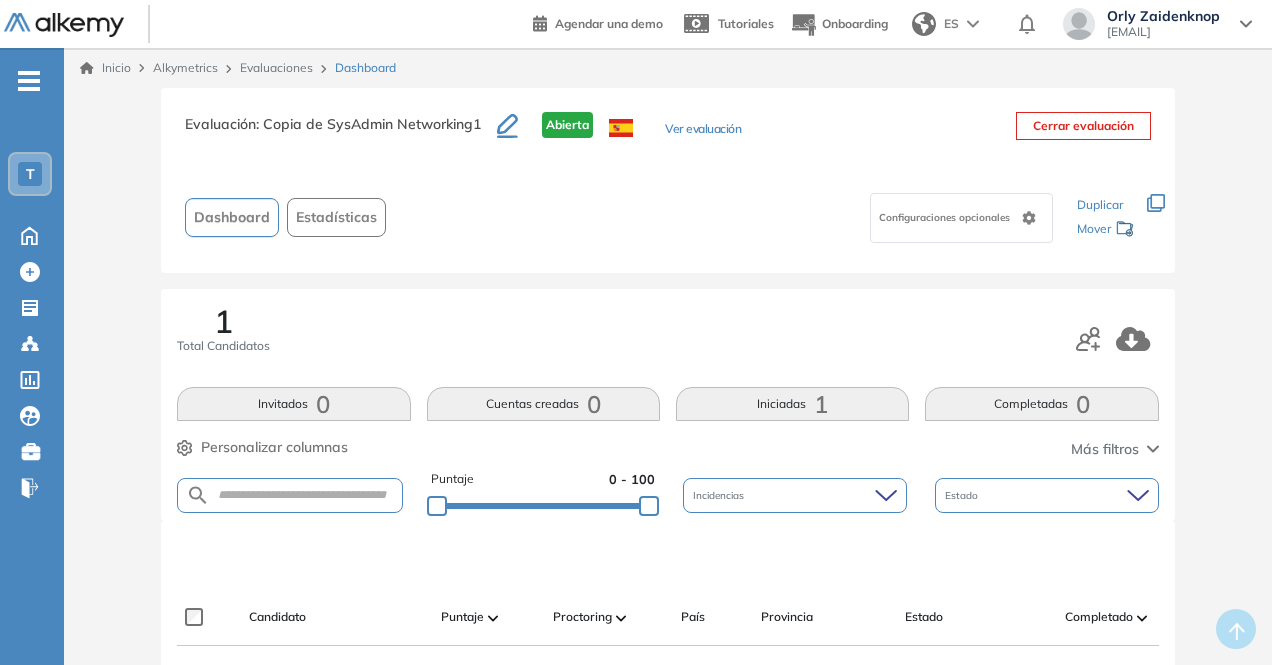 click 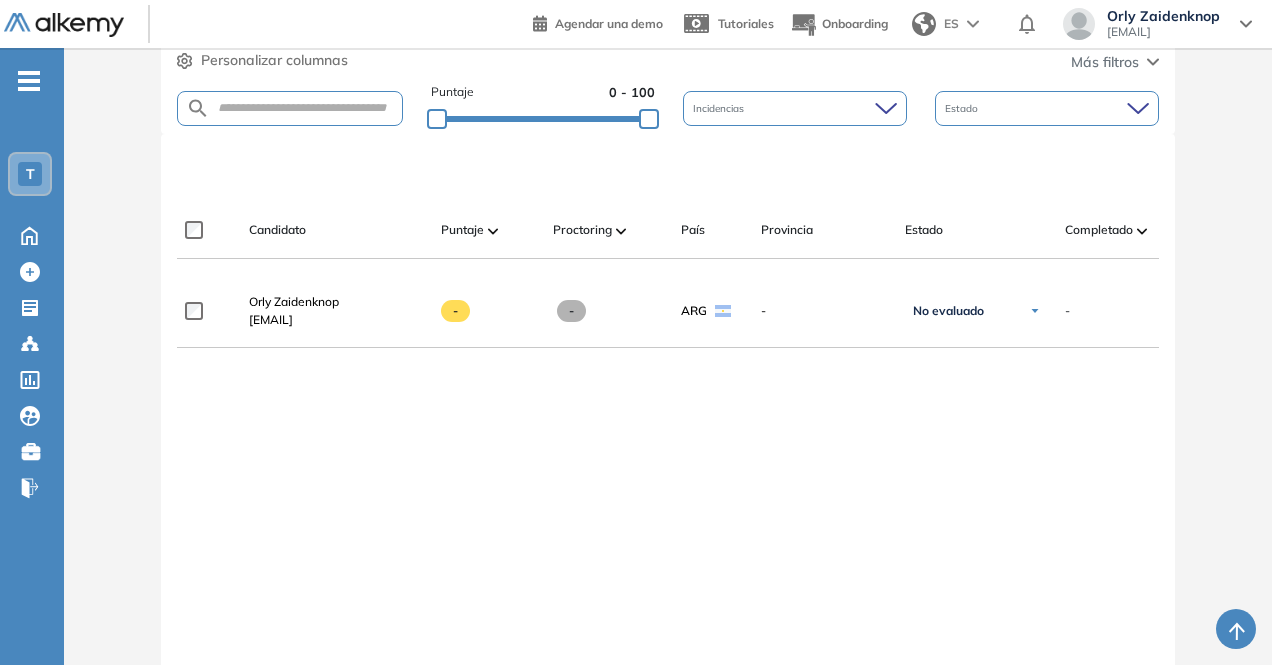 scroll, scrollTop: 447, scrollLeft: 0, axis: vertical 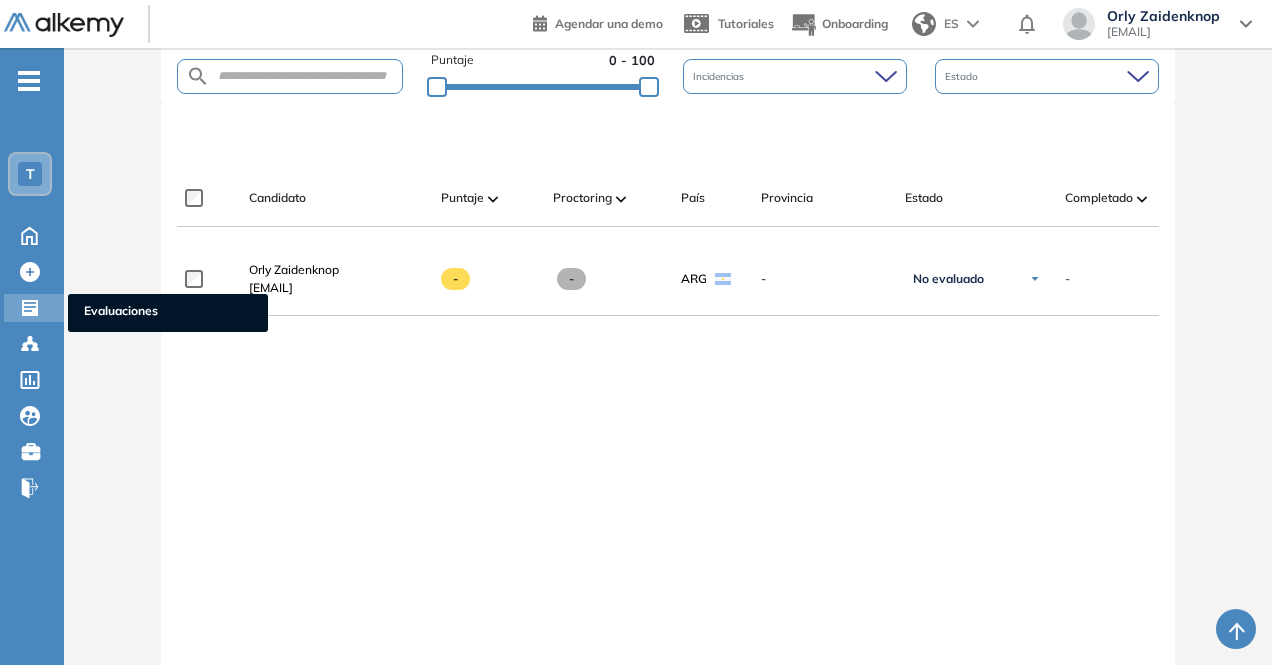 click 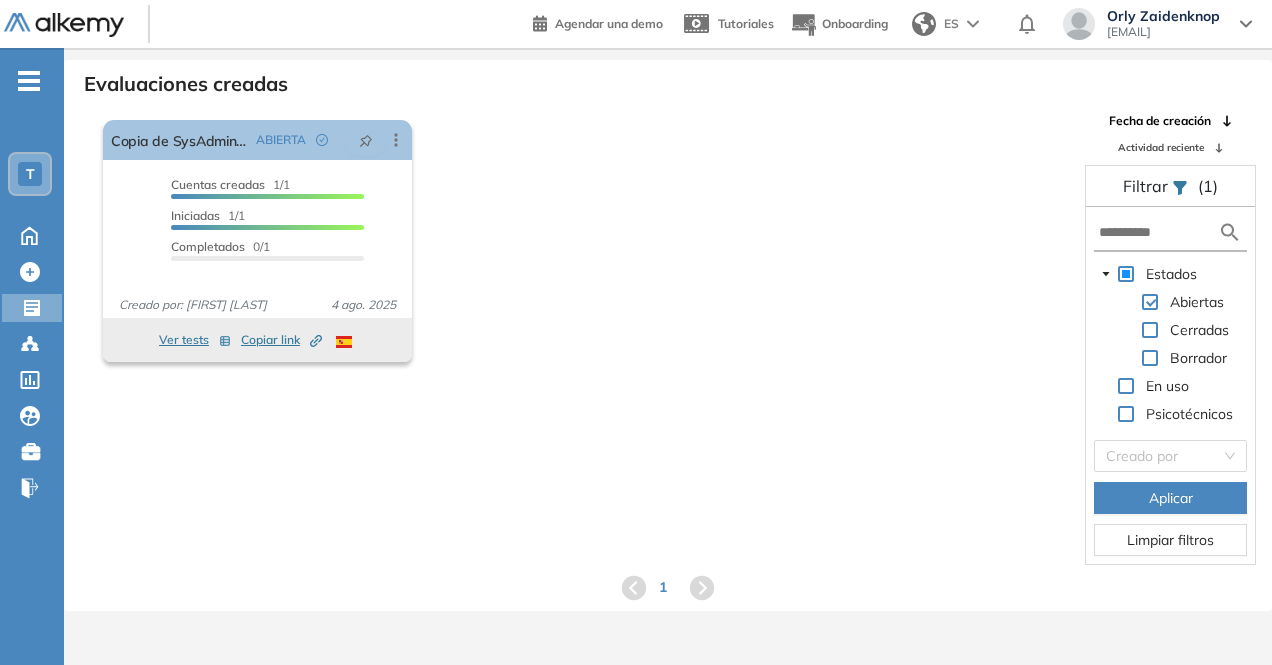 scroll, scrollTop: 0, scrollLeft: 0, axis: both 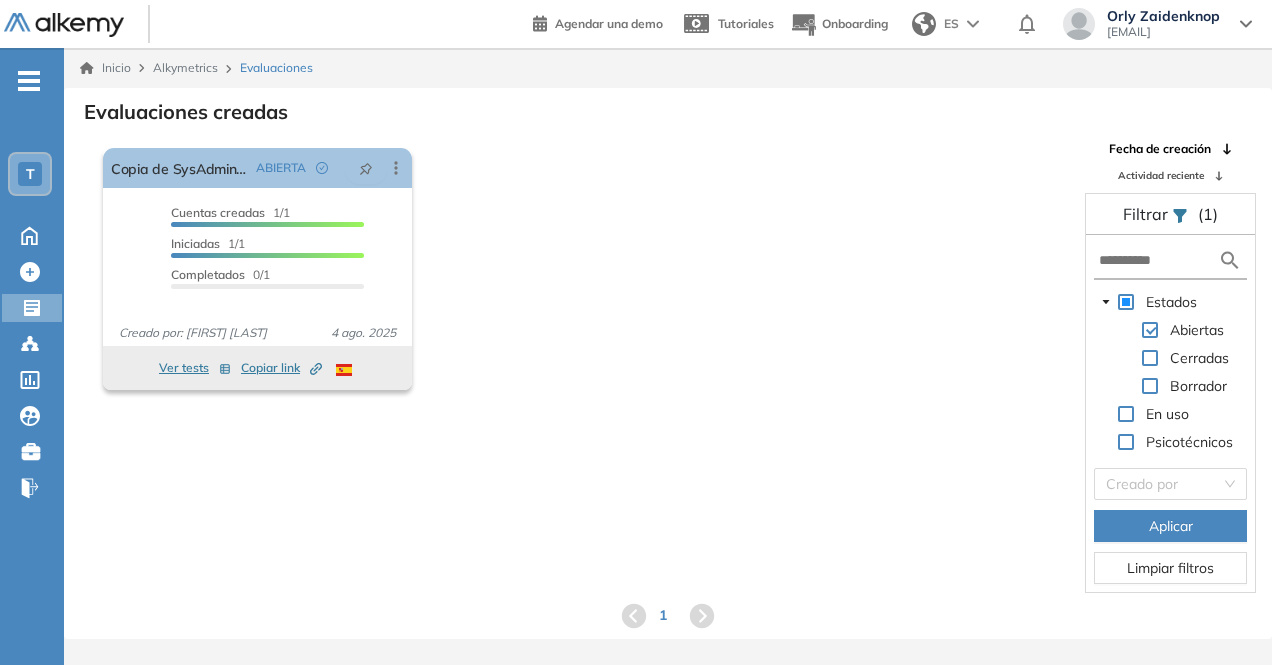 click on "Alkymetrics" at bounding box center [185, 67] 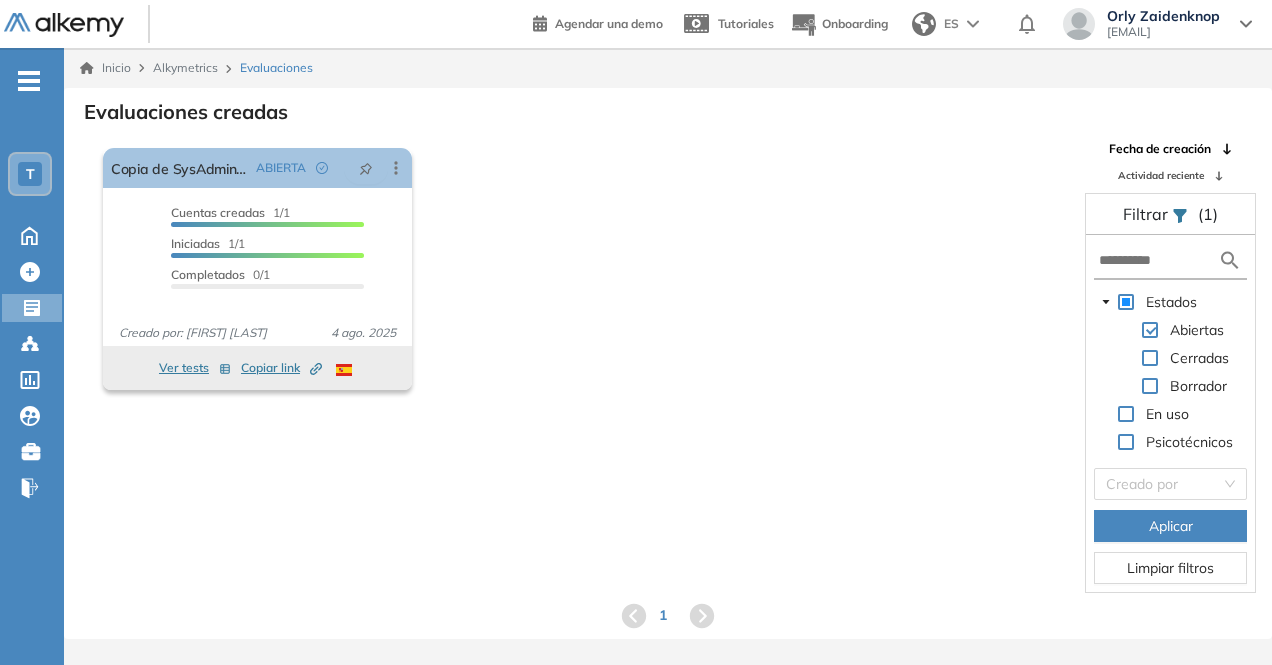 click at bounding box center [1126, 414] 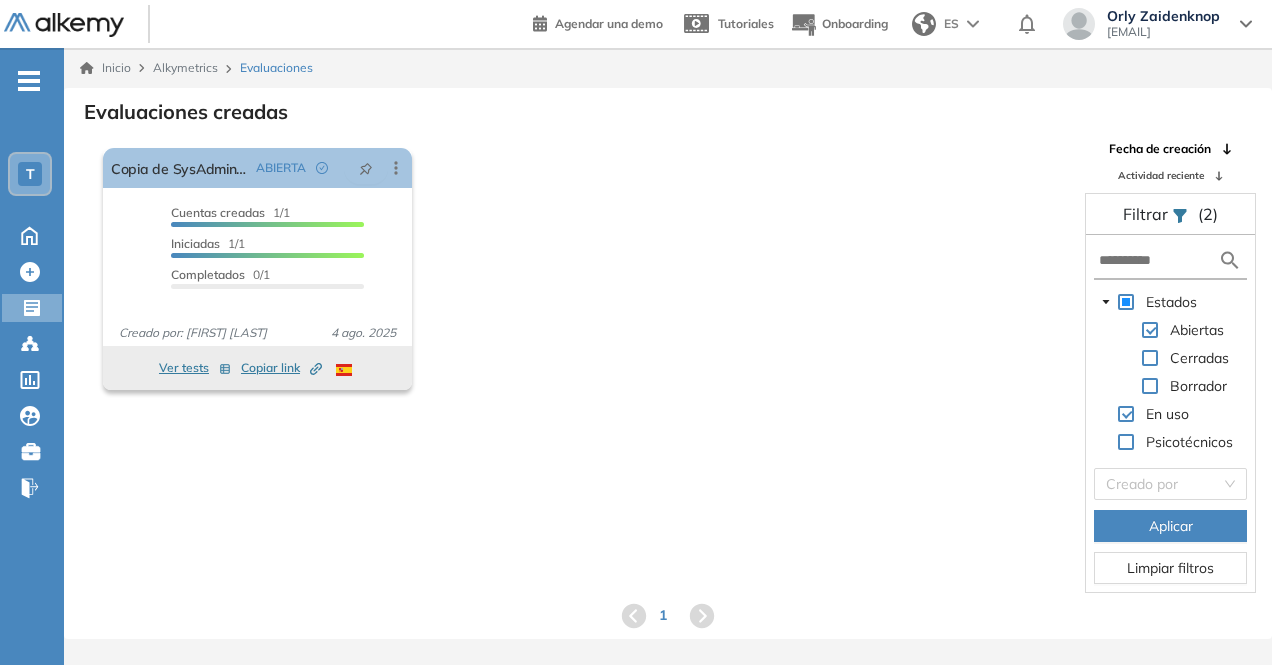 click on "Aplicar" at bounding box center [1171, 526] 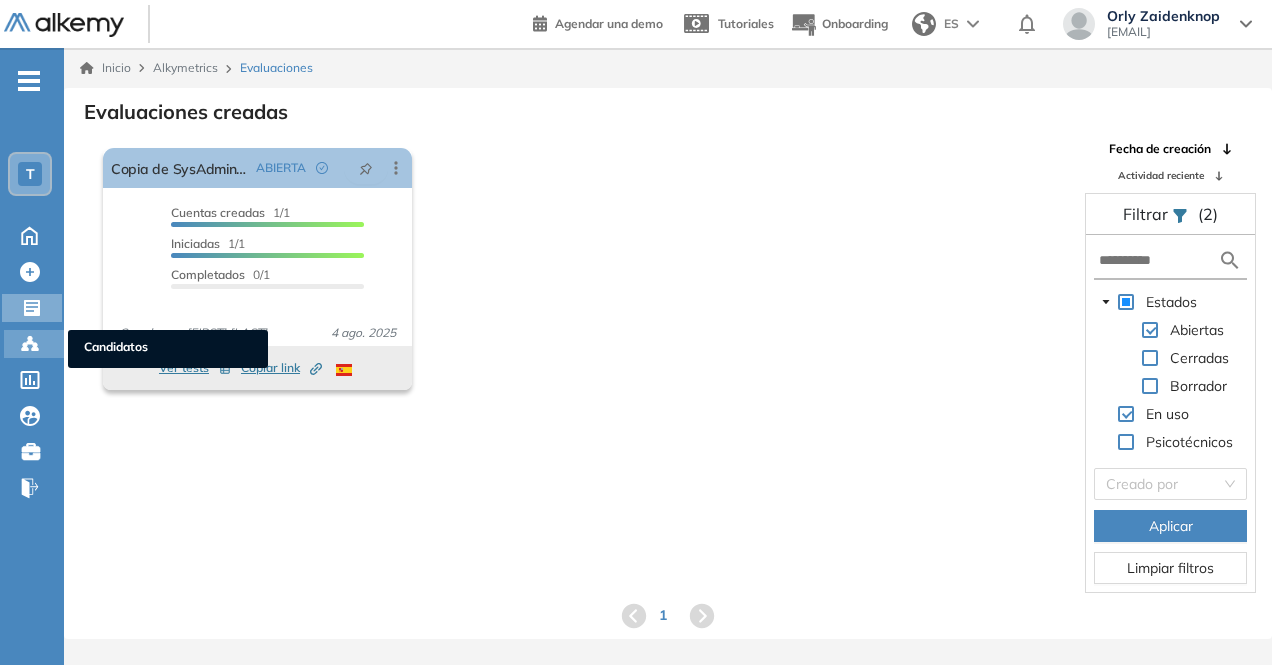 click 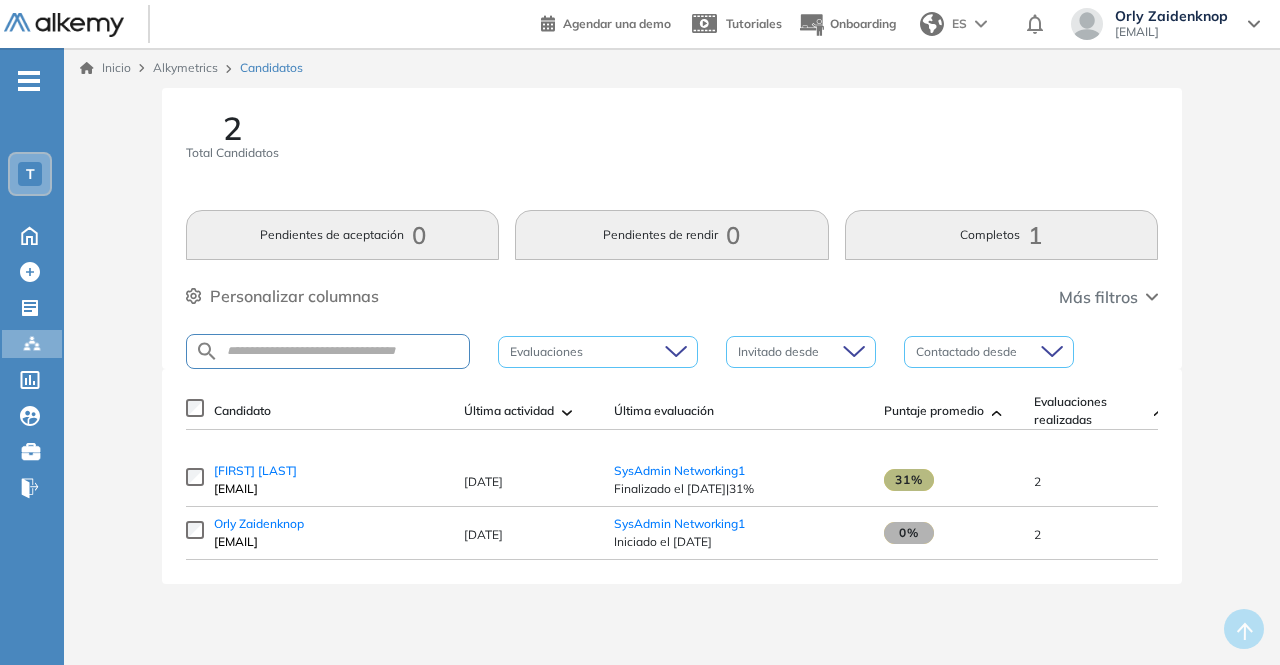 drag, startPoint x: 333, startPoint y: 359, endPoint x: 337, endPoint y: 343, distance: 16.492422 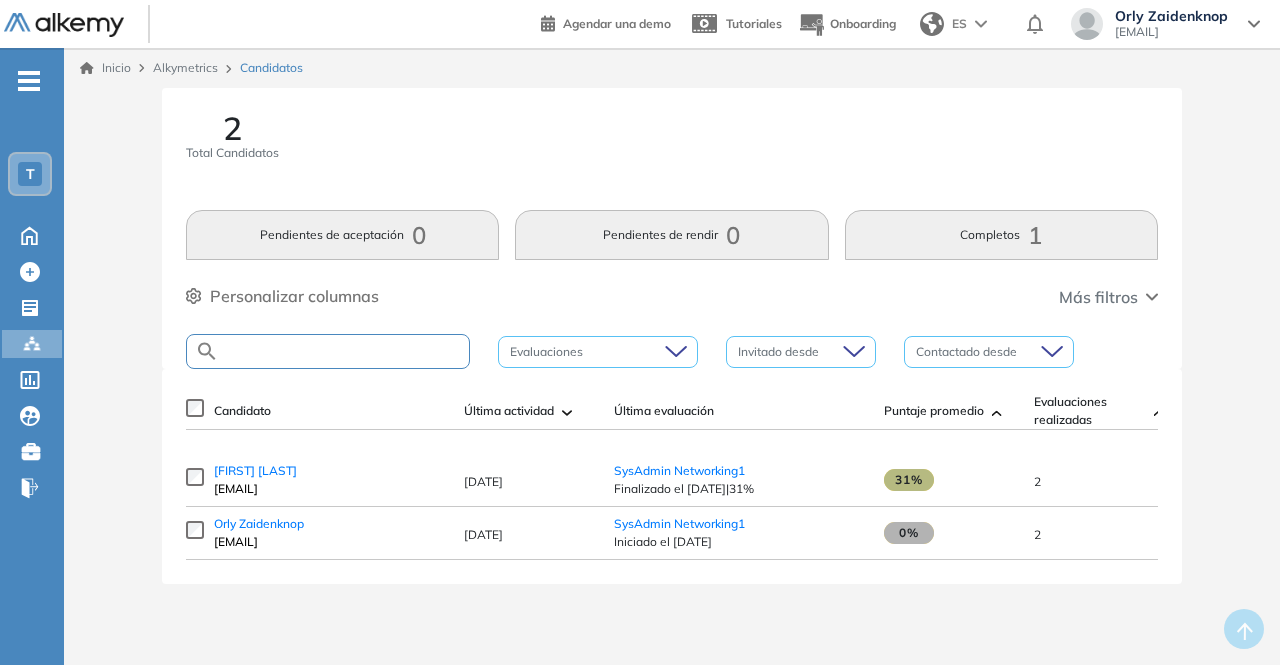 click at bounding box center (344, 351) 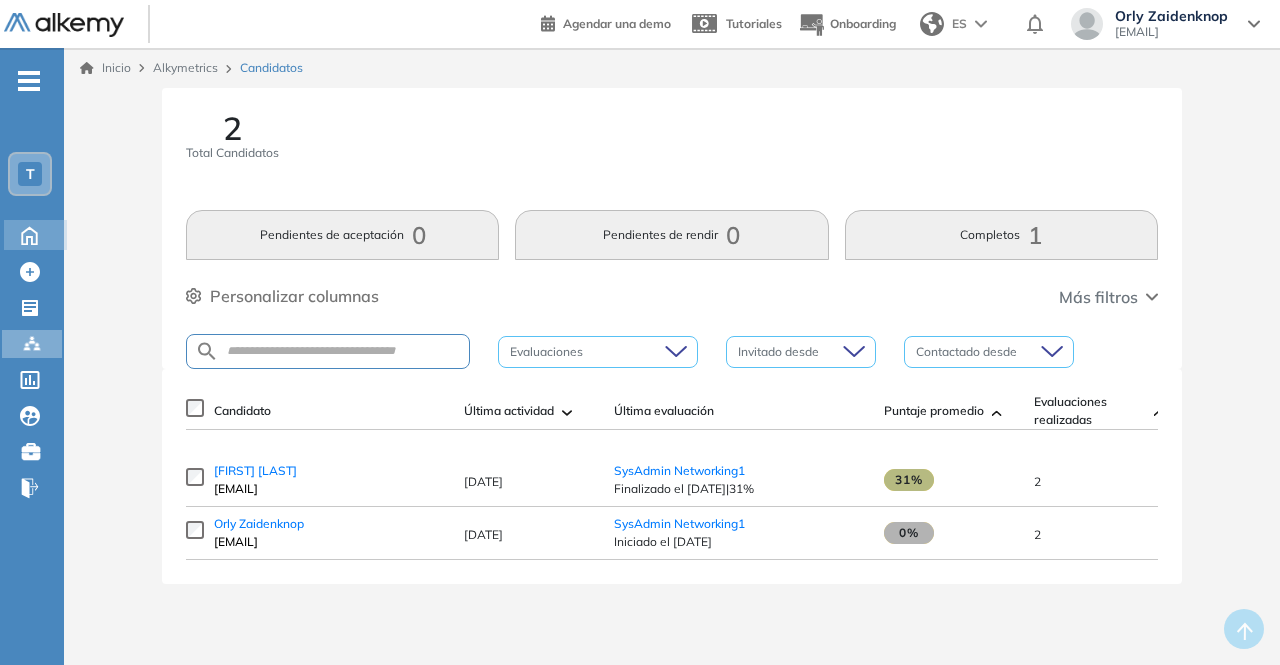 click 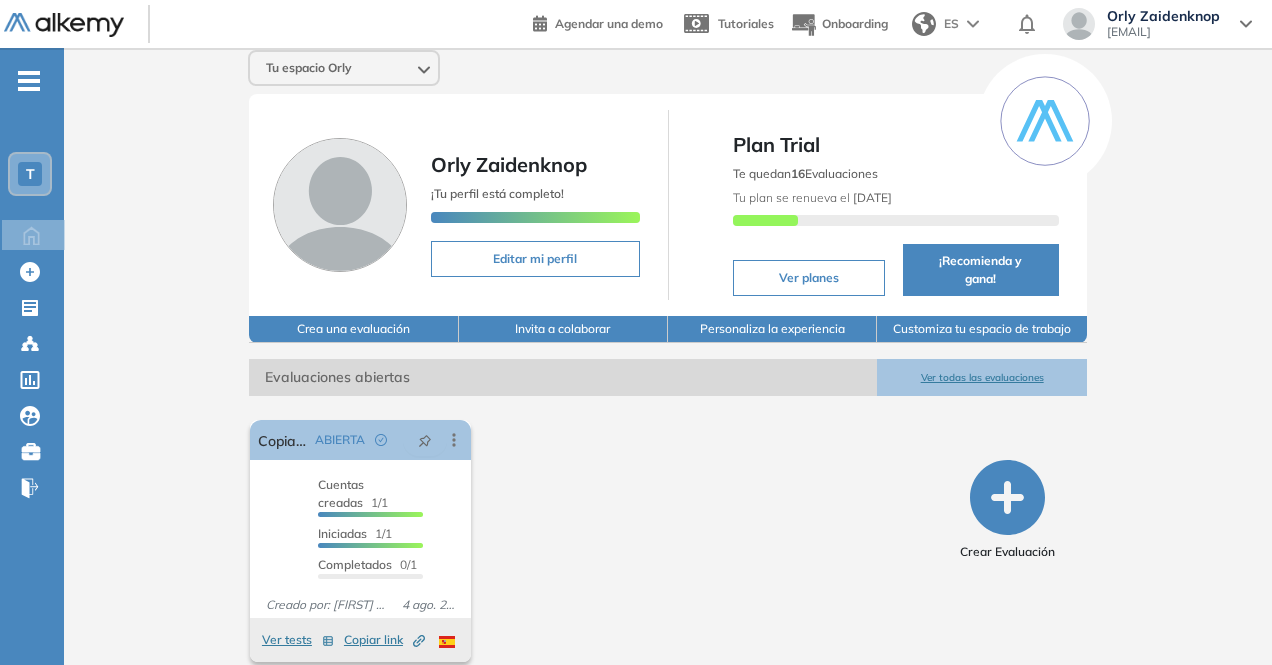scroll, scrollTop: 10, scrollLeft: 0, axis: vertical 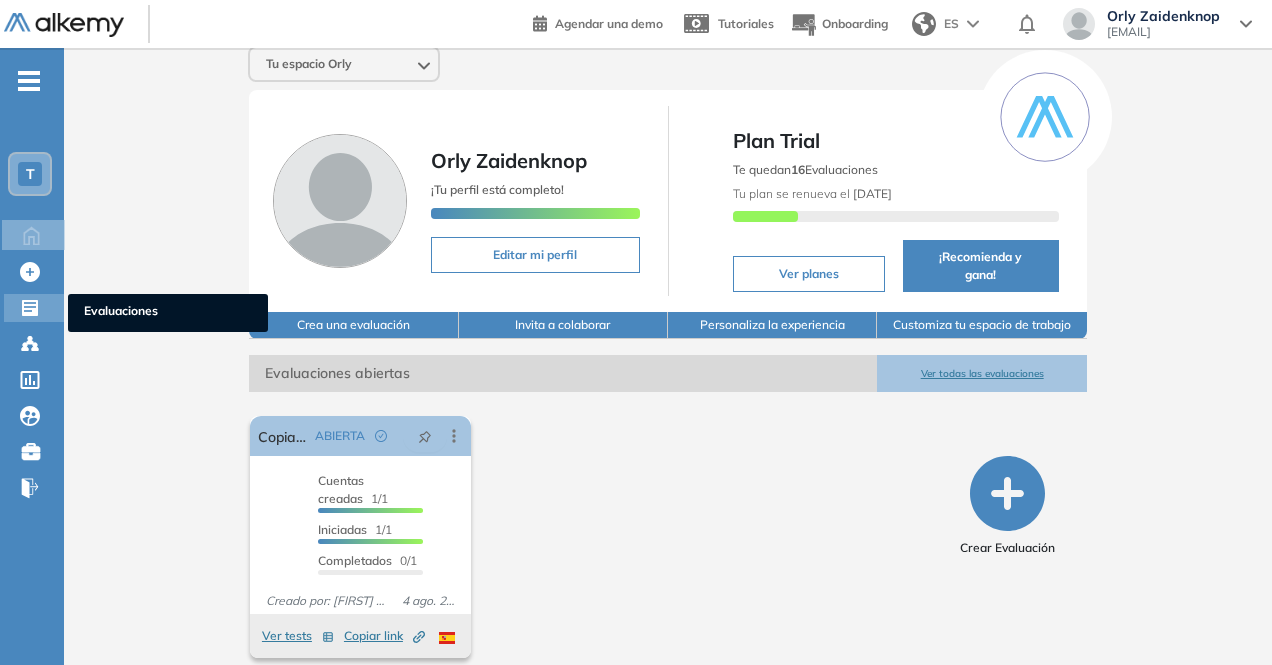 click 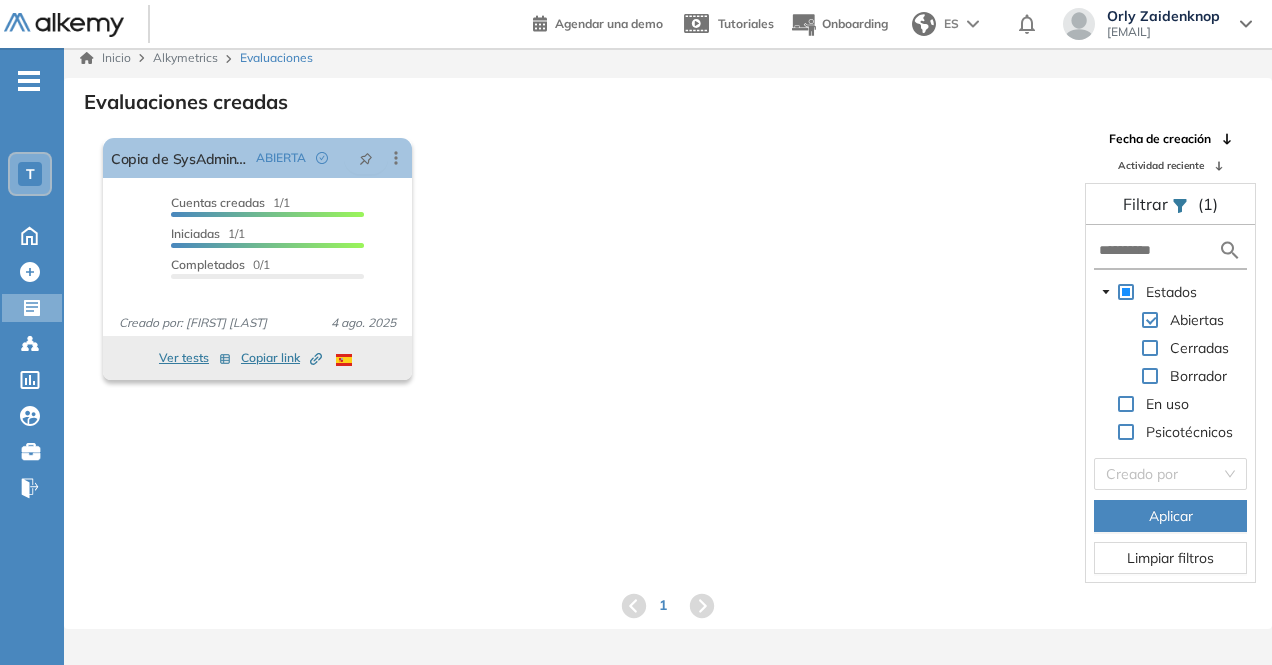 click on "-" at bounding box center (29, 79) 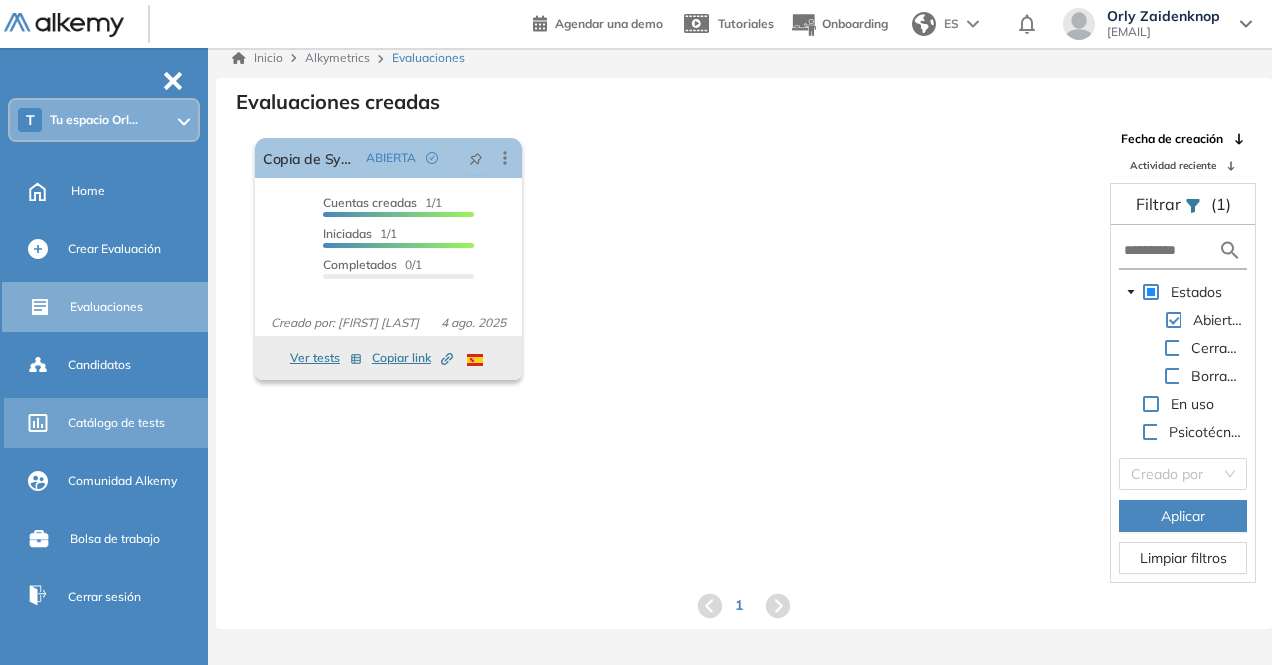 scroll, scrollTop: 0, scrollLeft: 0, axis: both 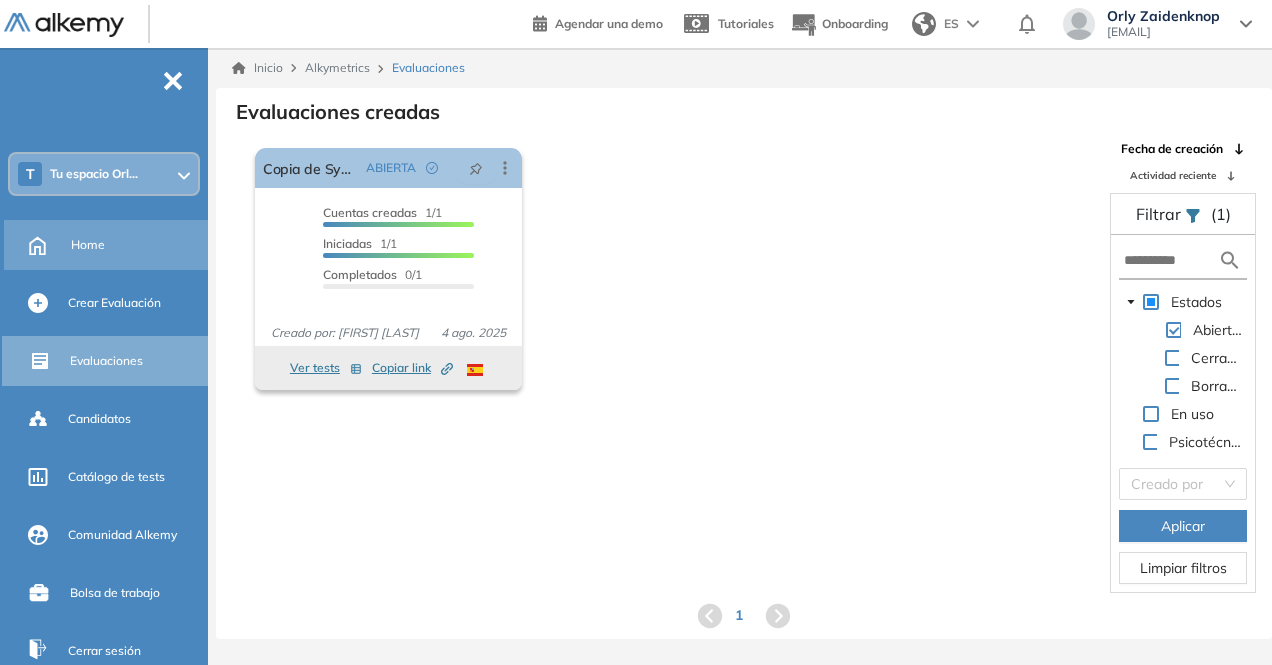 drag, startPoint x: 84, startPoint y: 244, endPoint x: 89, endPoint y: 235, distance: 10.29563 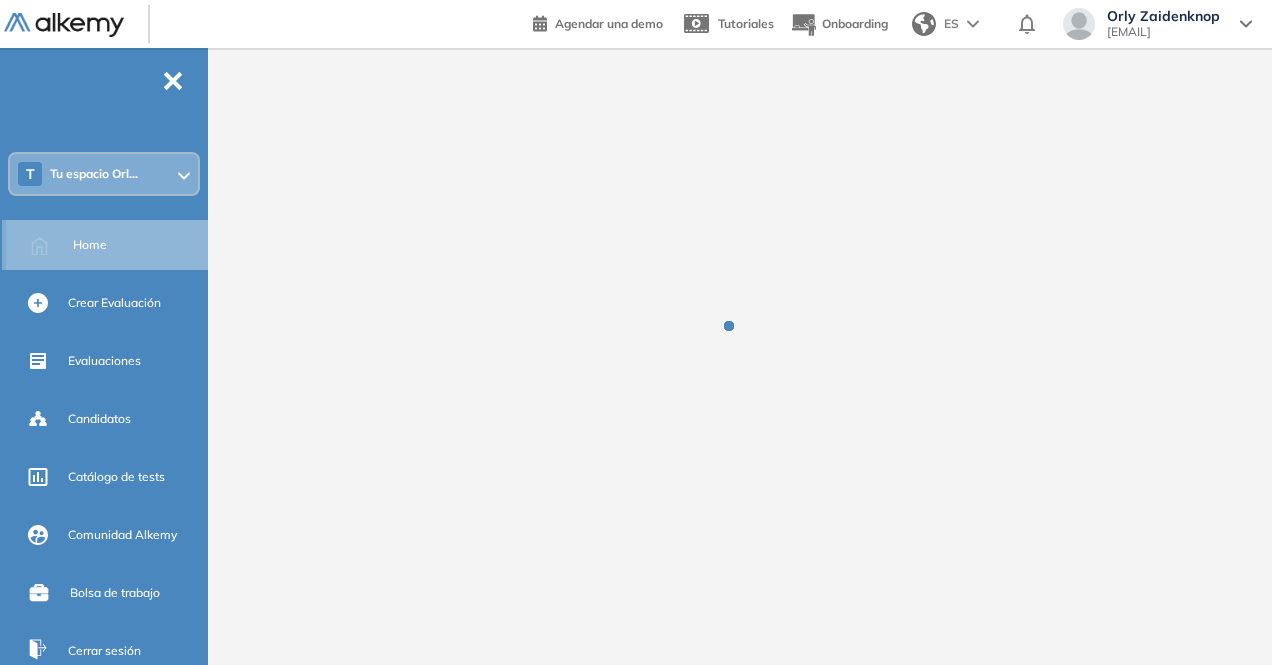 scroll, scrollTop: 0, scrollLeft: 0, axis: both 